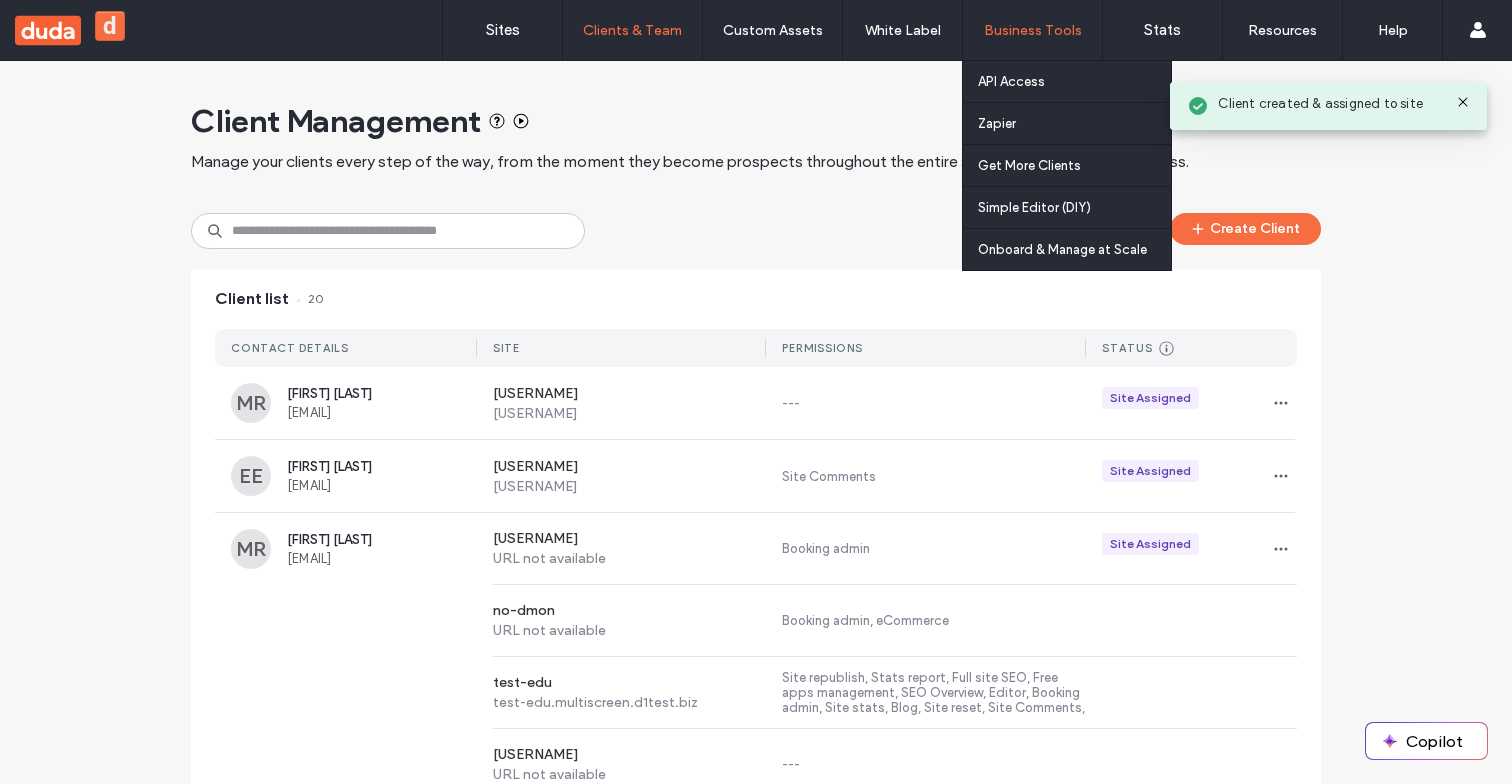 scroll, scrollTop: 0, scrollLeft: 0, axis: both 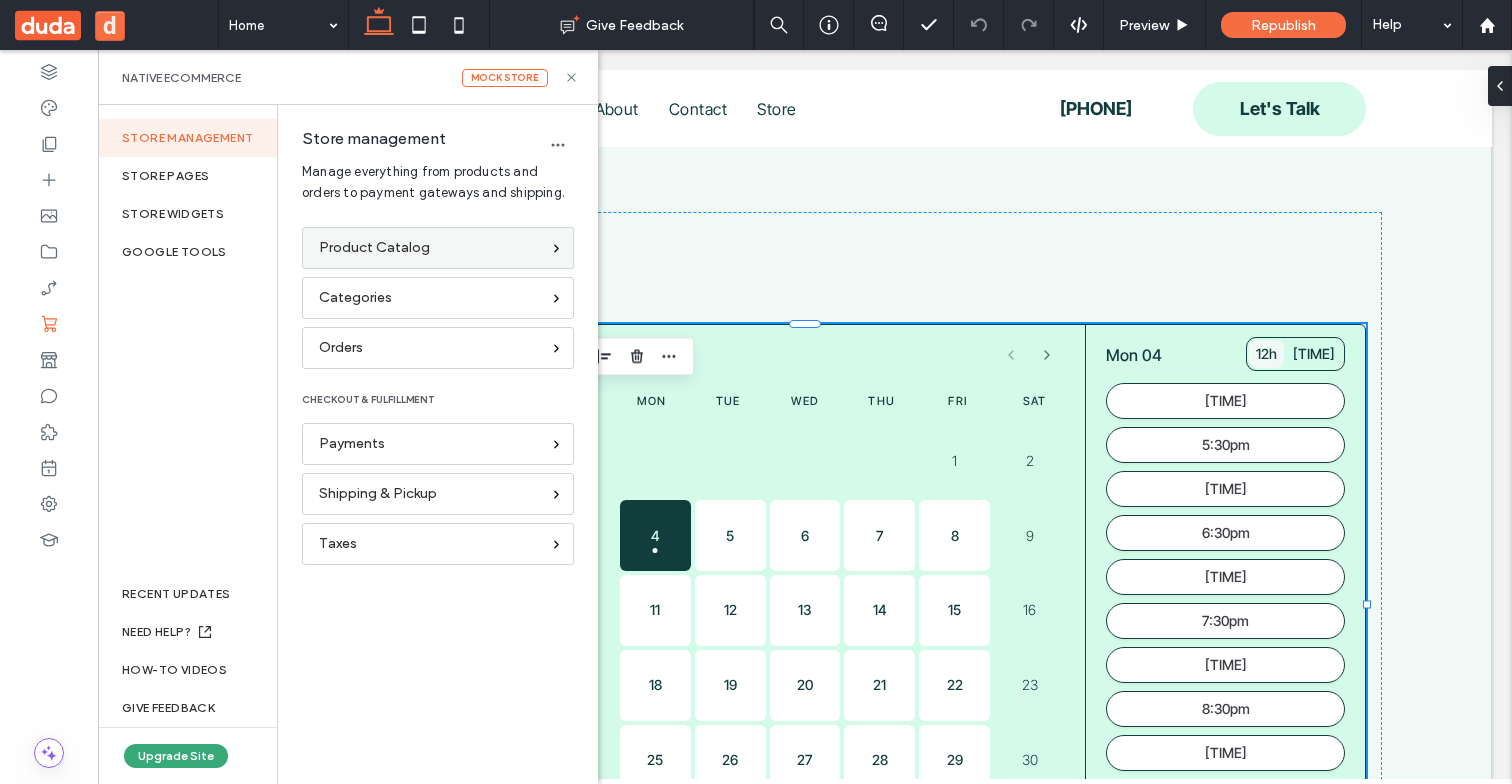 click on "Product Catalog" at bounding box center [374, 248] 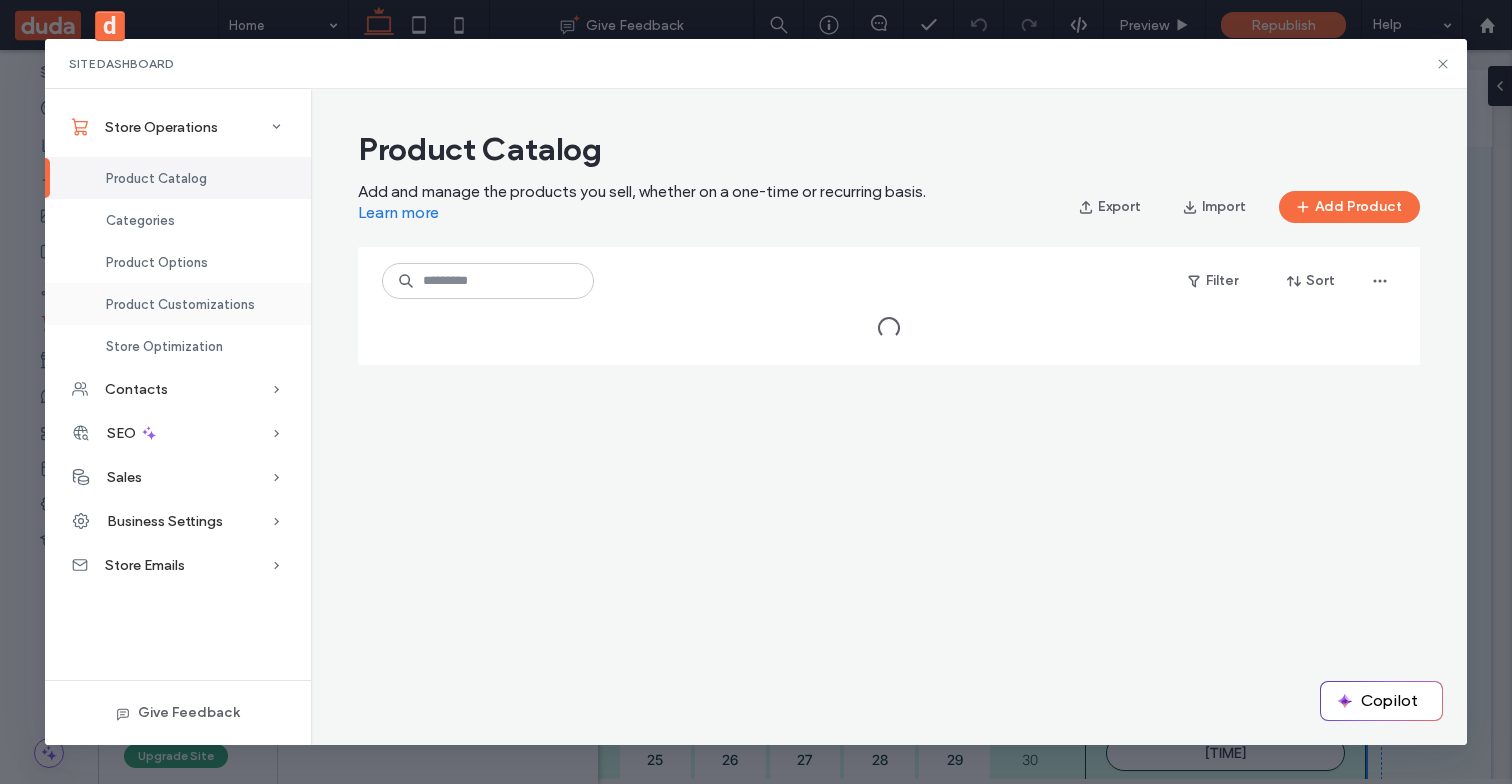 click on "Product Customizations" at bounding box center [180, 304] 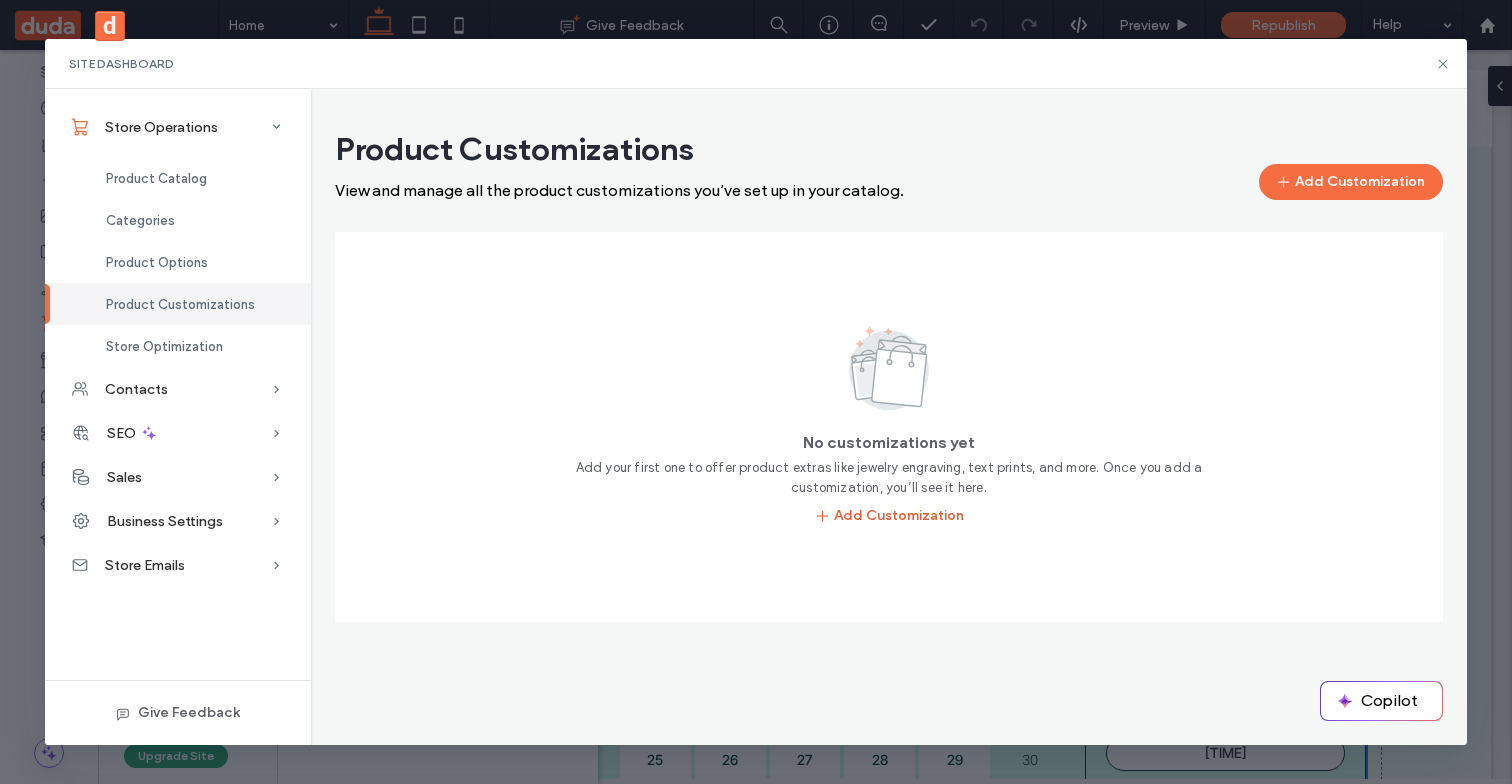 click on "Add Customization" at bounding box center [889, 516] 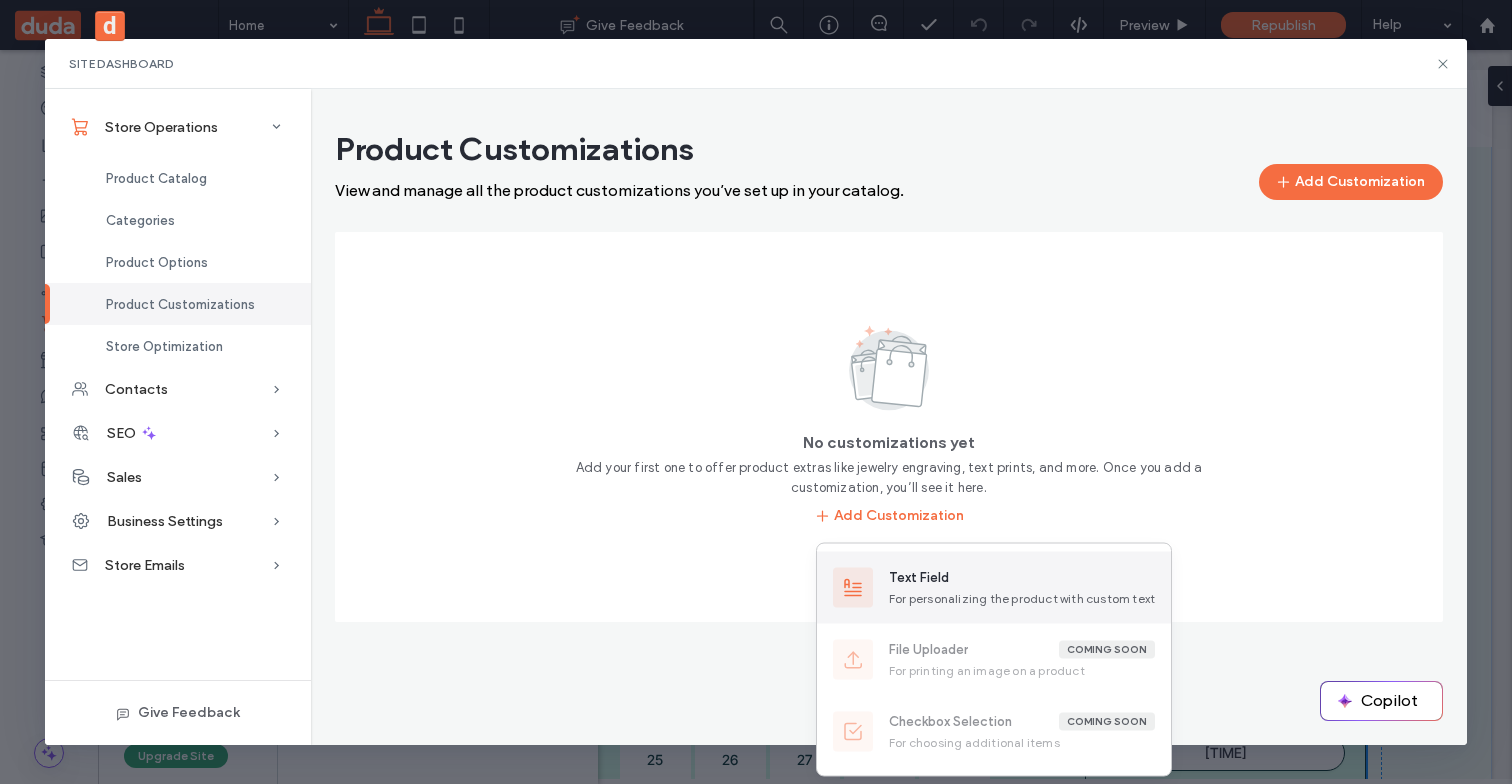 click on "Text Field" at bounding box center [919, 578] 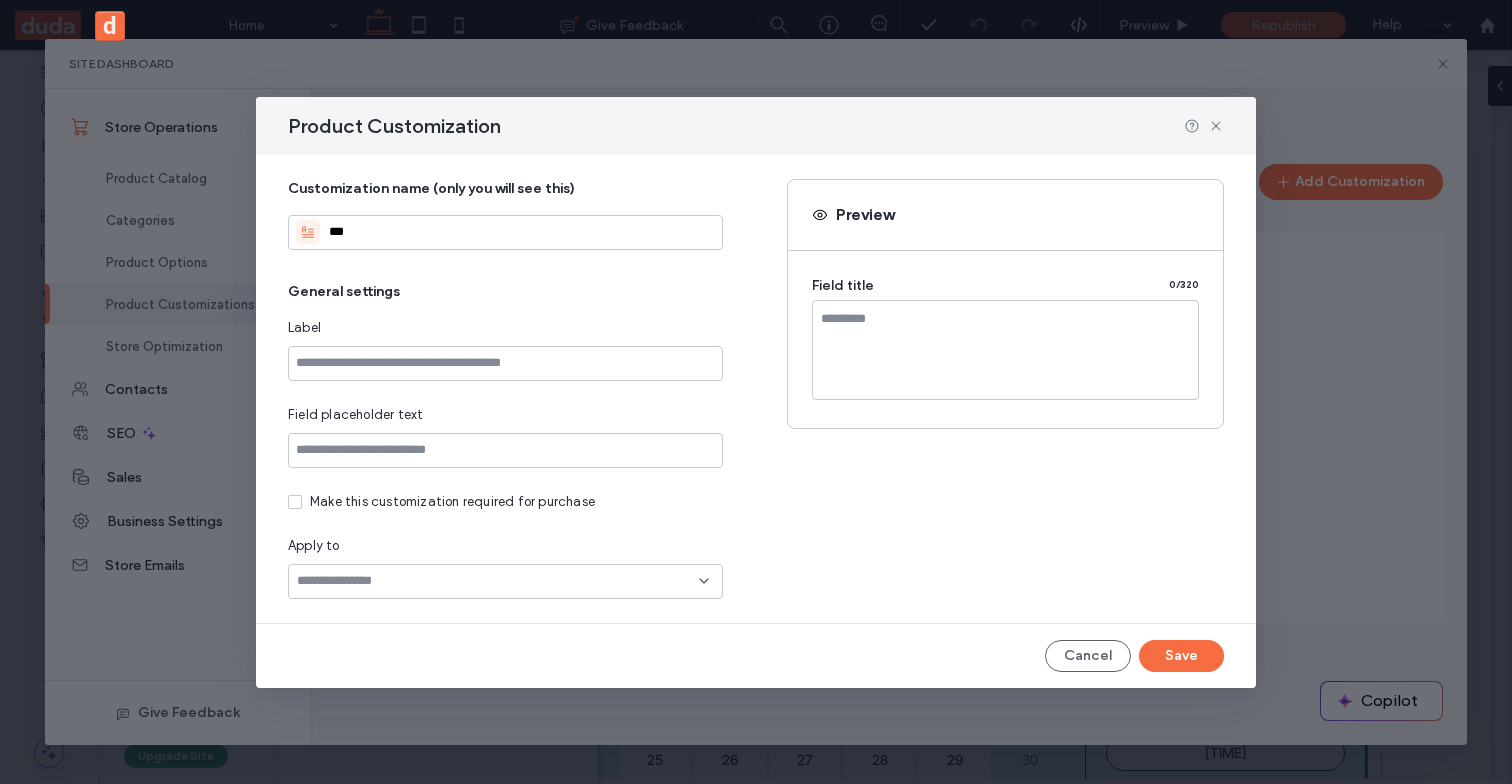 type on "***" 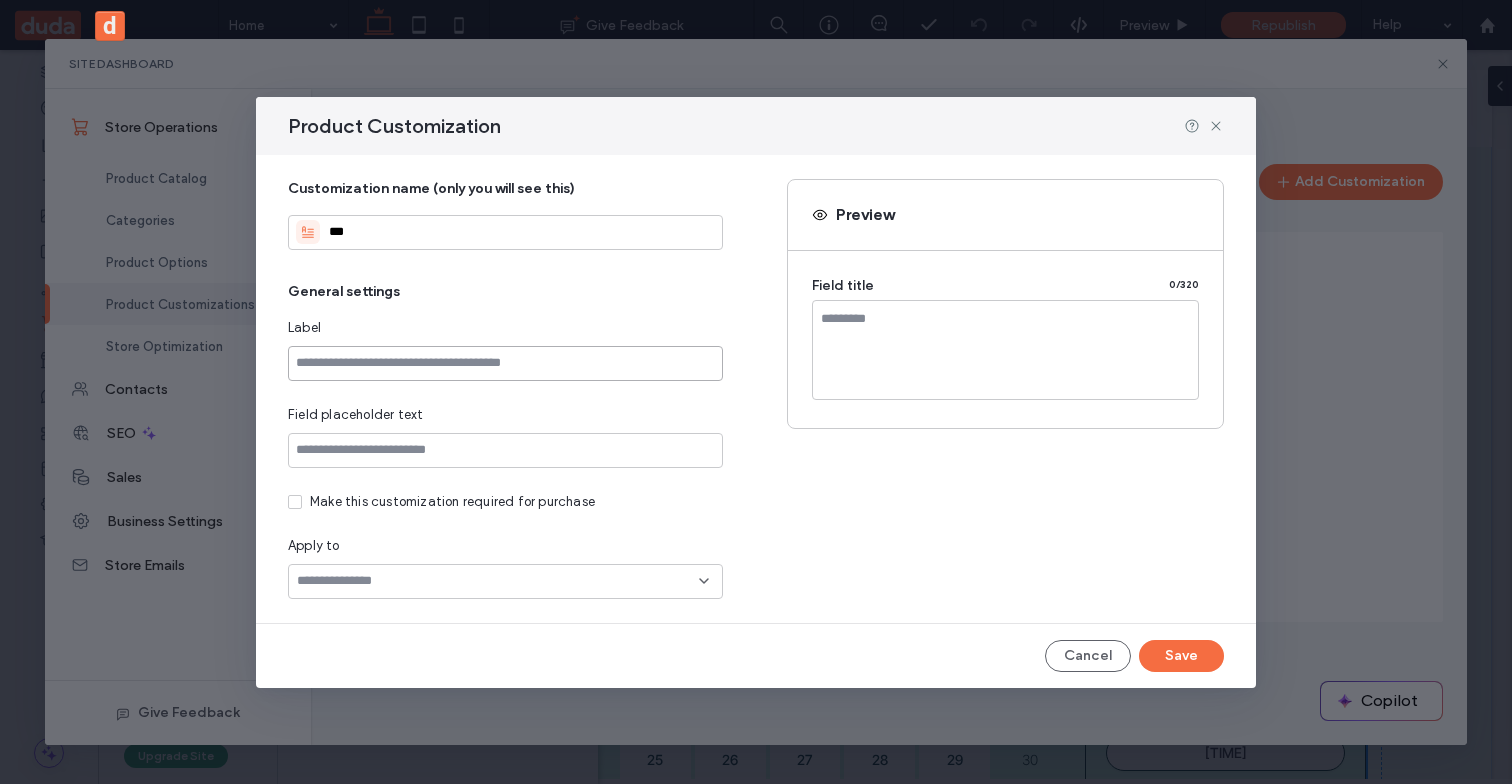 click at bounding box center (505, 363) 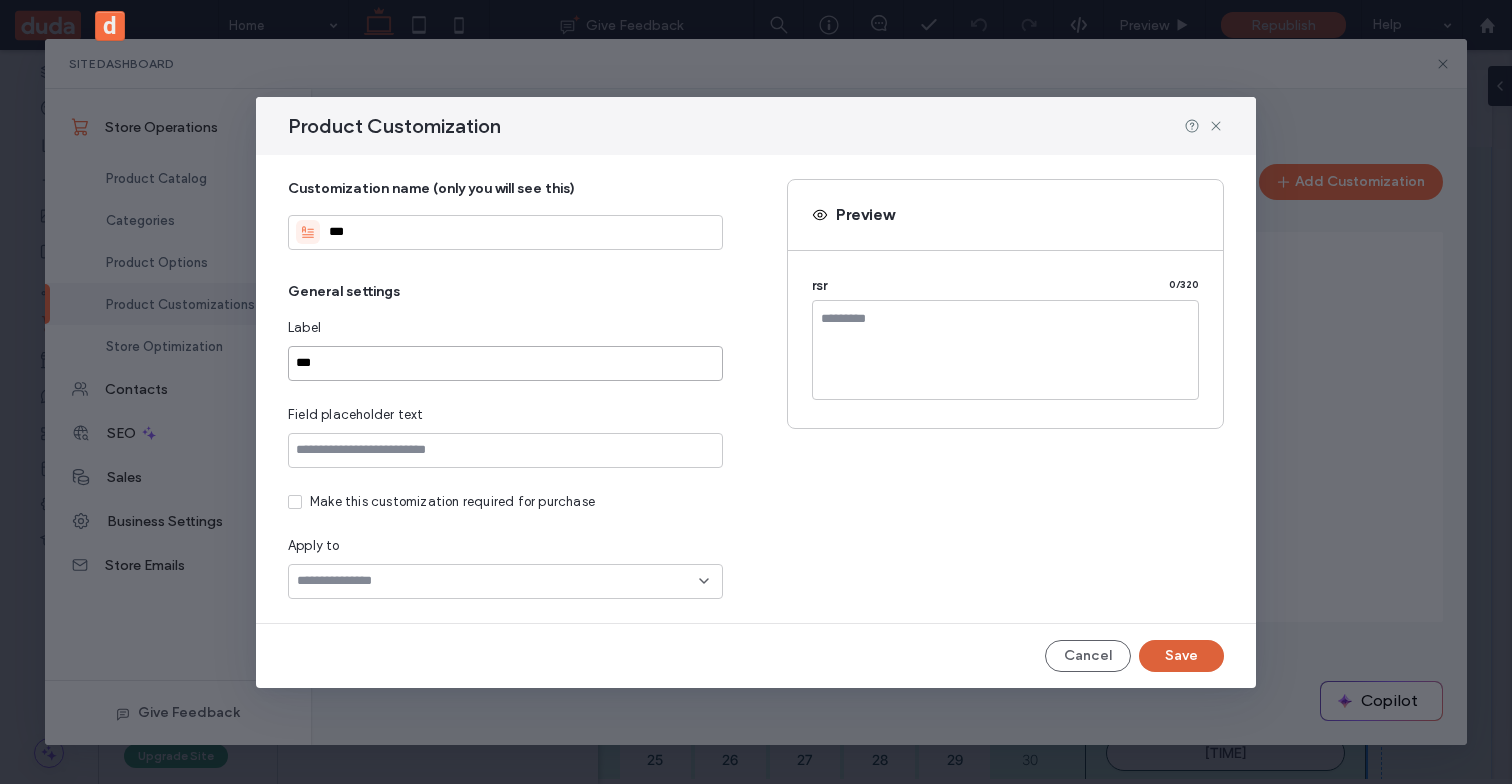 type on "***" 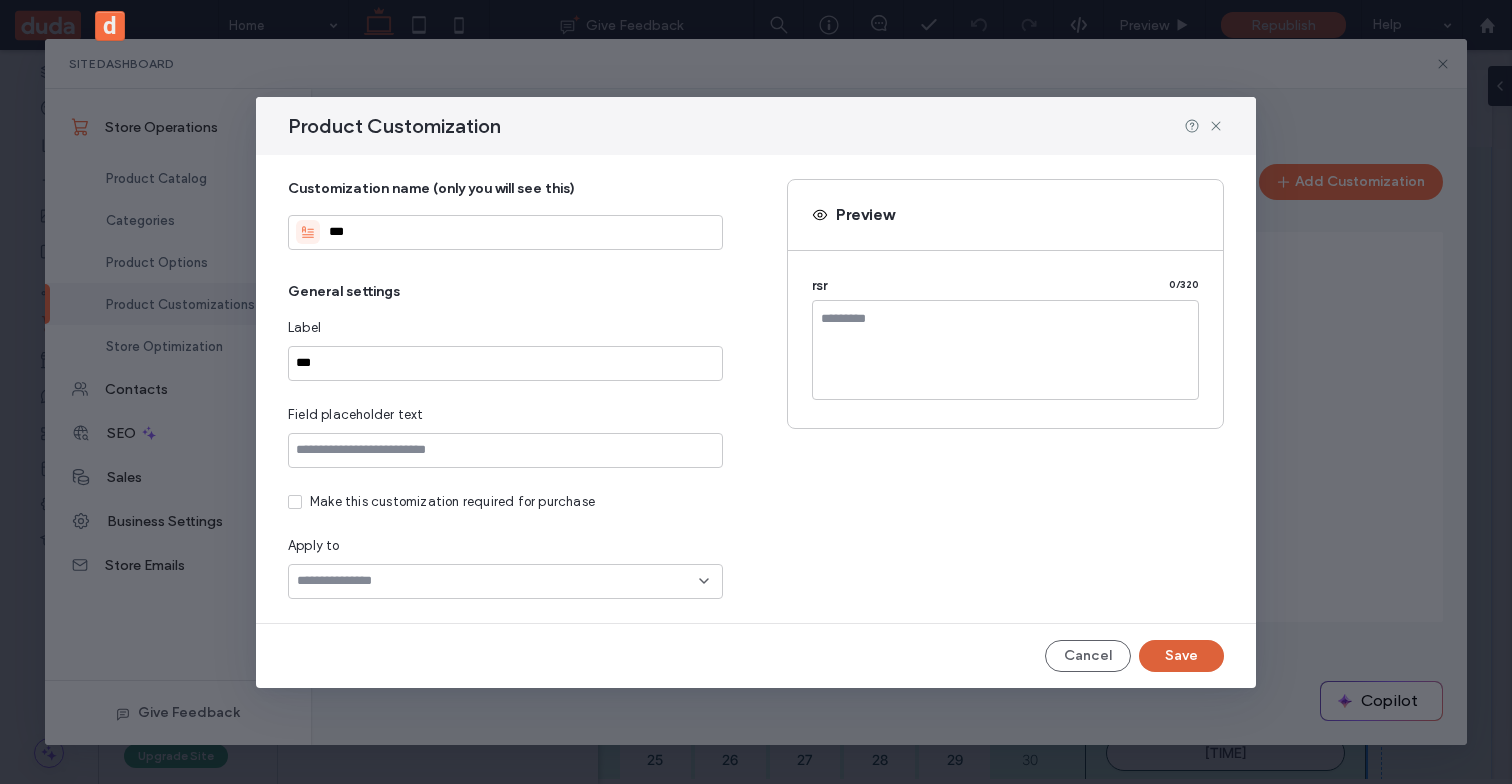 click on "Save" at bounding box center [1181, 656] 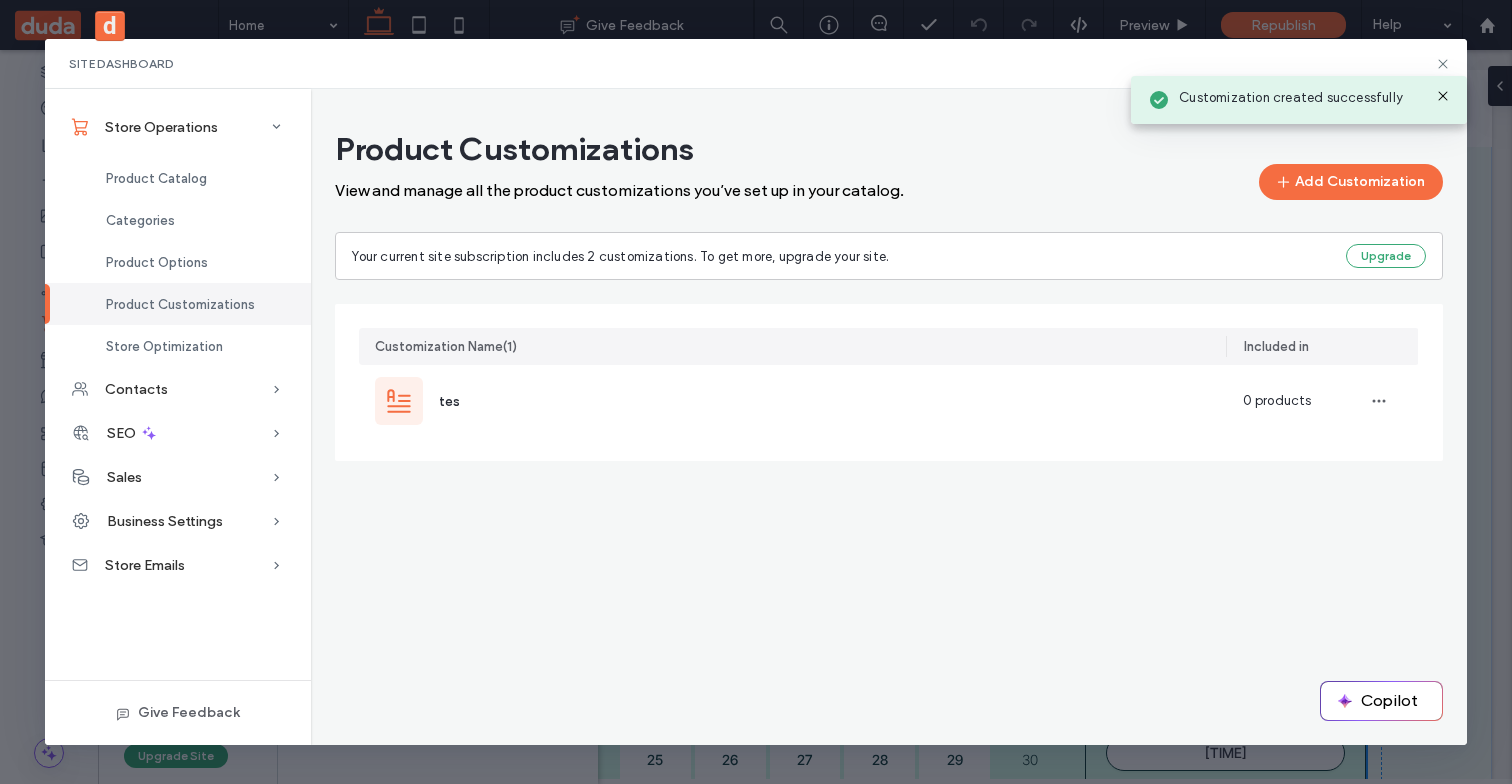 click 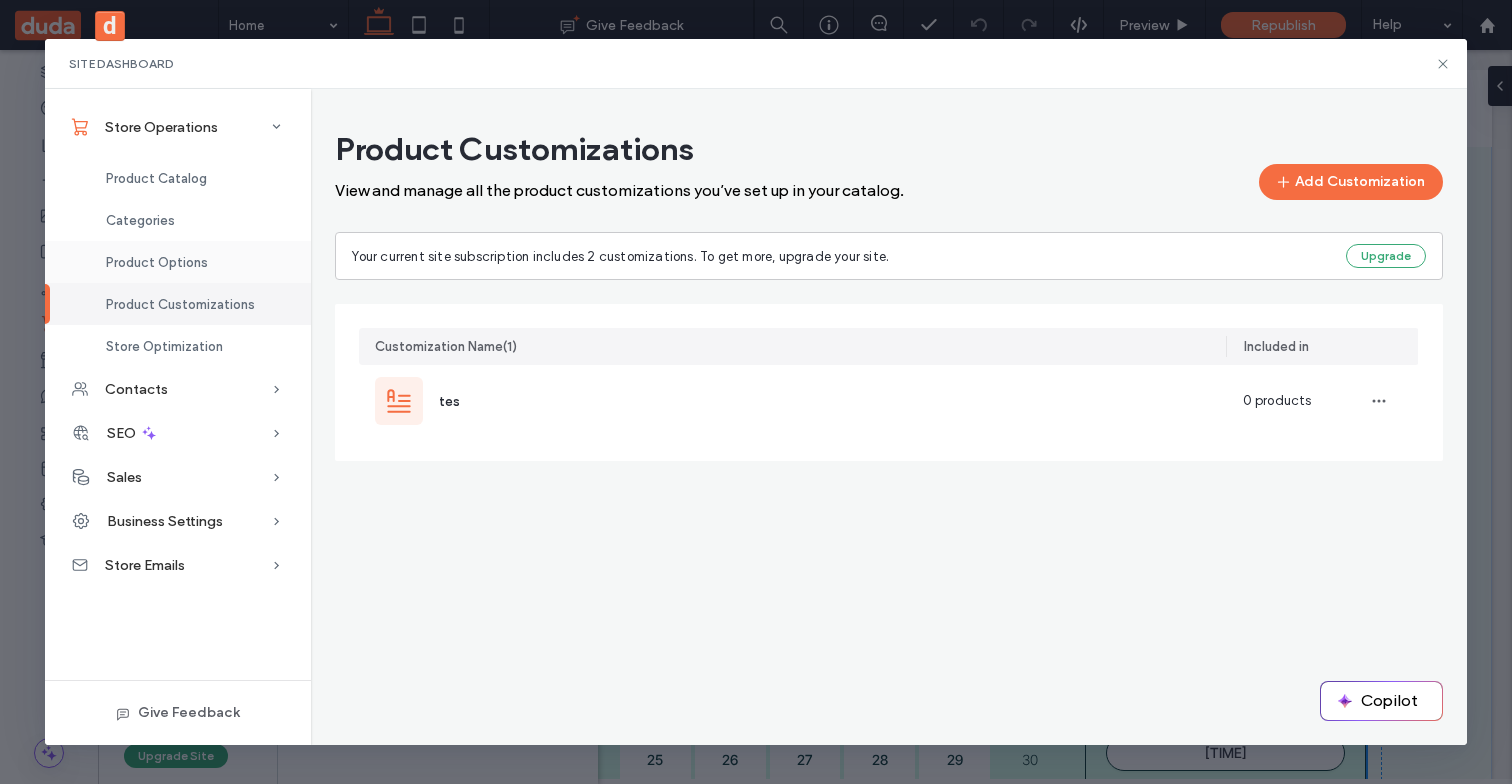 click on "Product Options" at bounding box center (178, 262) 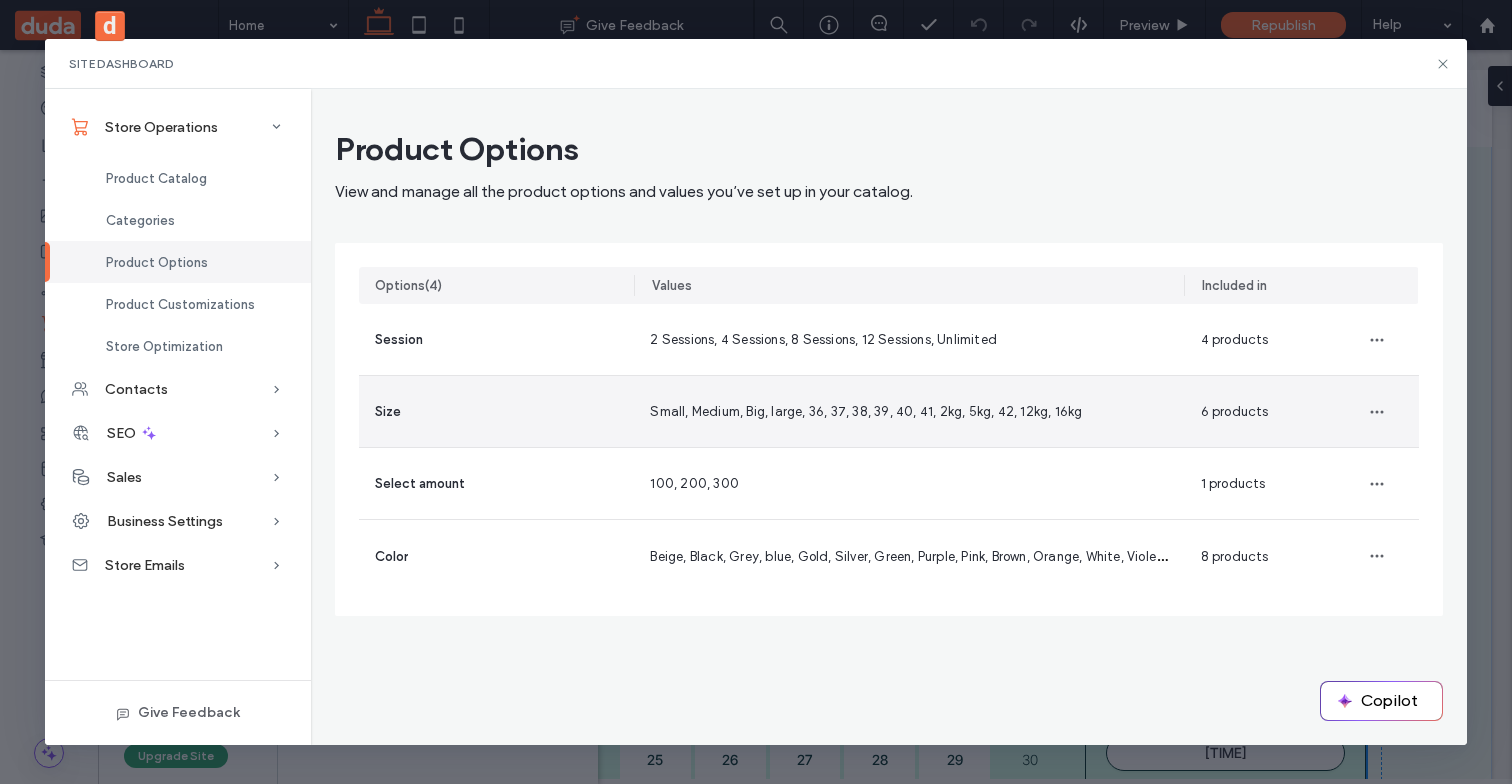 click on "Size" at bounding box center (496, 411) 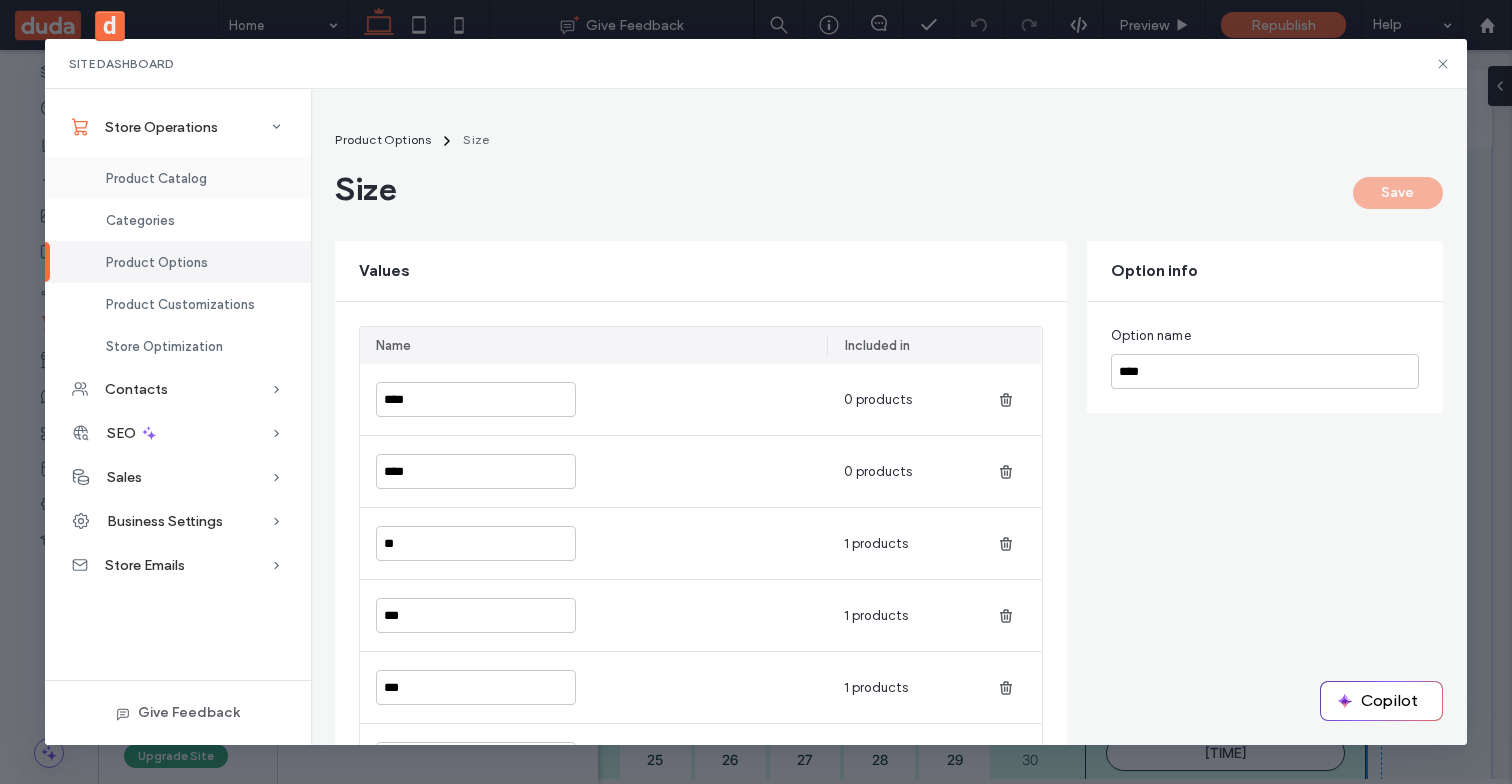 click on "Product Catalog" at bounding box center (178, 178) 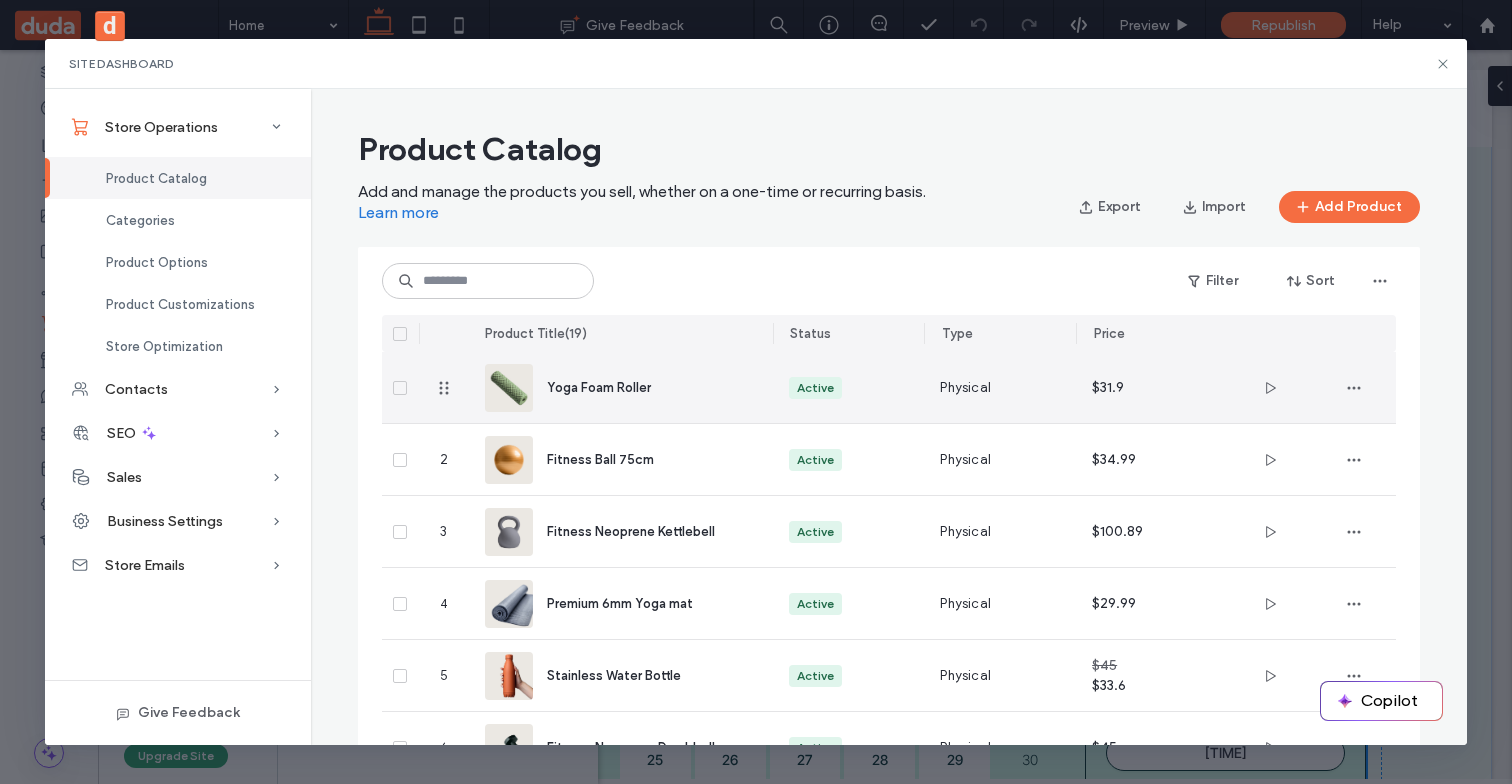 click on "Yoga Foam Roller" at bounding box center [644, 387] 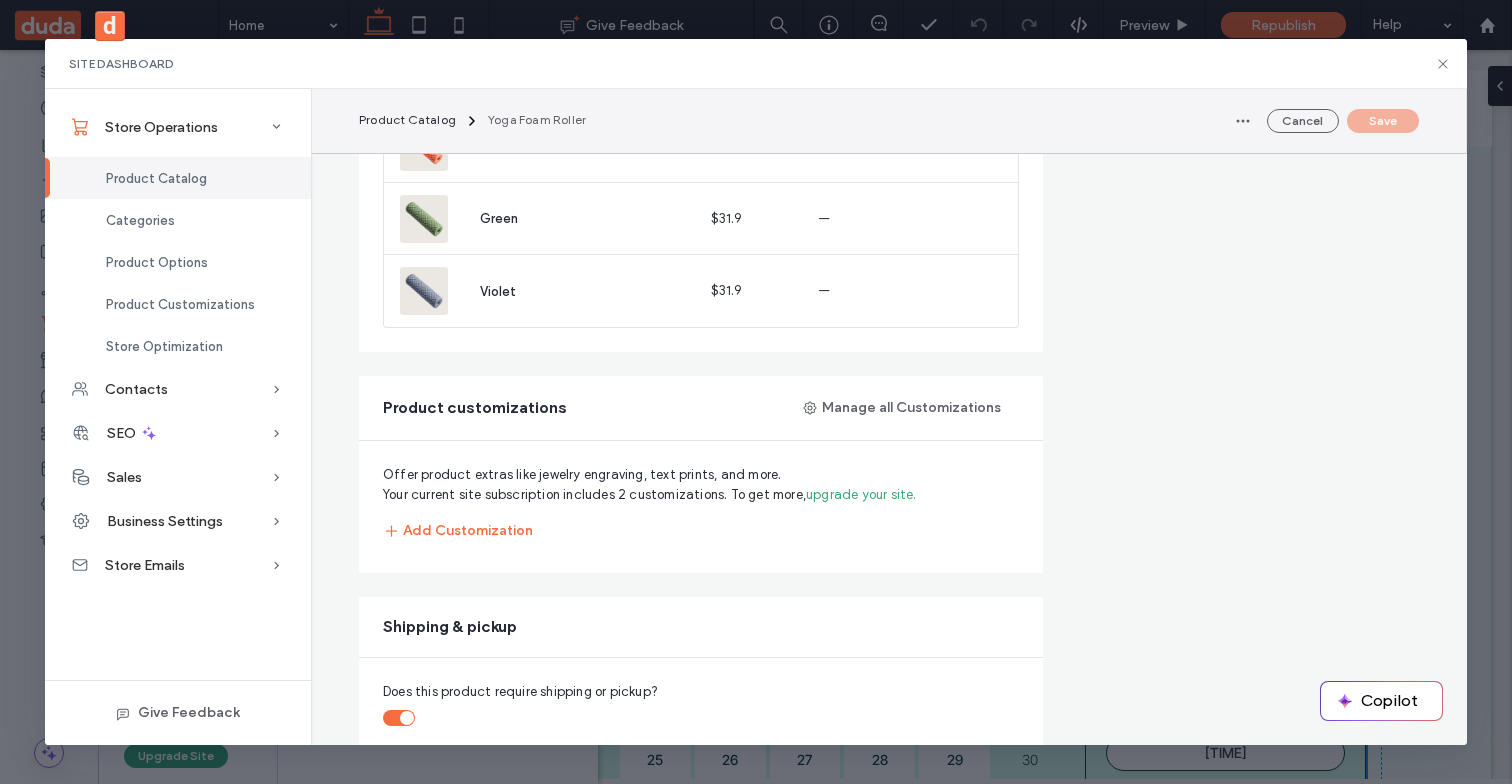 scroll, scrollTop: 1663, scrollLeft: 0, axis: vertical 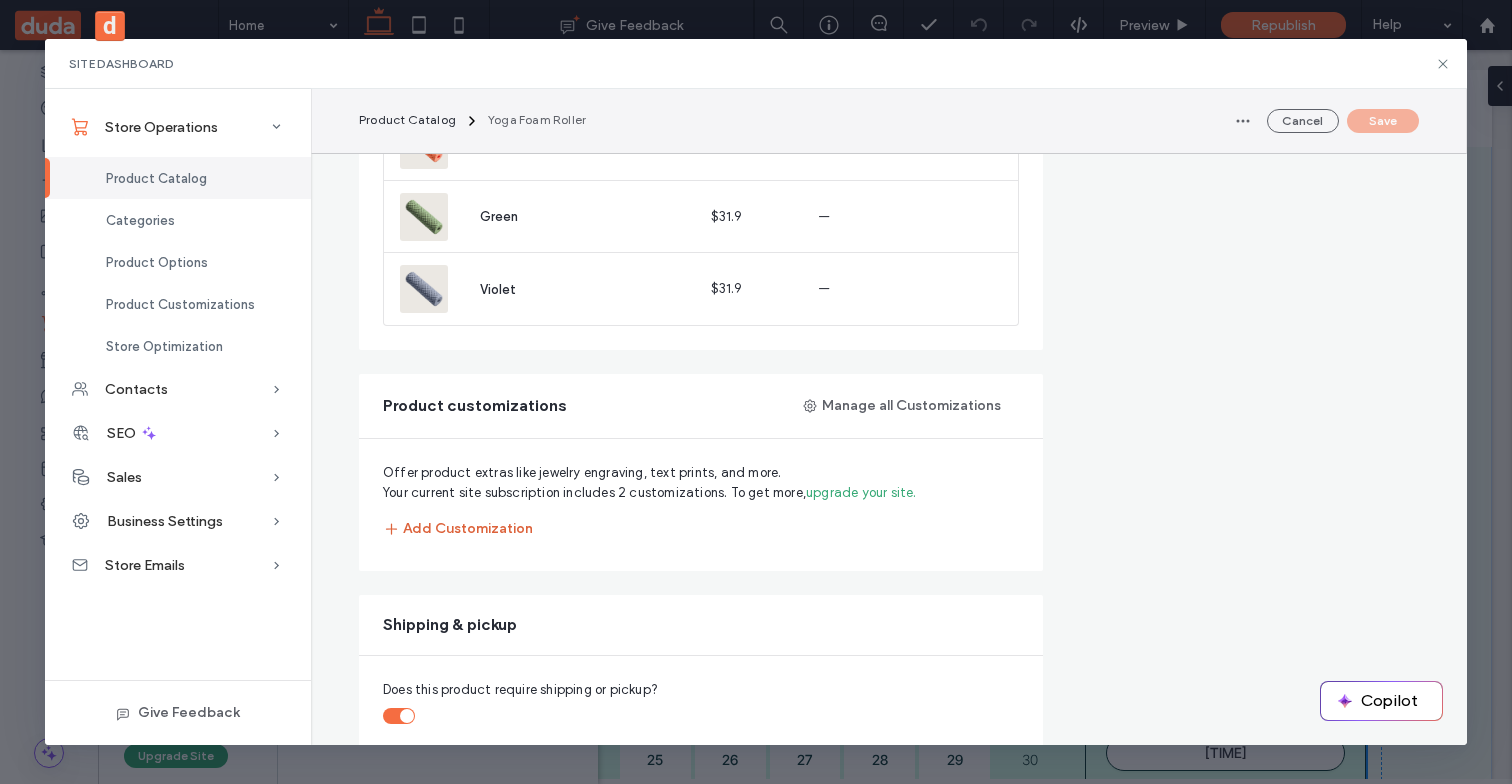 click on "Add Customization" at bounding box center [458, 529] 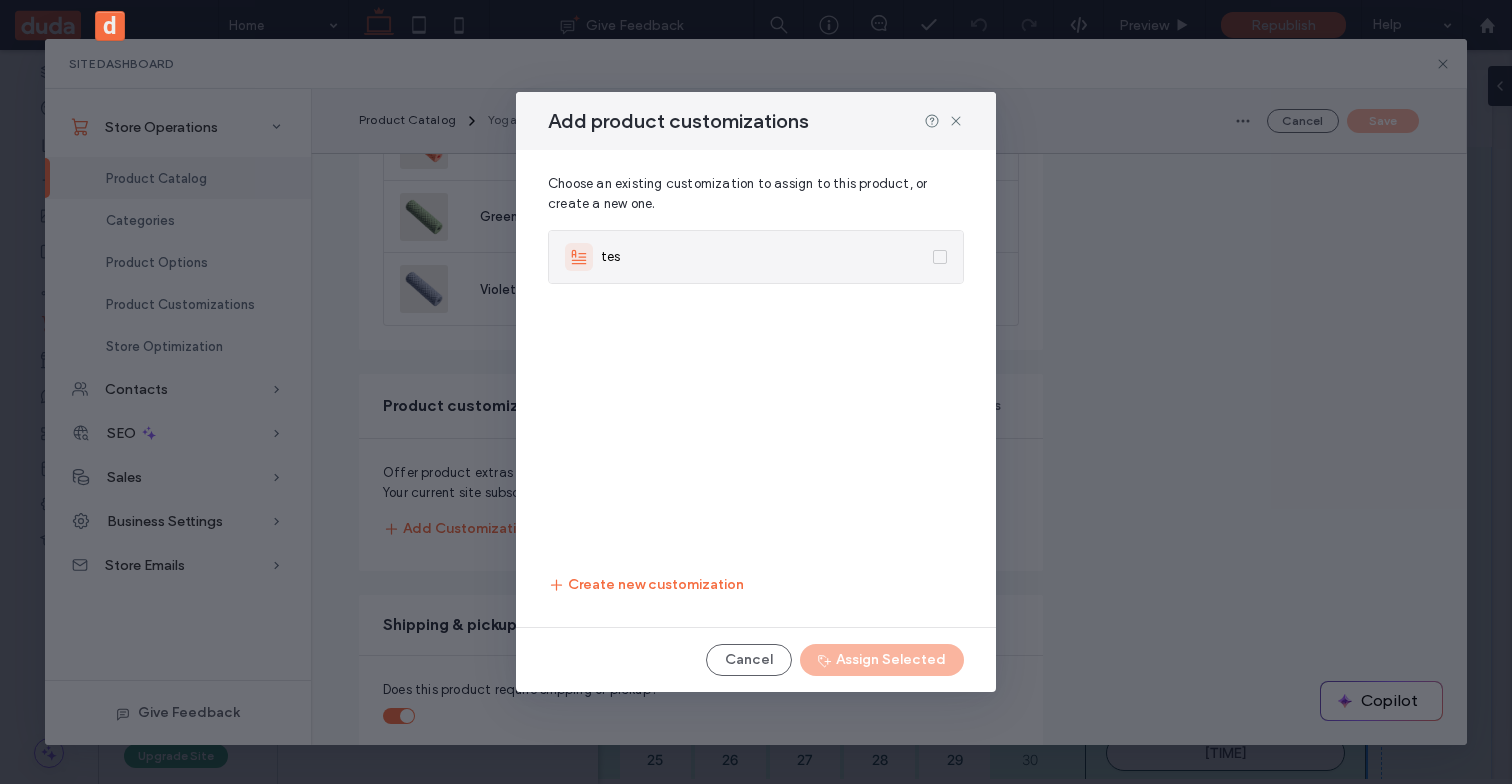 click on "tes" at bounding box center [756, 257] 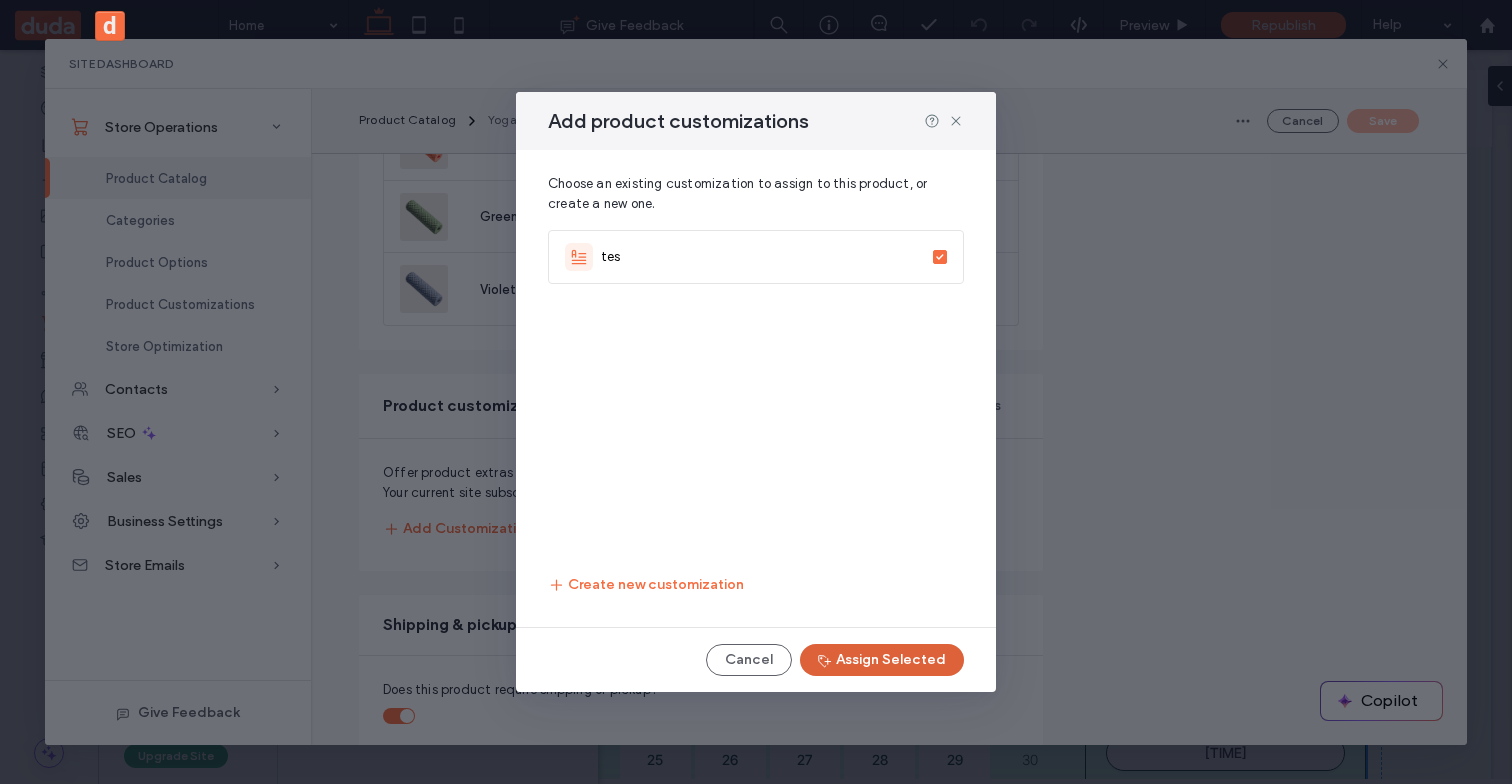 click on "Assign Selected" at bounding box center [882, 660] 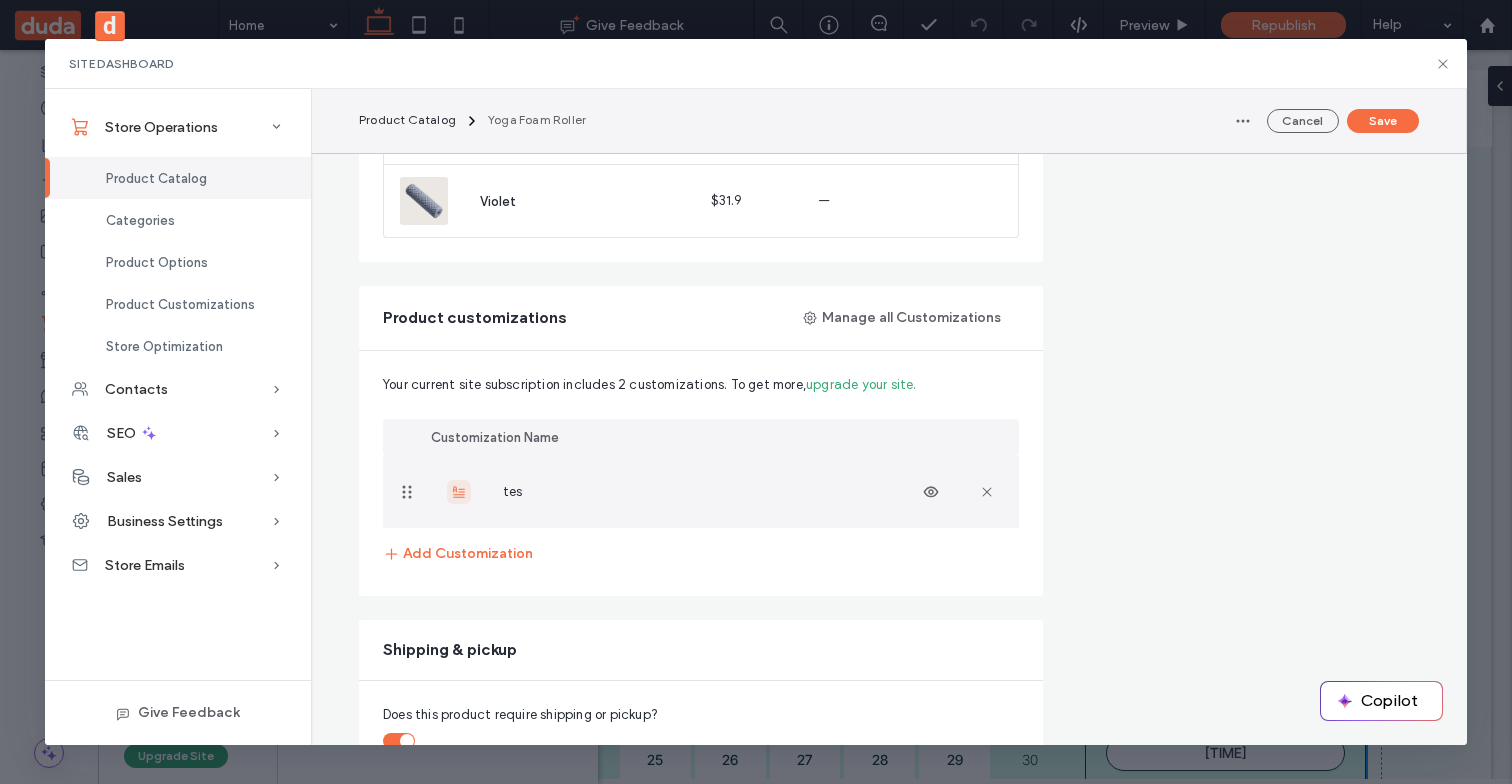 scroll, scrollTop: 1755, scrollLeft: 0, axis: vertical 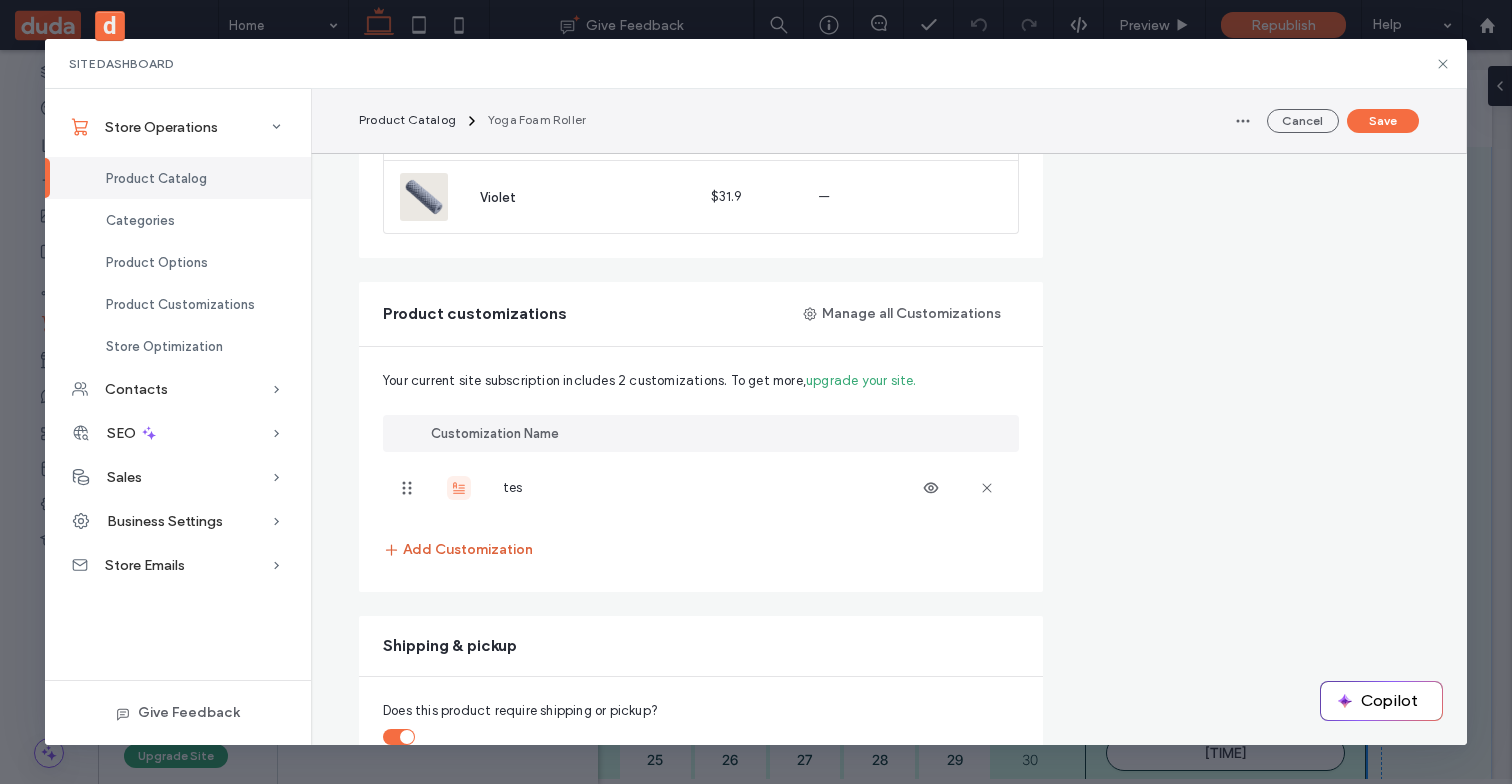 click on "Add Customization" at bounding box center (458, 550) 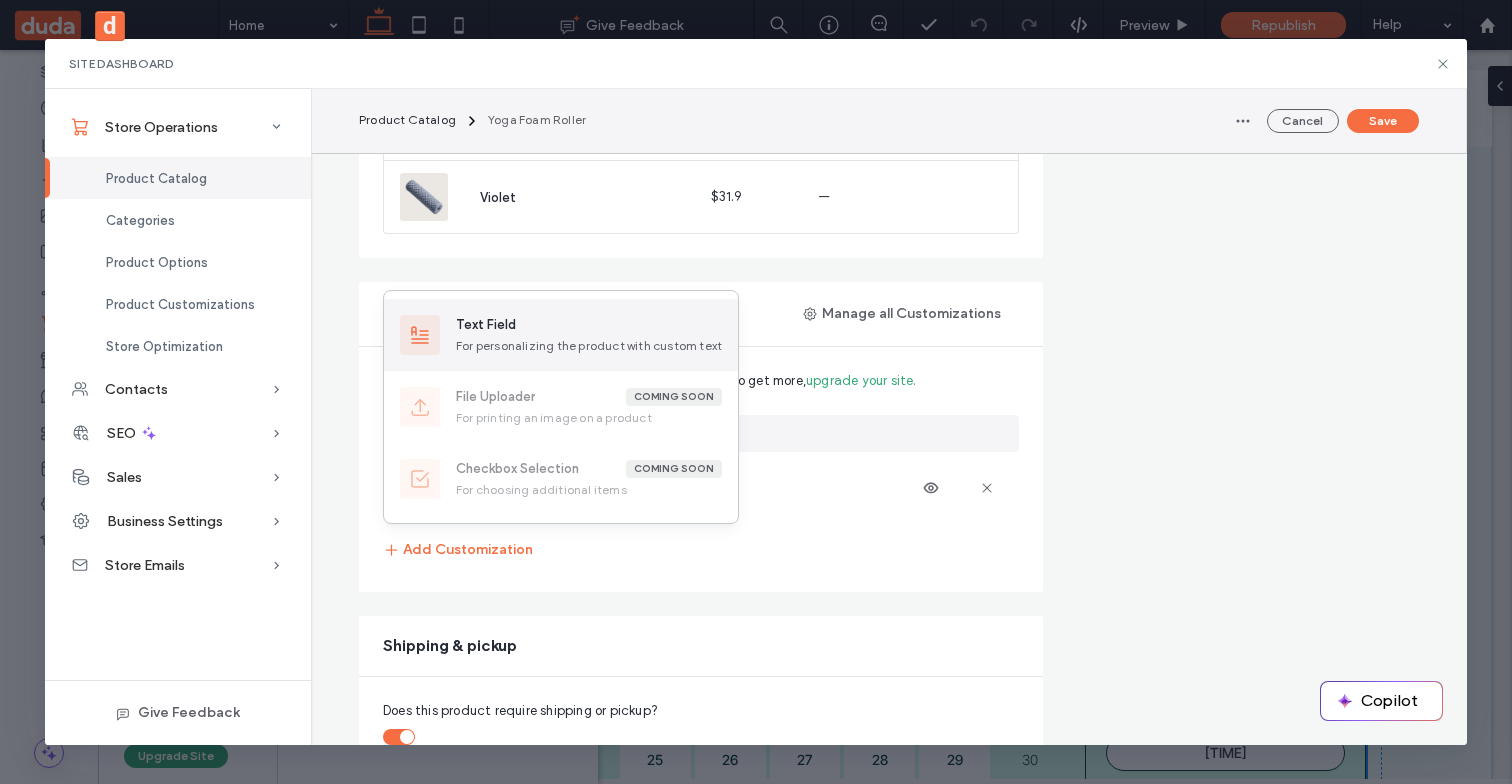 click on "For personalizing the product with custom text" at bounding box center [589, 346] 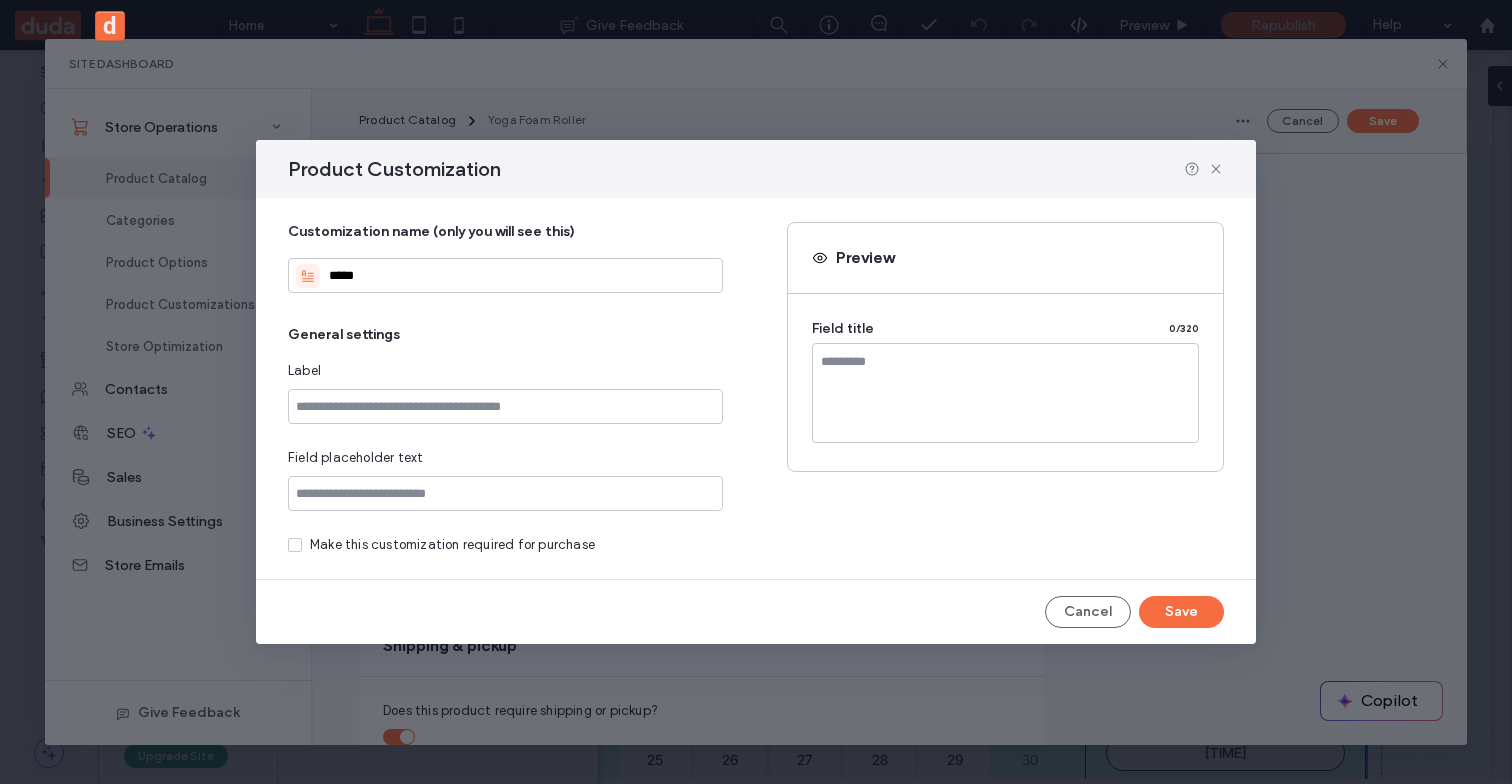 type on "*****" 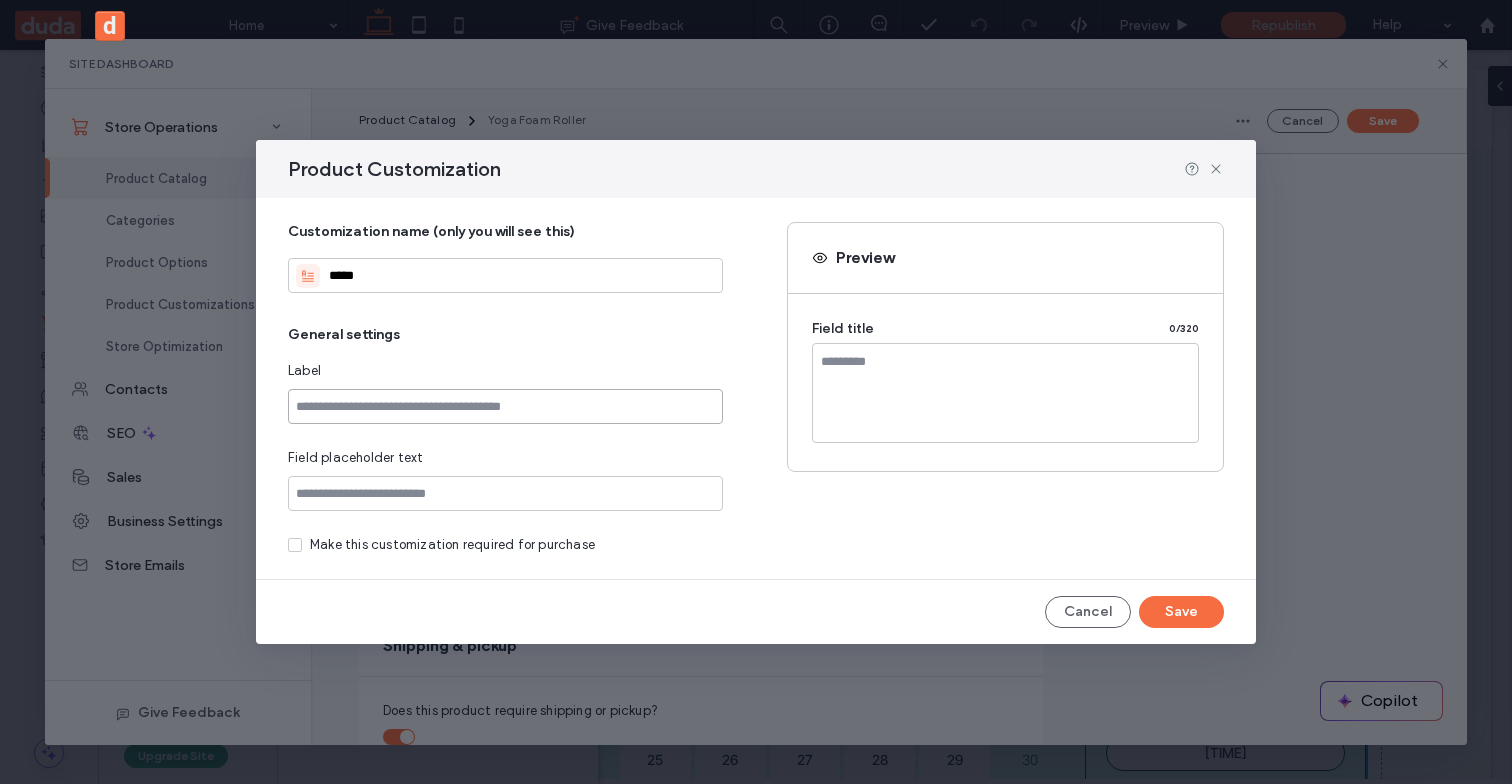 click at bounding box center (505, 406) 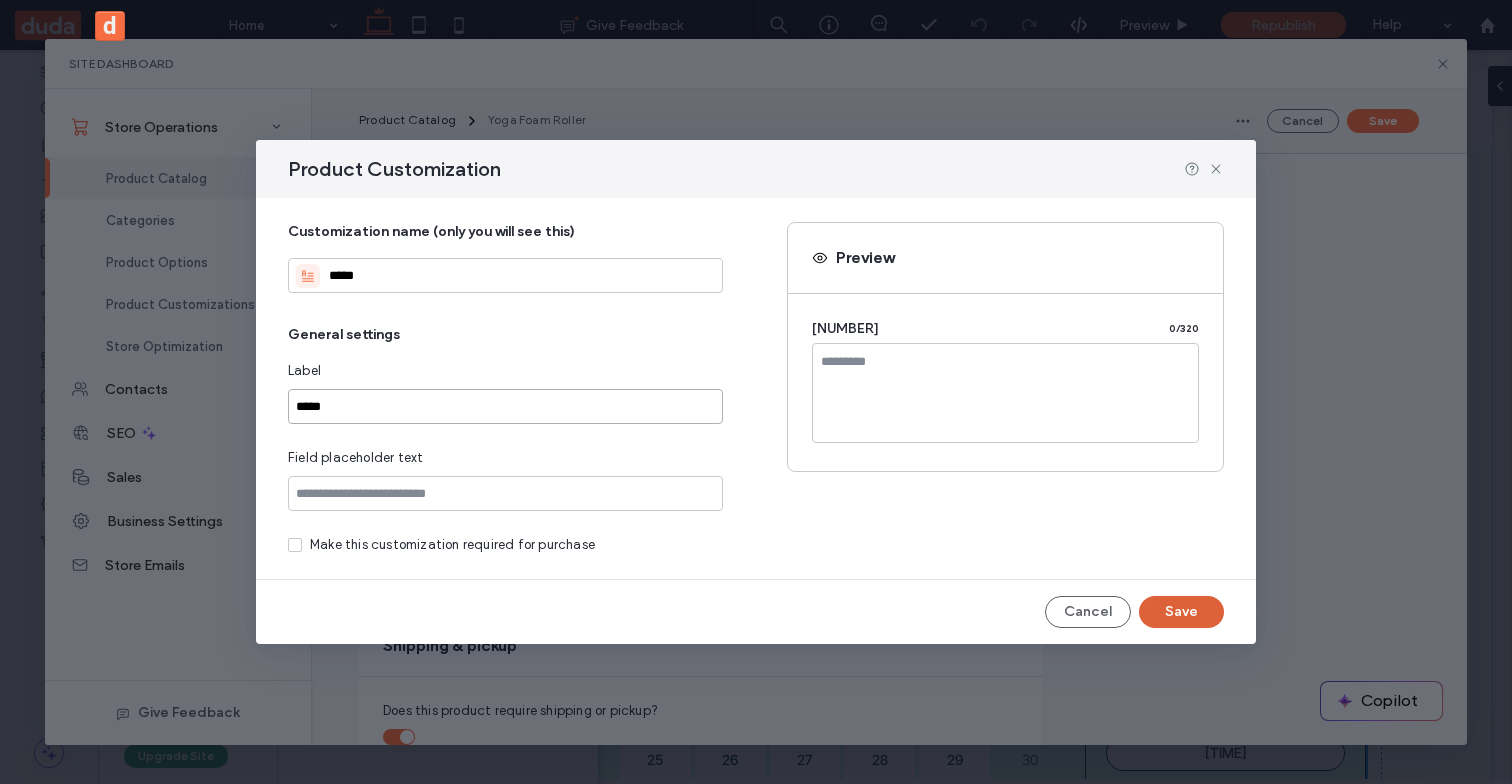 type on "*****" 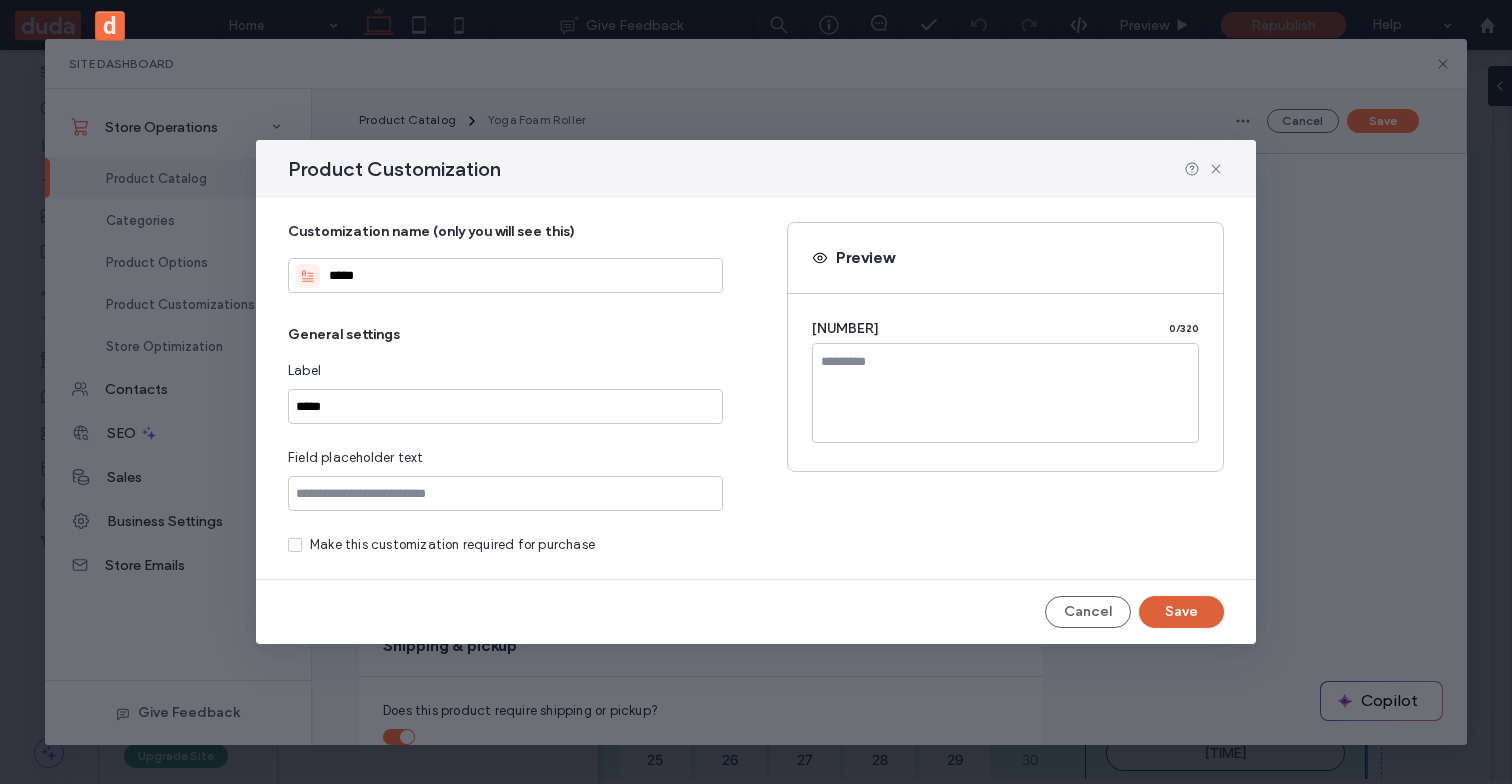 click on "Save" at bounding box center (1181, 612) 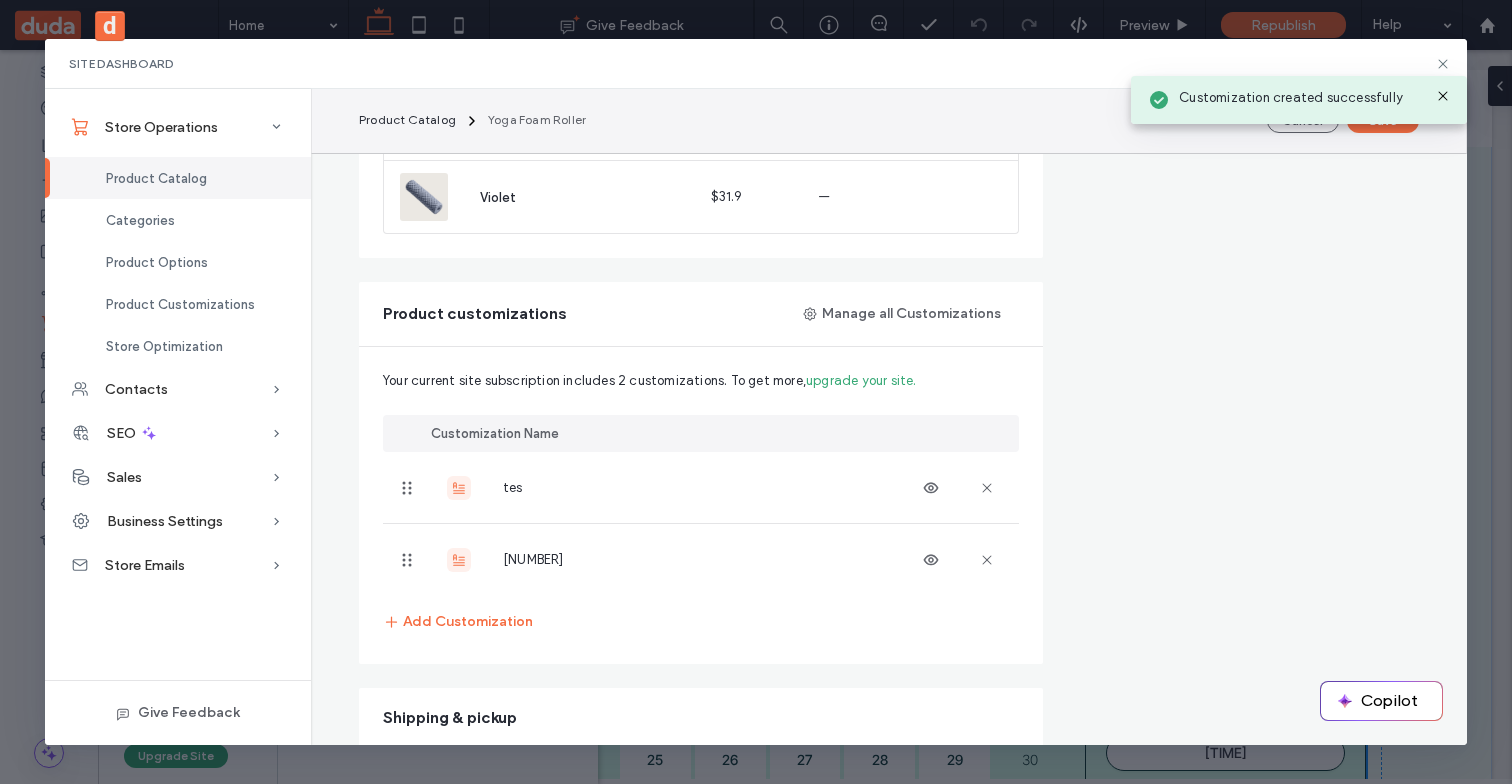 click 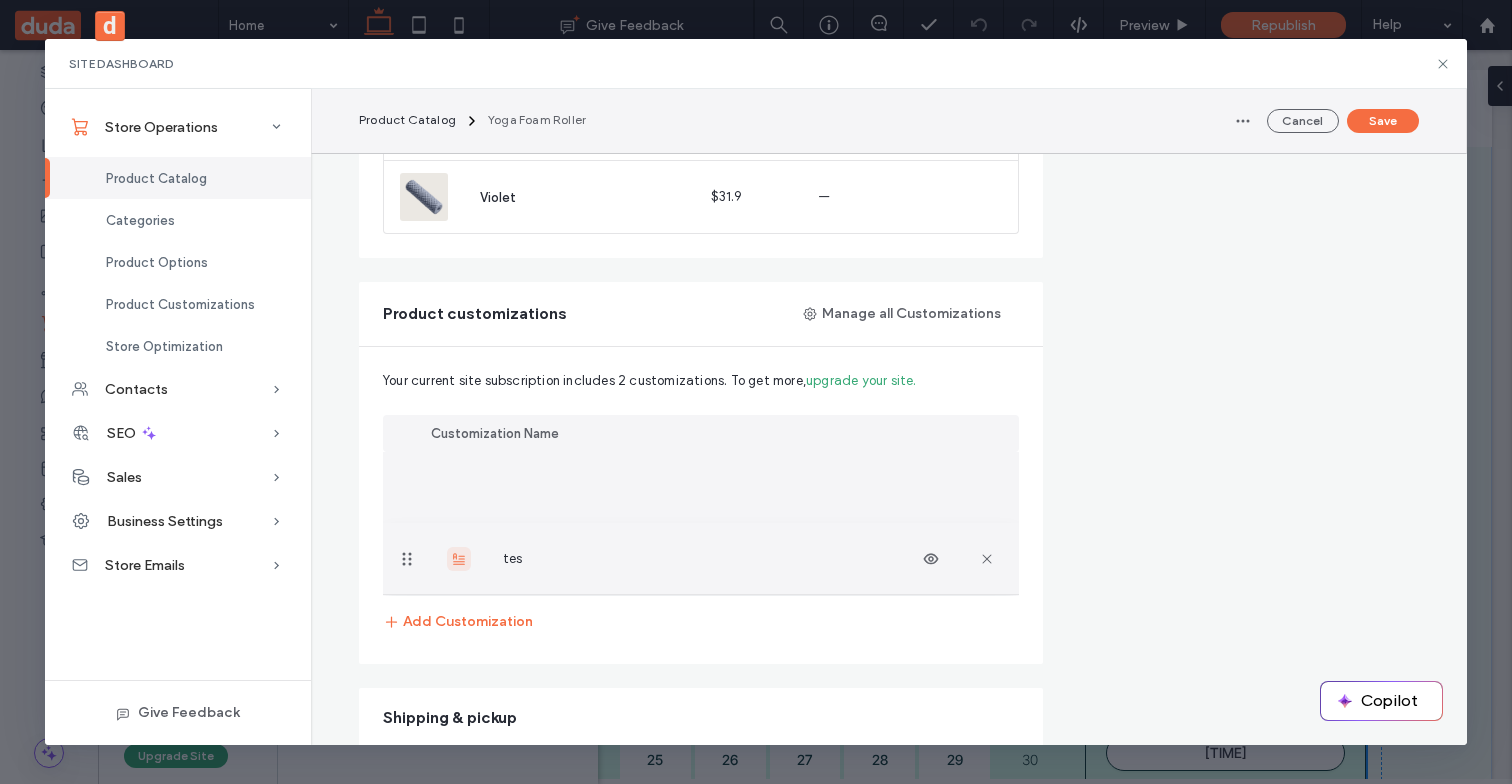 drag, startPoint x: 405, startPoint y: 479, endPoint x: 403, endPoint y: 580, distance: 101.0198 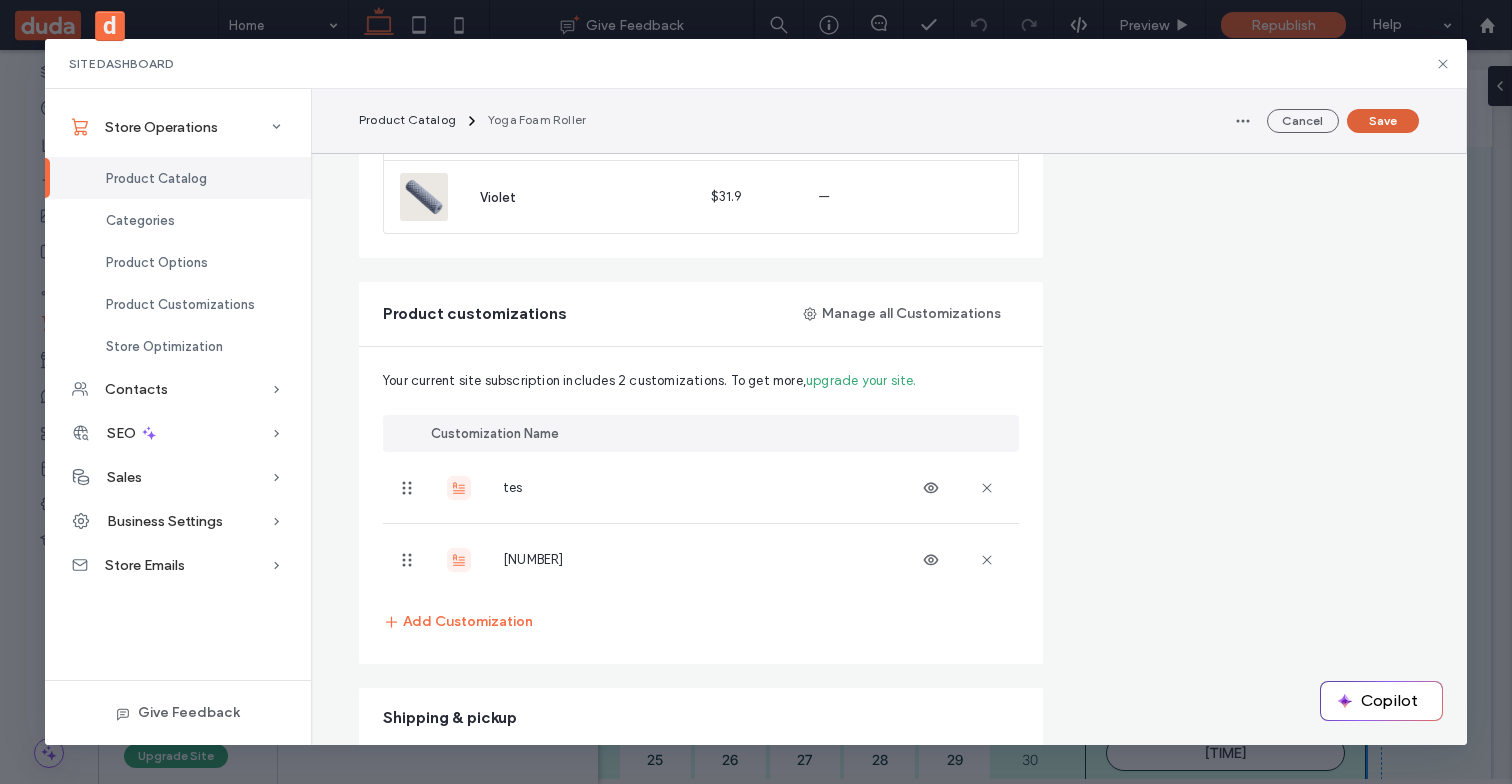 click on "Save" at bounding box center [1383, 121] 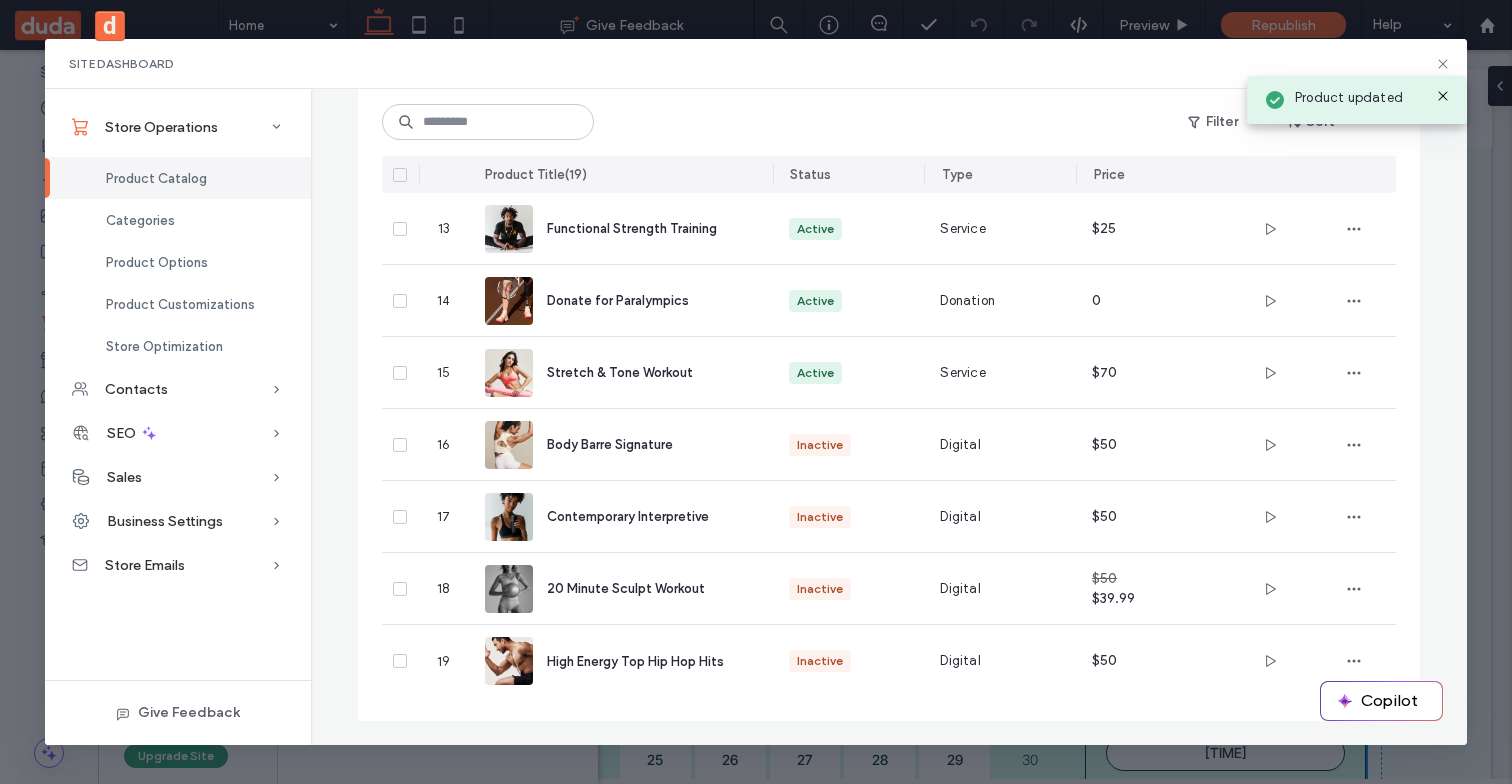 scroll, scrollTop: 1003, scrollLeft: 0, axis: vertical 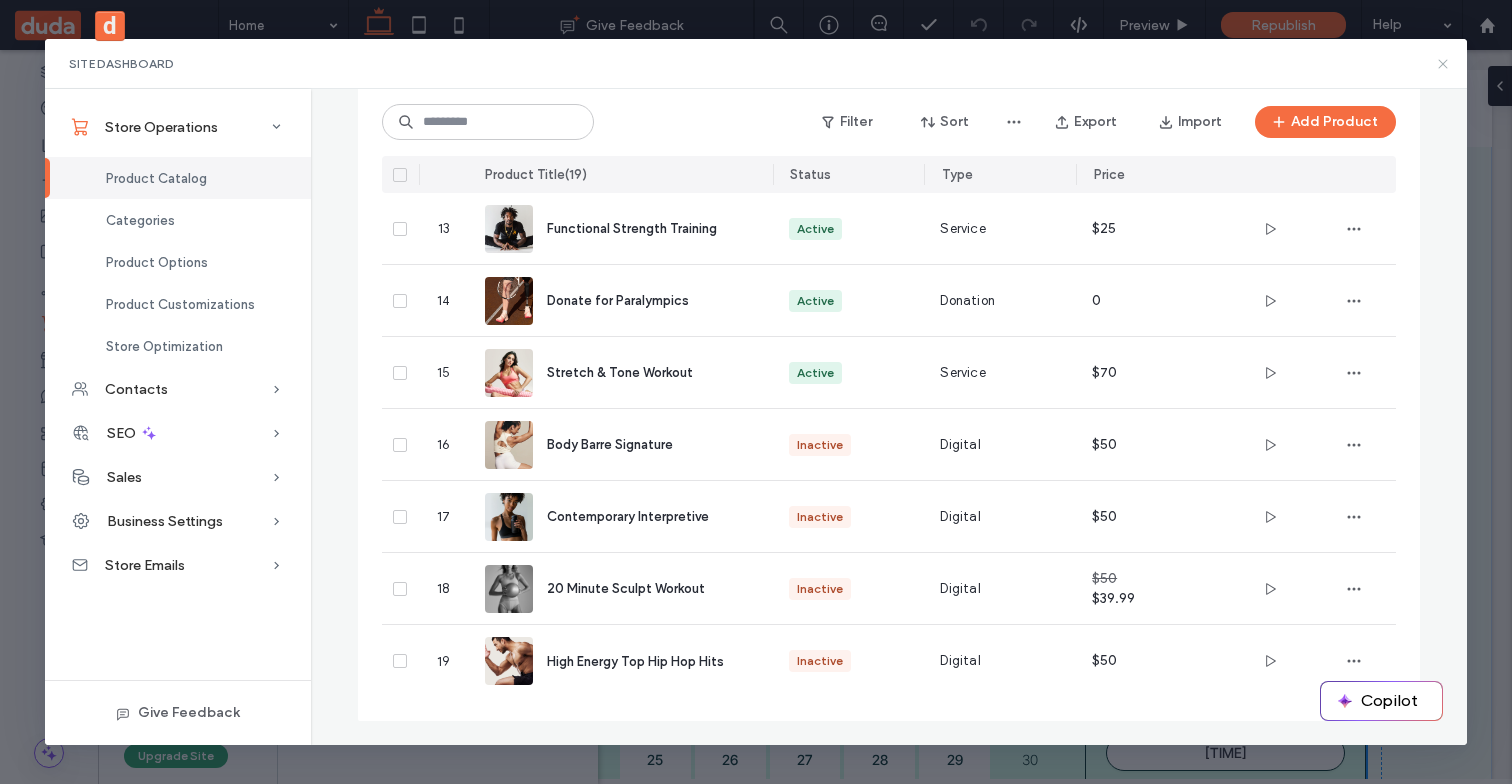 click 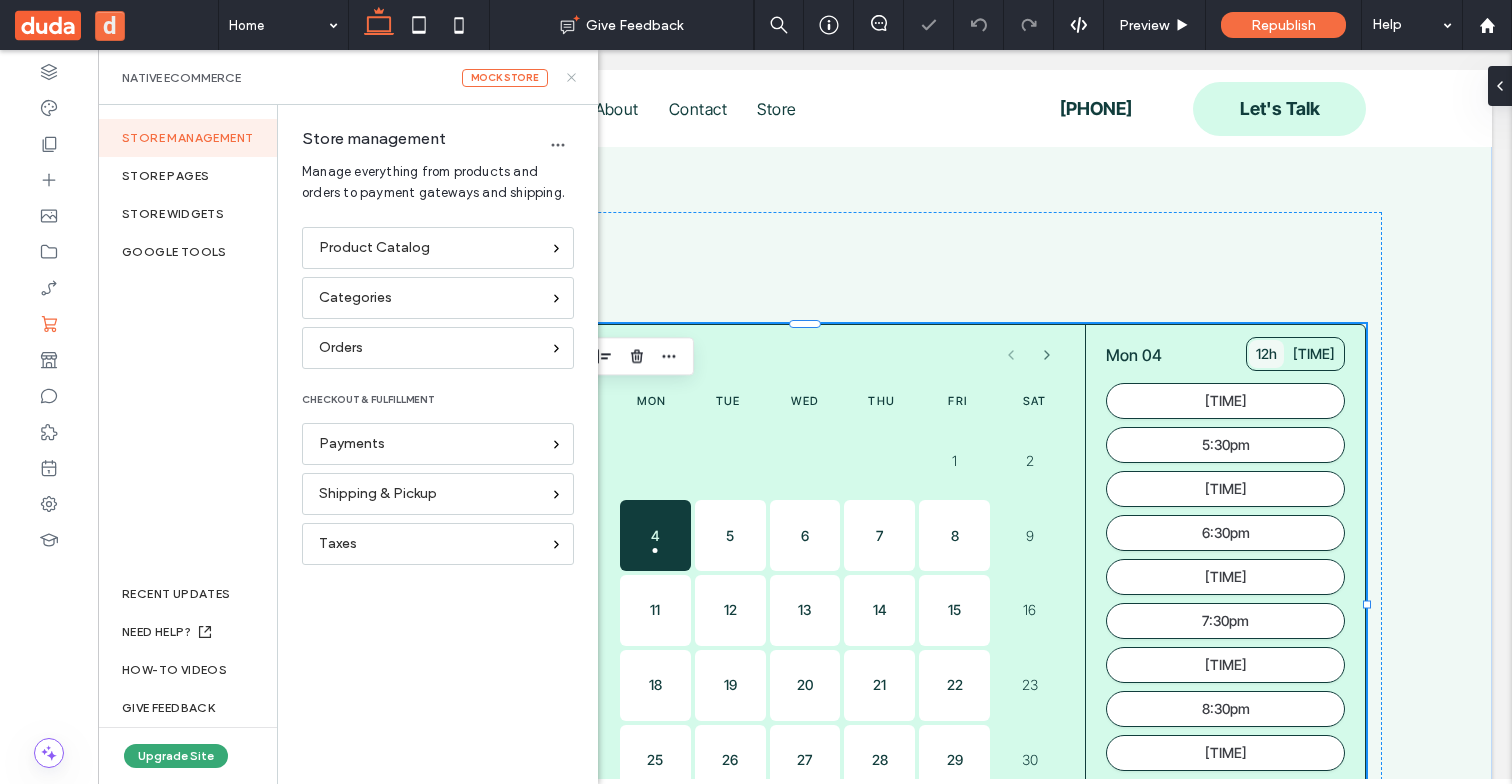 click 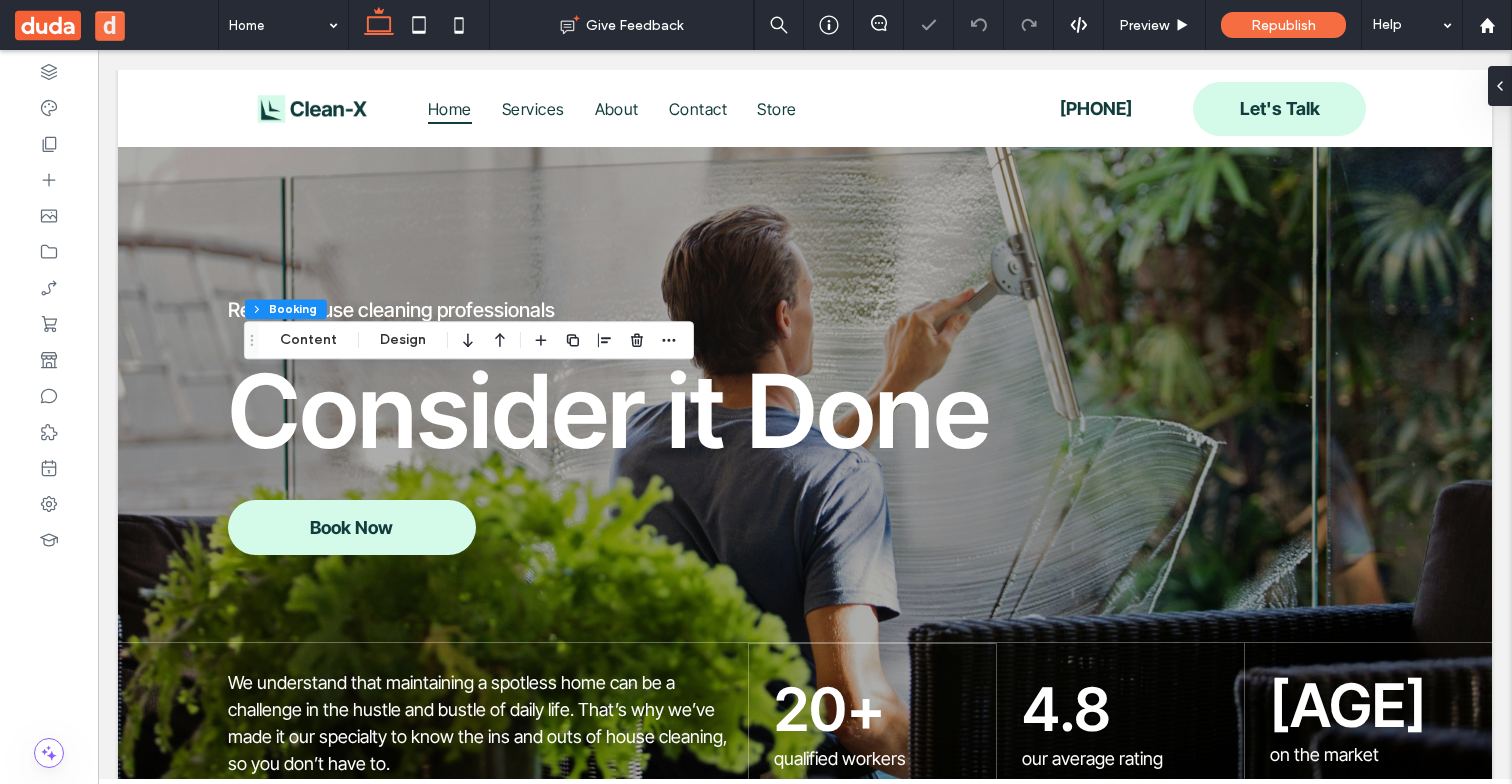 scroll, scrollTop: 716, scrollLeft: 0, axis: vertical 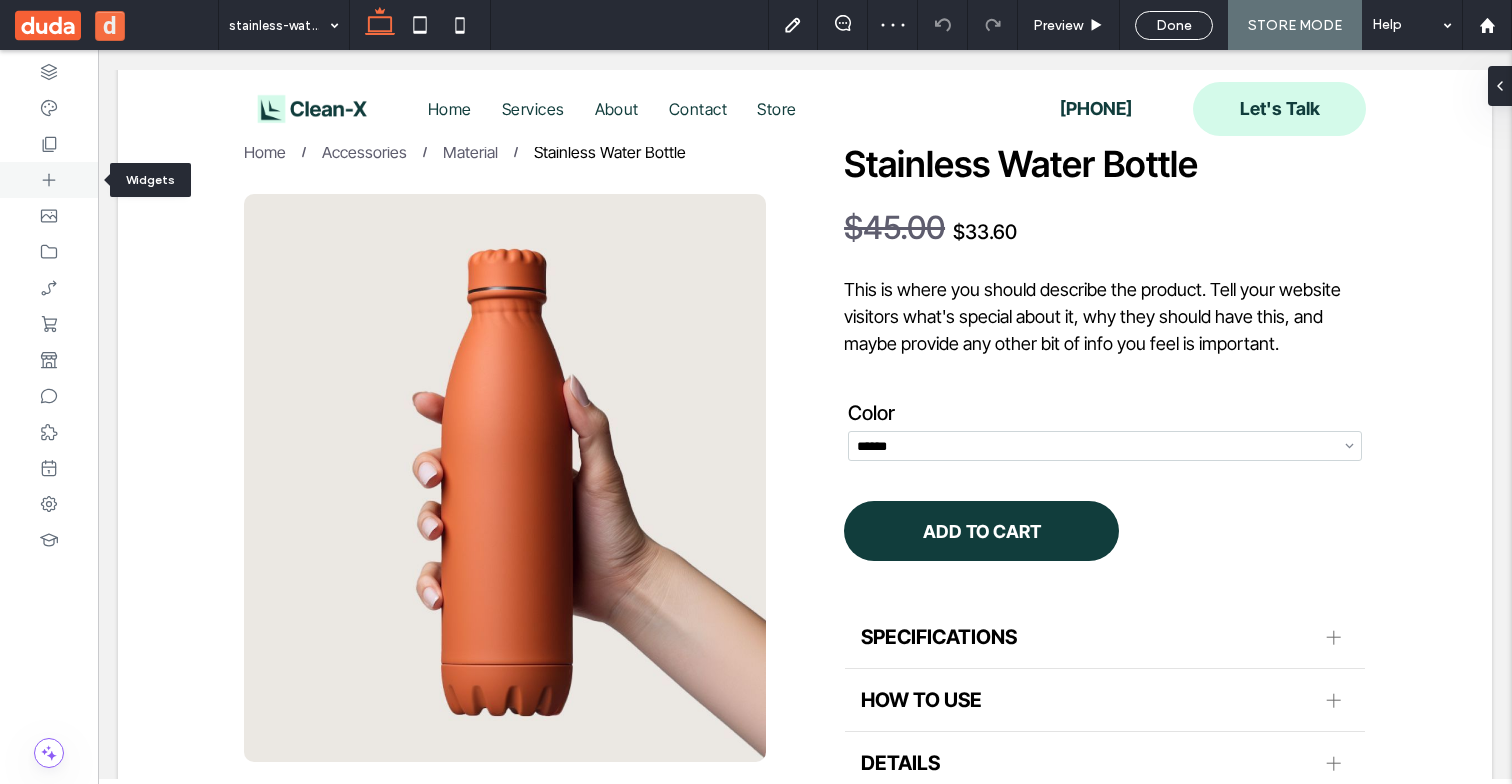 click 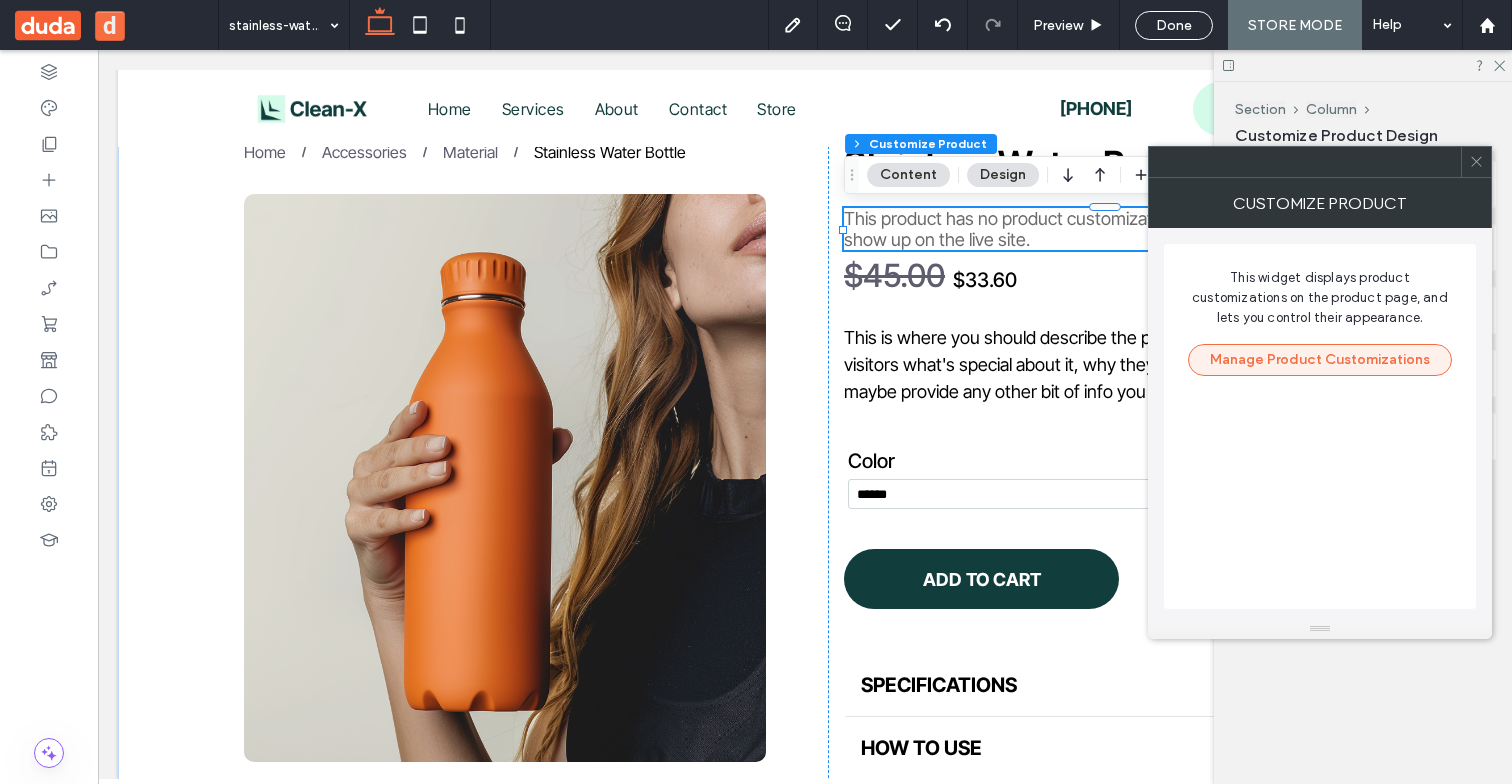 click on "Manage Product Customizations" at bounding box center (1320, 360) 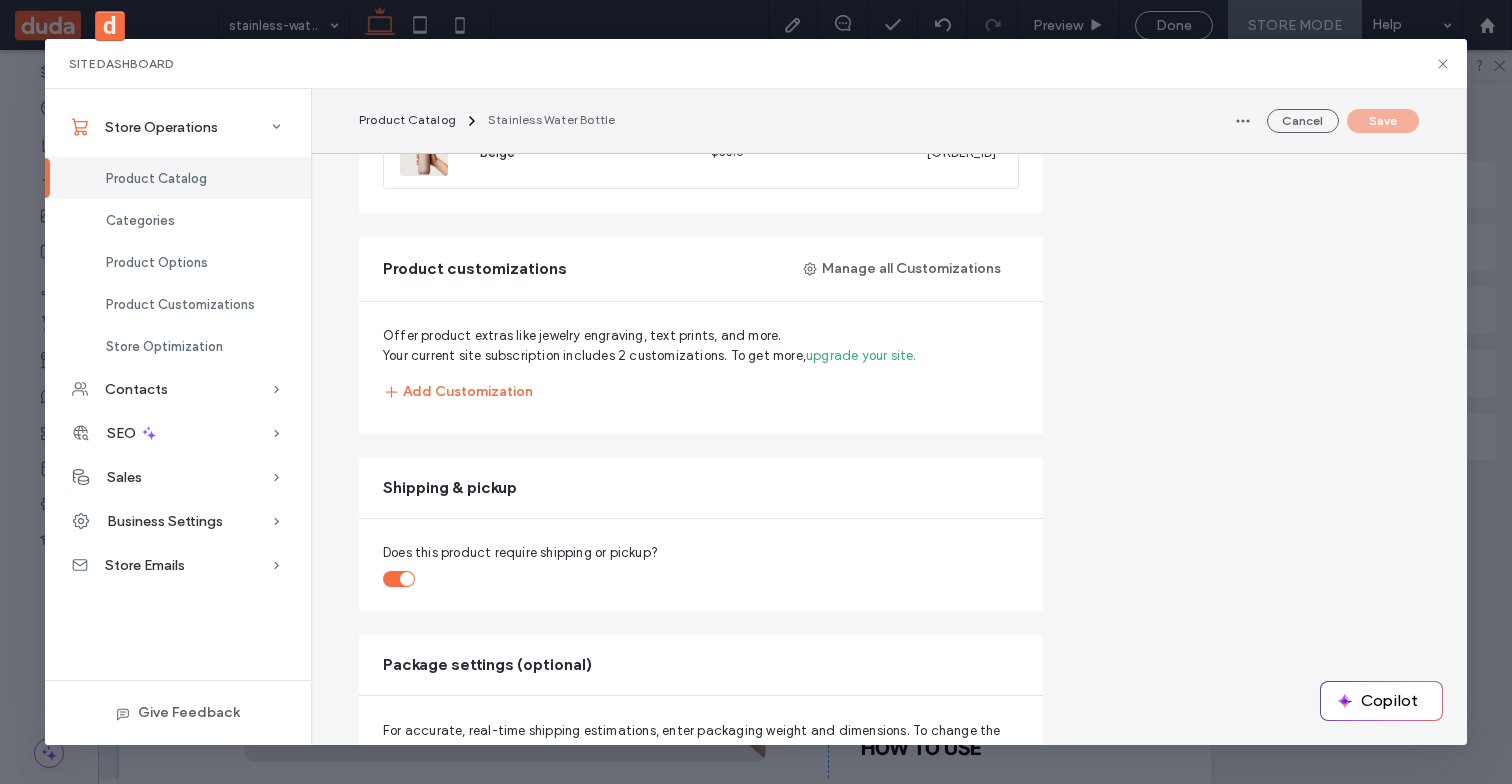 scroll, scrollTop: 1649, scrollLeft: 0, axis: vertical 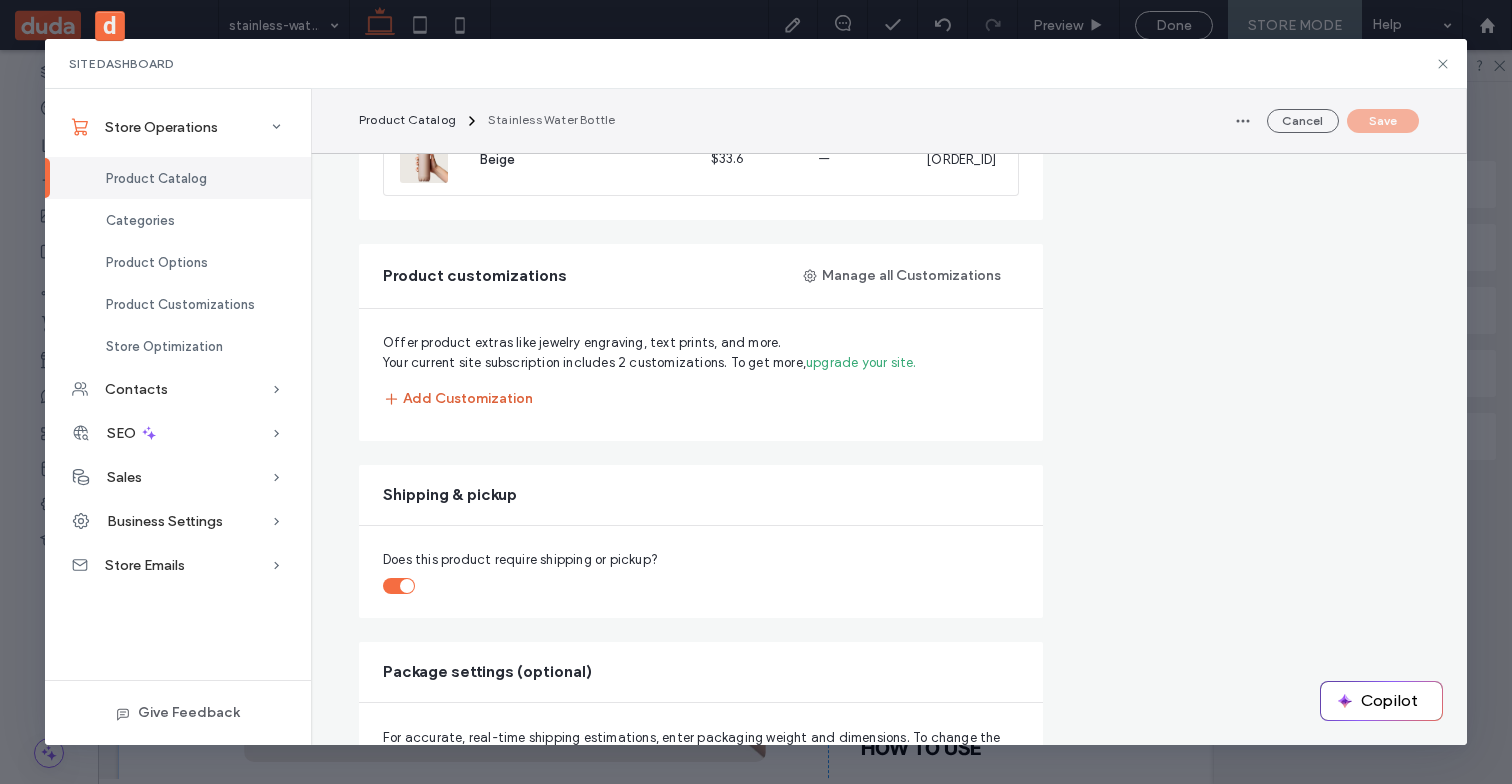 click on "Add Customization" at bounding box center [458, 399] 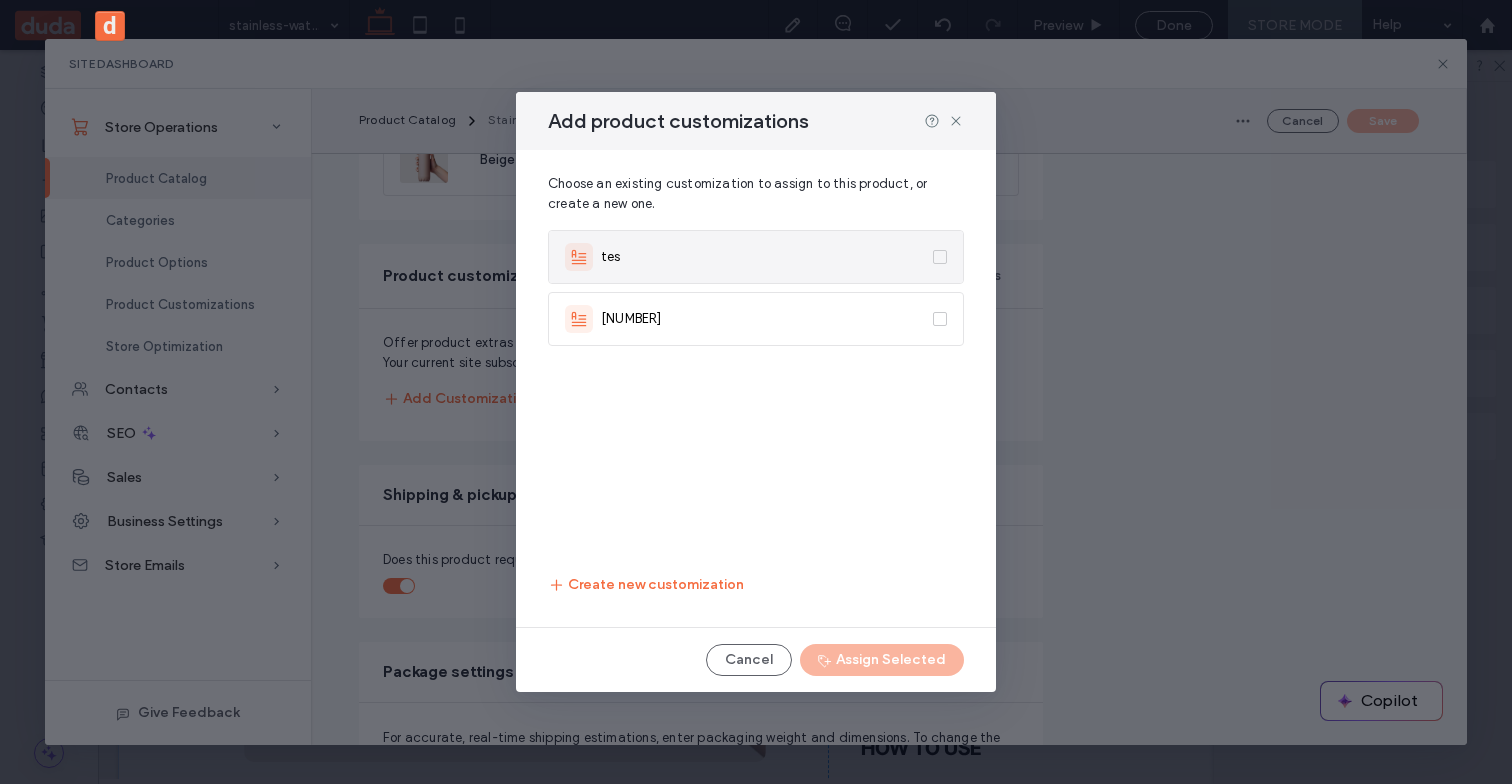 click at bounding box center (940, 257) 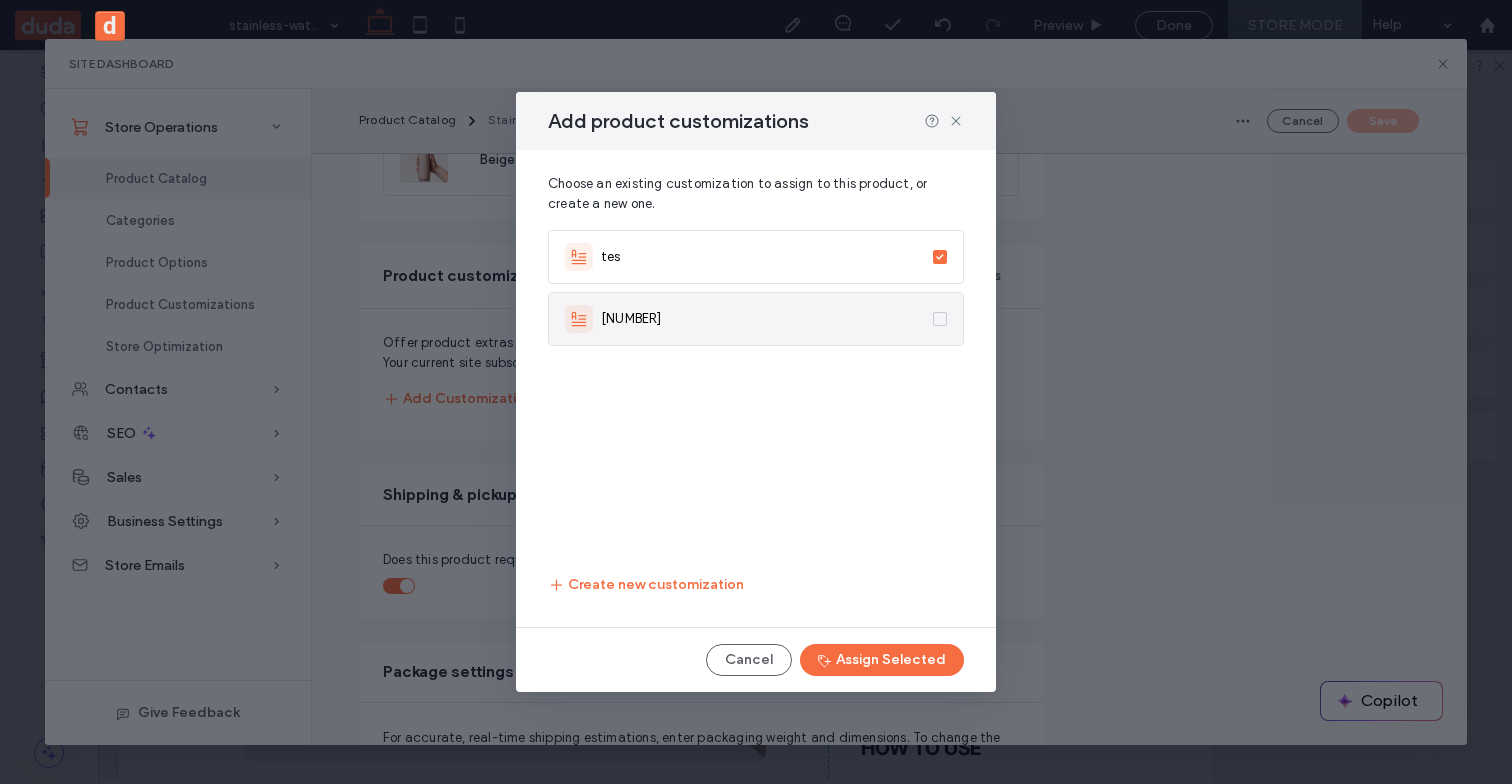 click at bounding box center (940, 319) 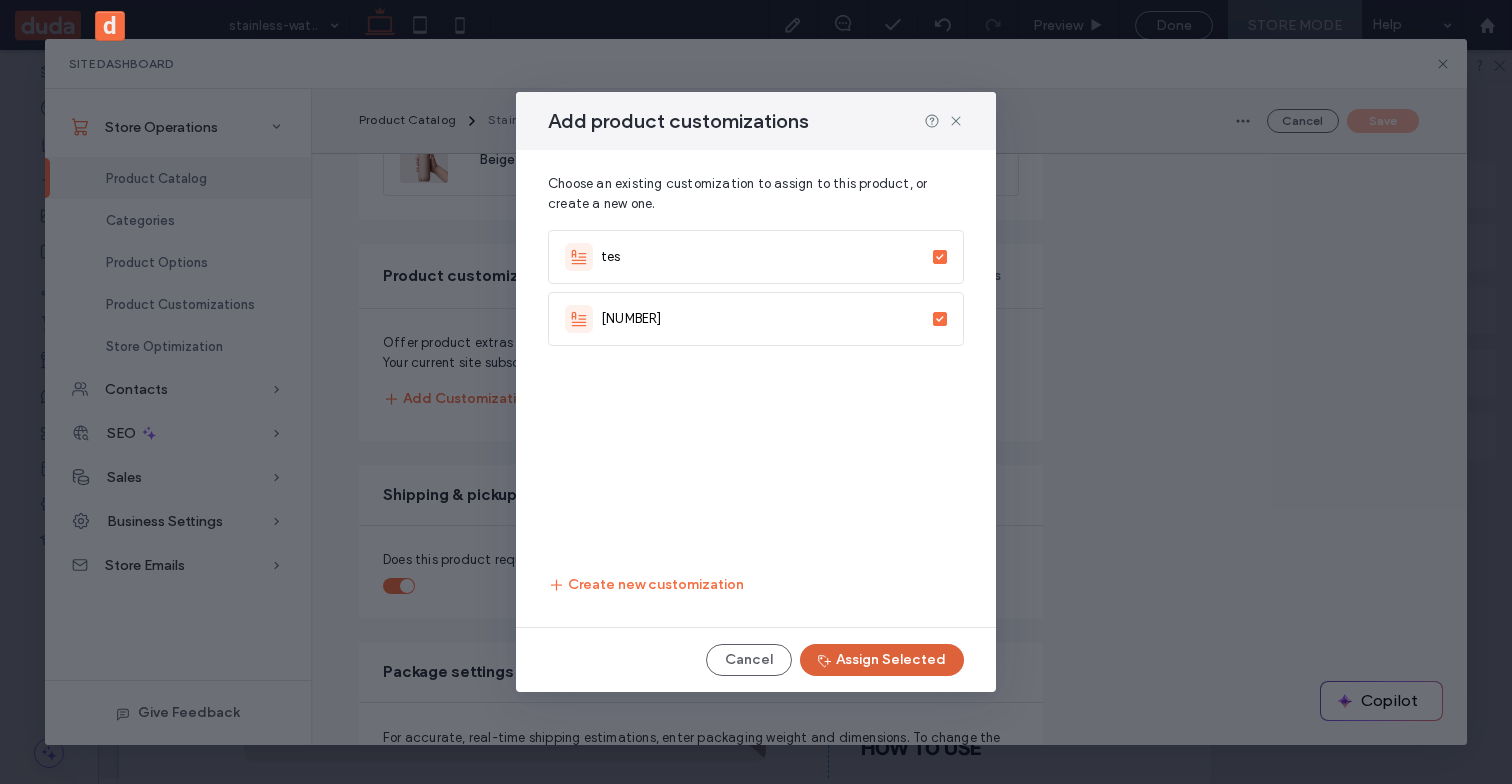 click on "Assign Selected" at bounding box center (882, 660) 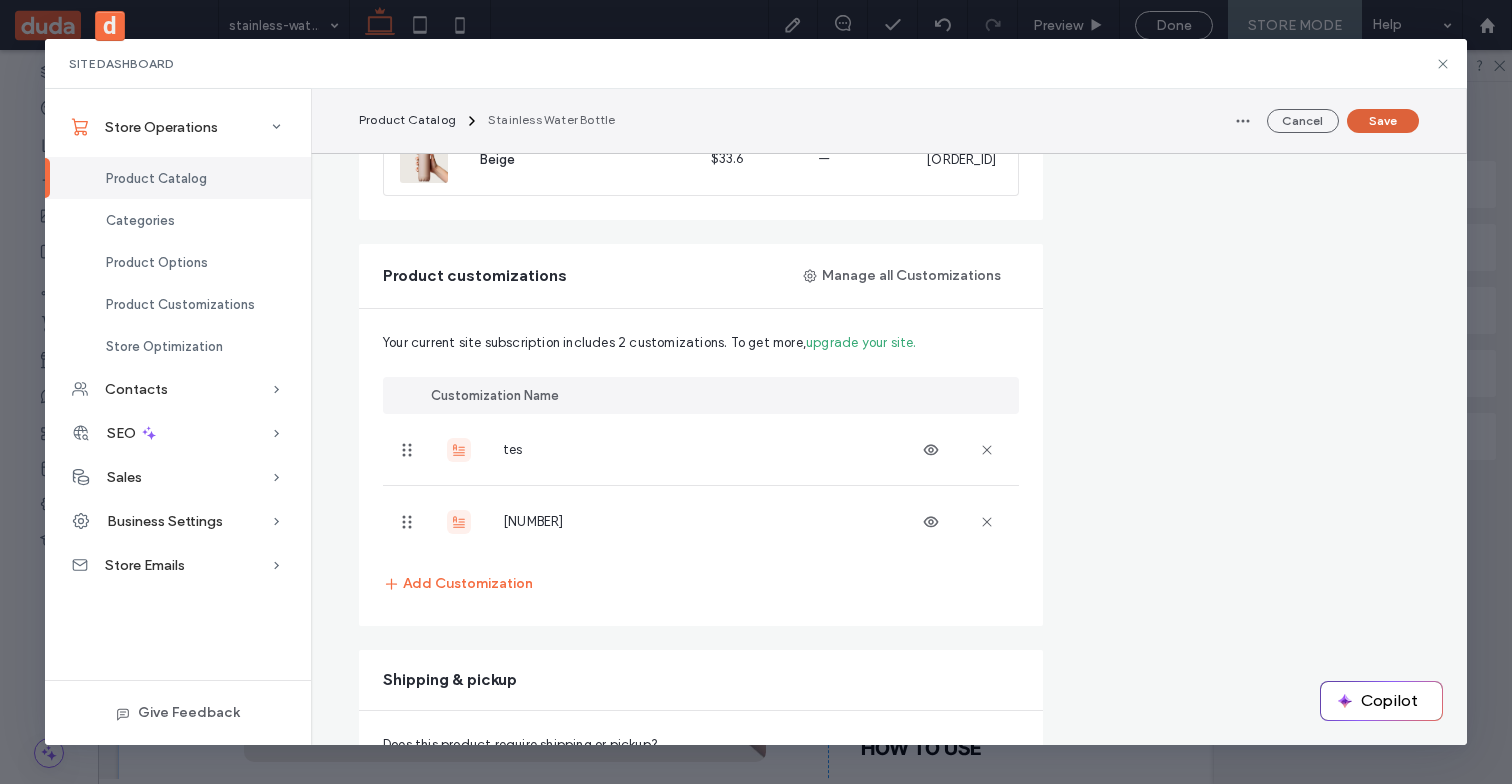 click on "Save" at bounding box center (1383, 121) 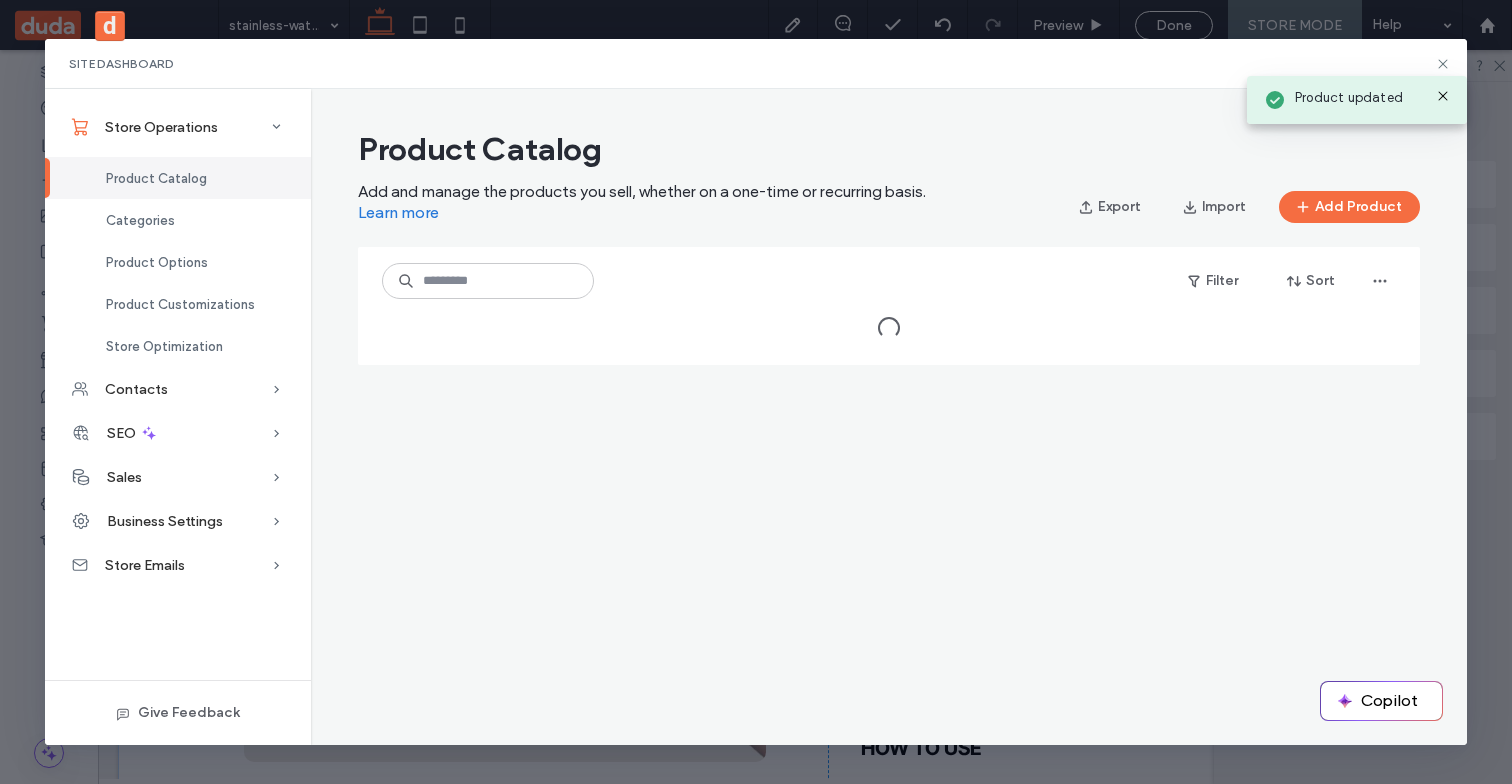 scroll, scrollTop: 0, scrollLeft: 0, axis: both 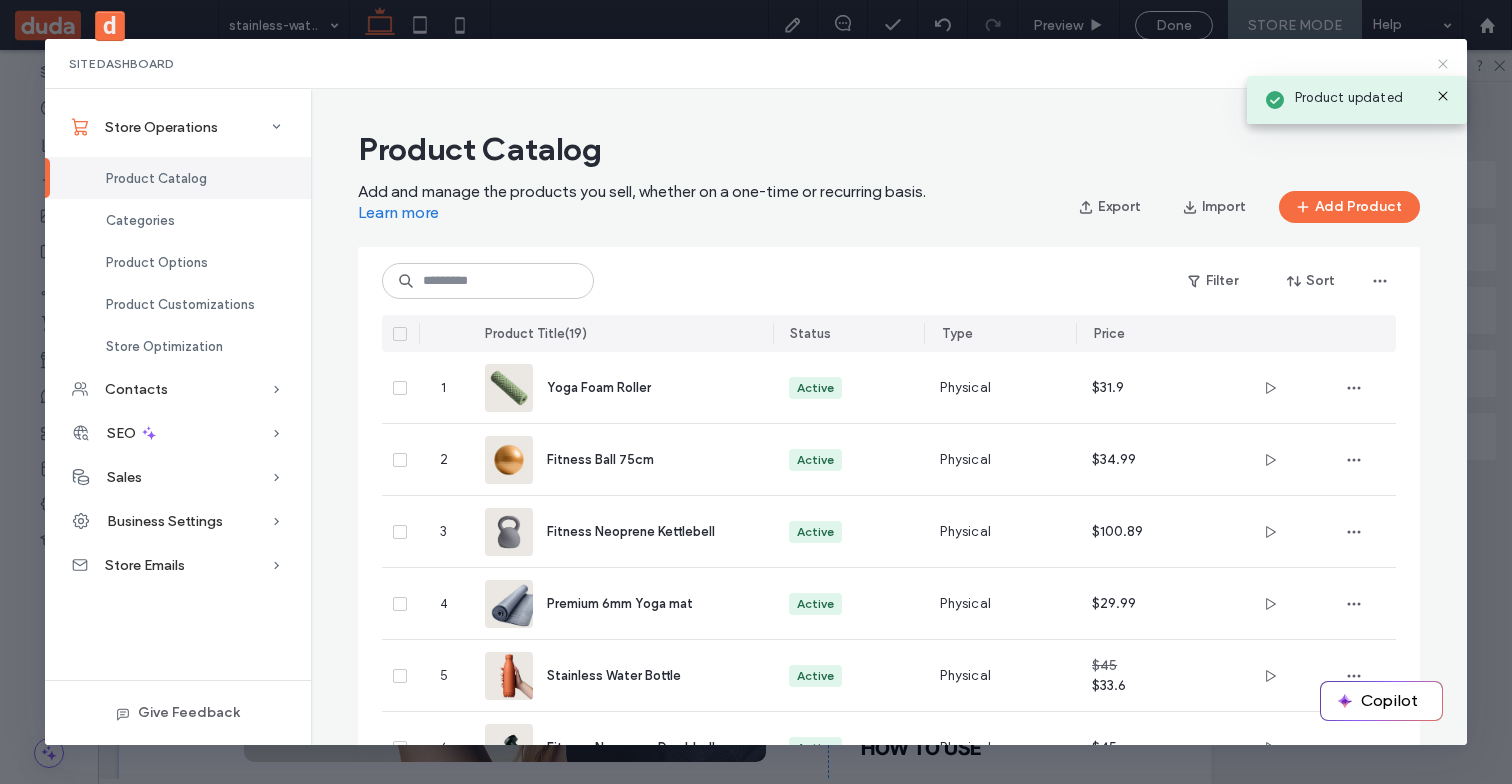 click 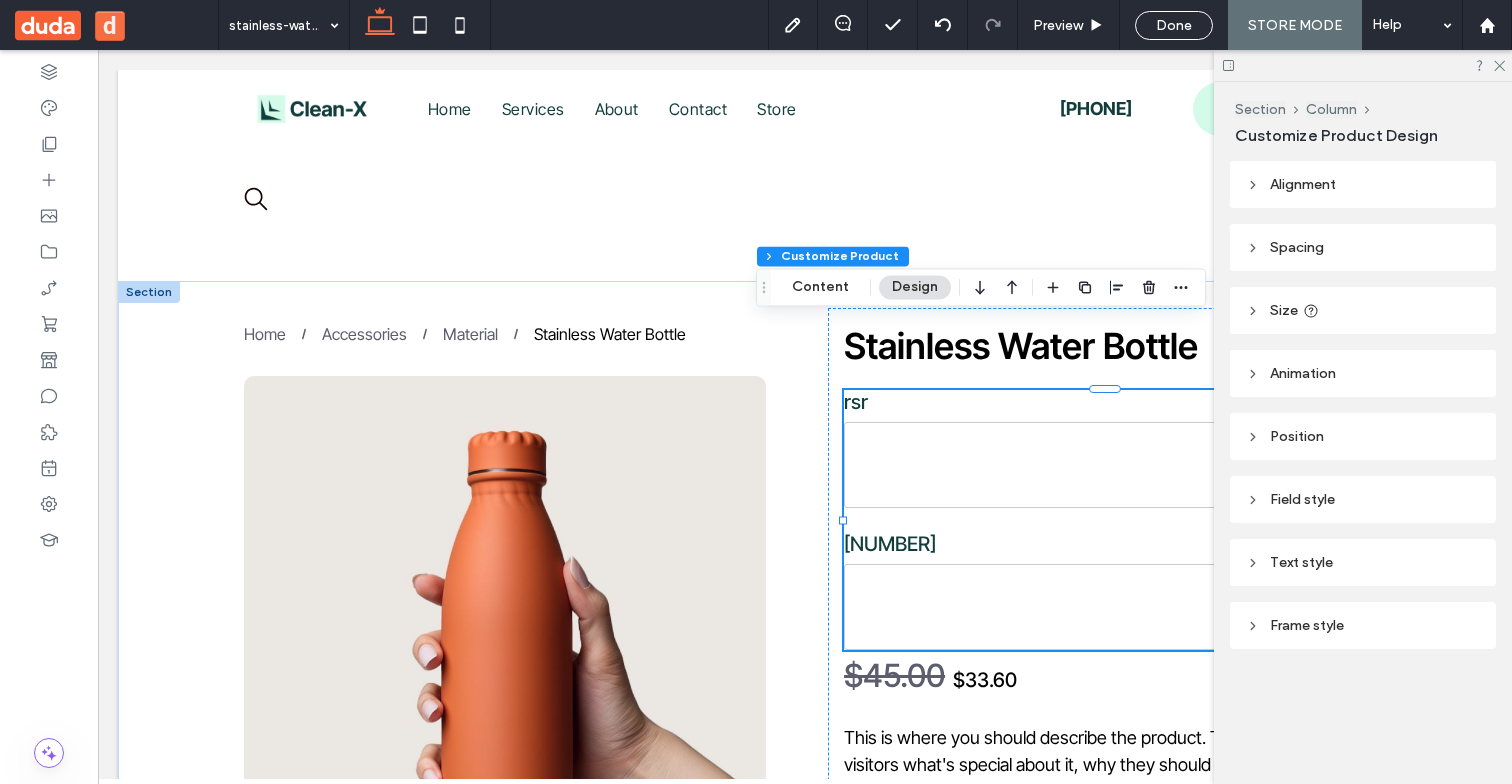 scroll, scrollTop: 69, scrollLeft: 0, axis: vertical 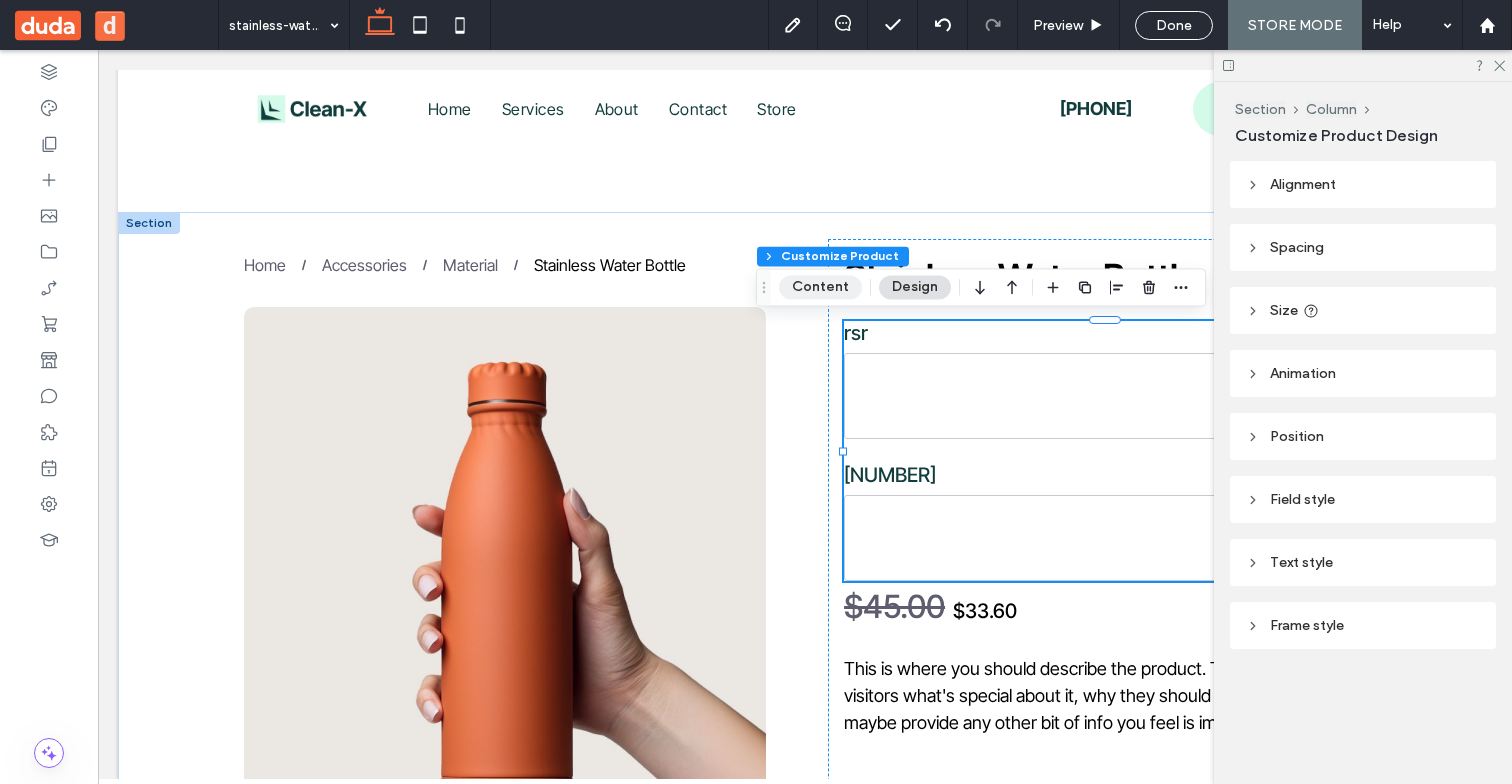 click on "Content" at bounding box center (820, 287) 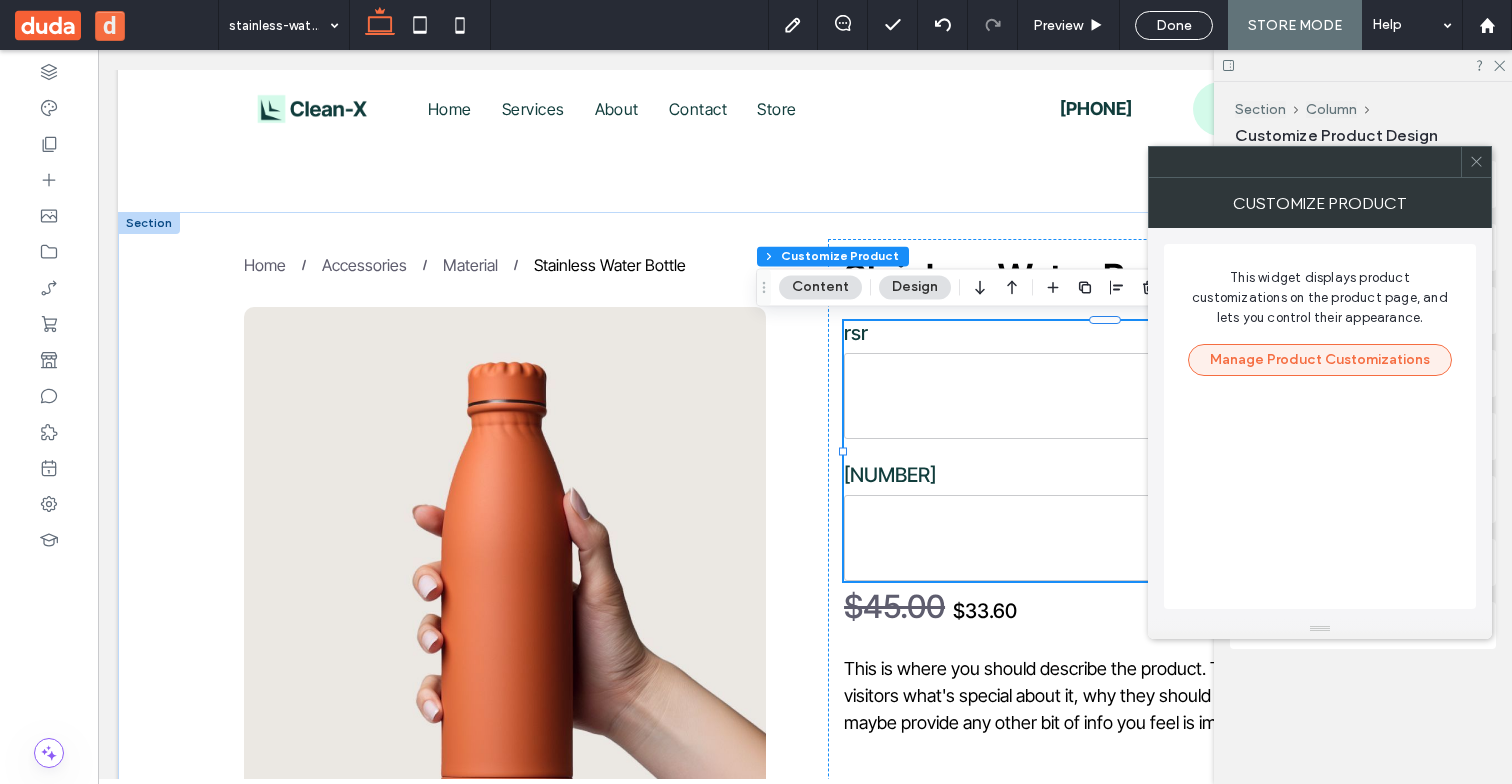 click on "Manage Product Customizations" at bounding box center (1320, 360) 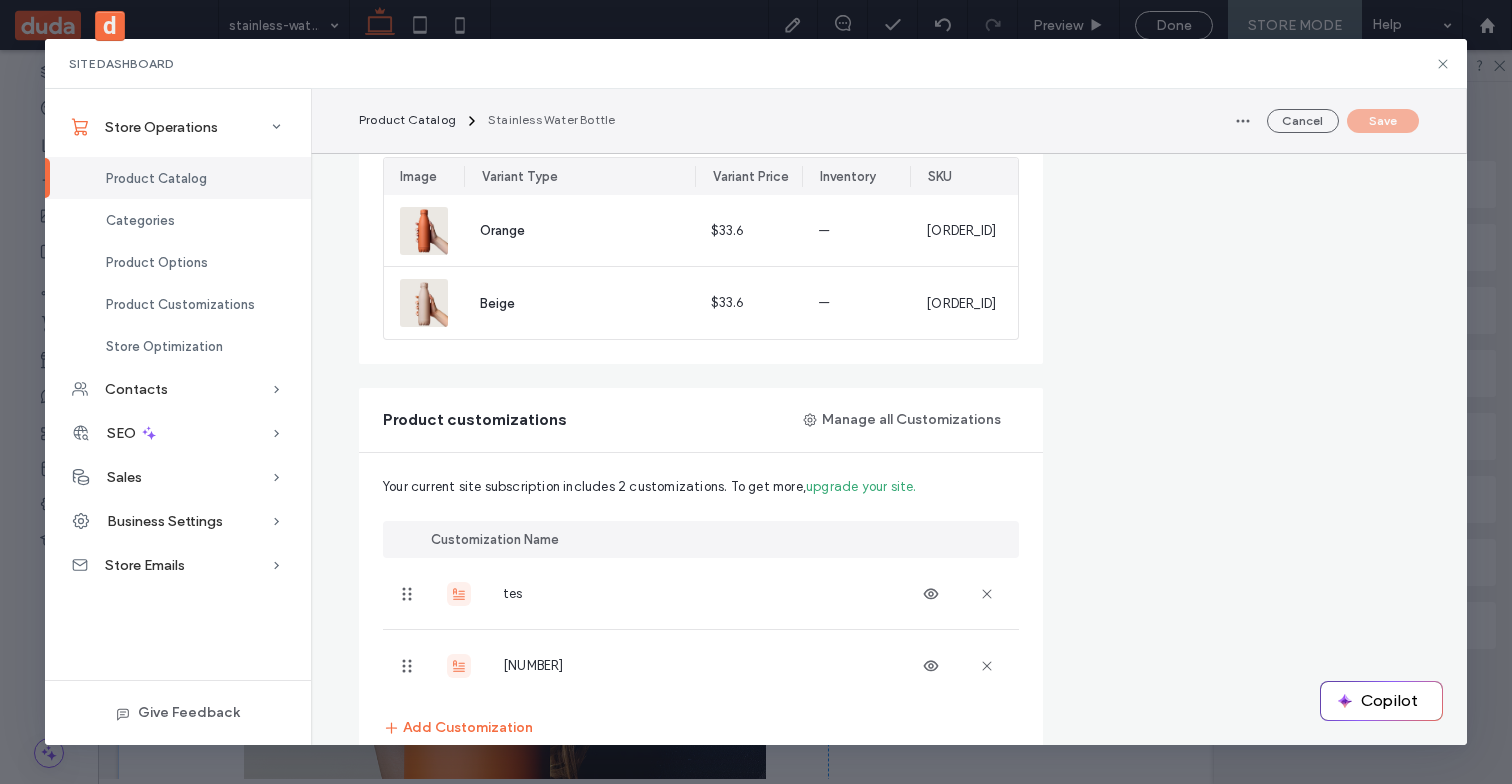 scroll, scrollTop: 1485, scrollLeft: 0, axis: vertical 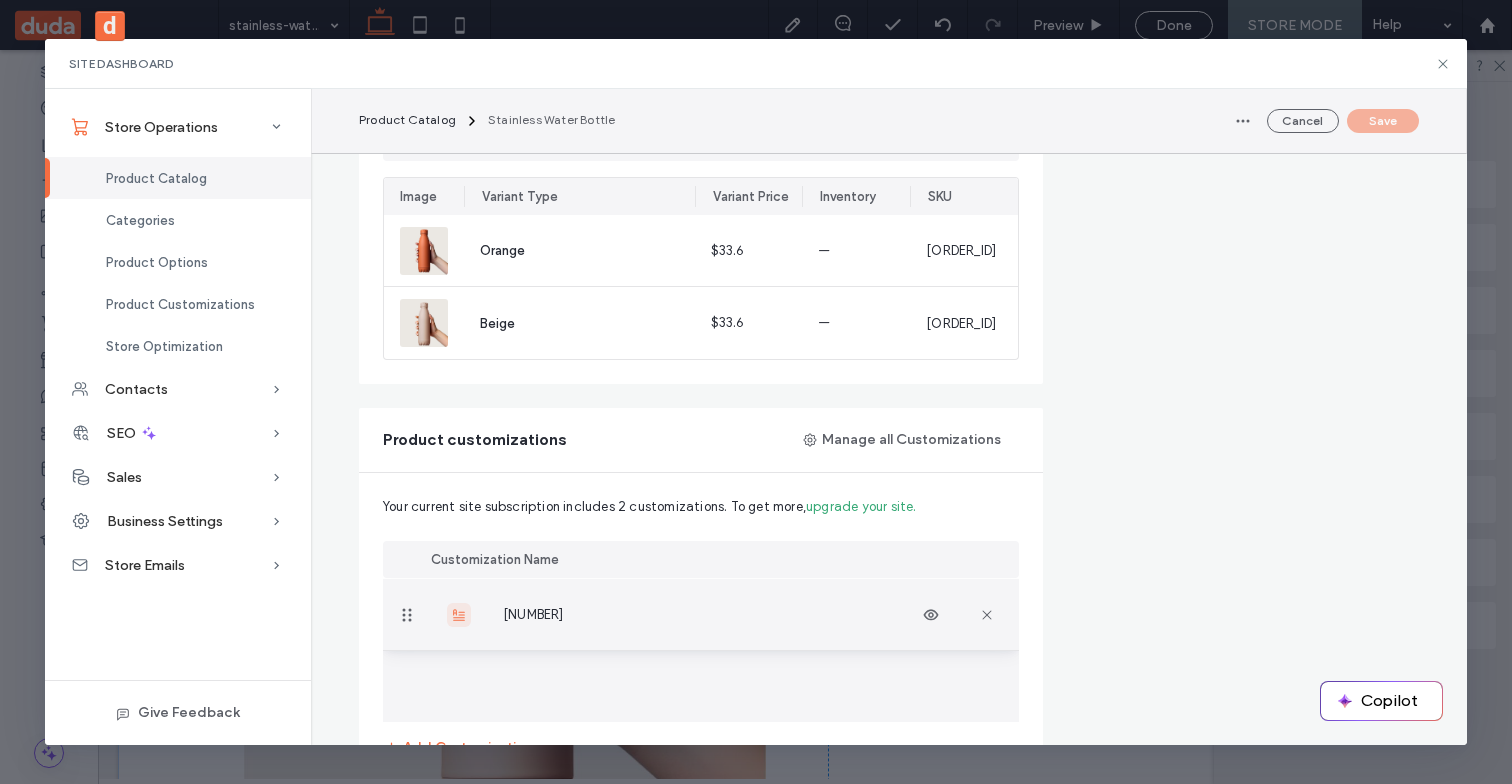 drag, startPoint x: 405, startPoint y: 684, endPoint x: 409, endPoint y: 588, distance: 96.0833 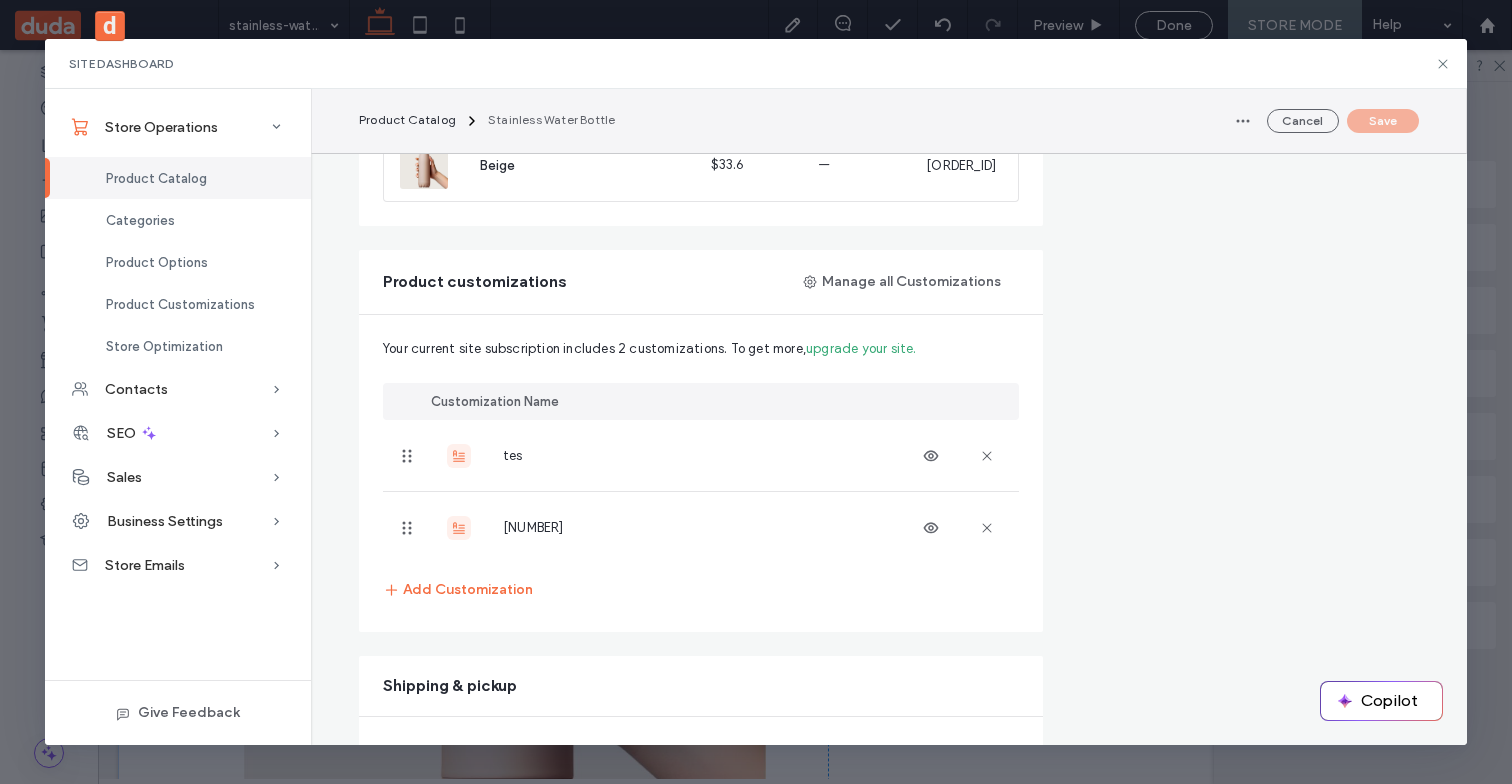 scroll, scrollTop: 1650, scrollLeft: 0, axis: vertical 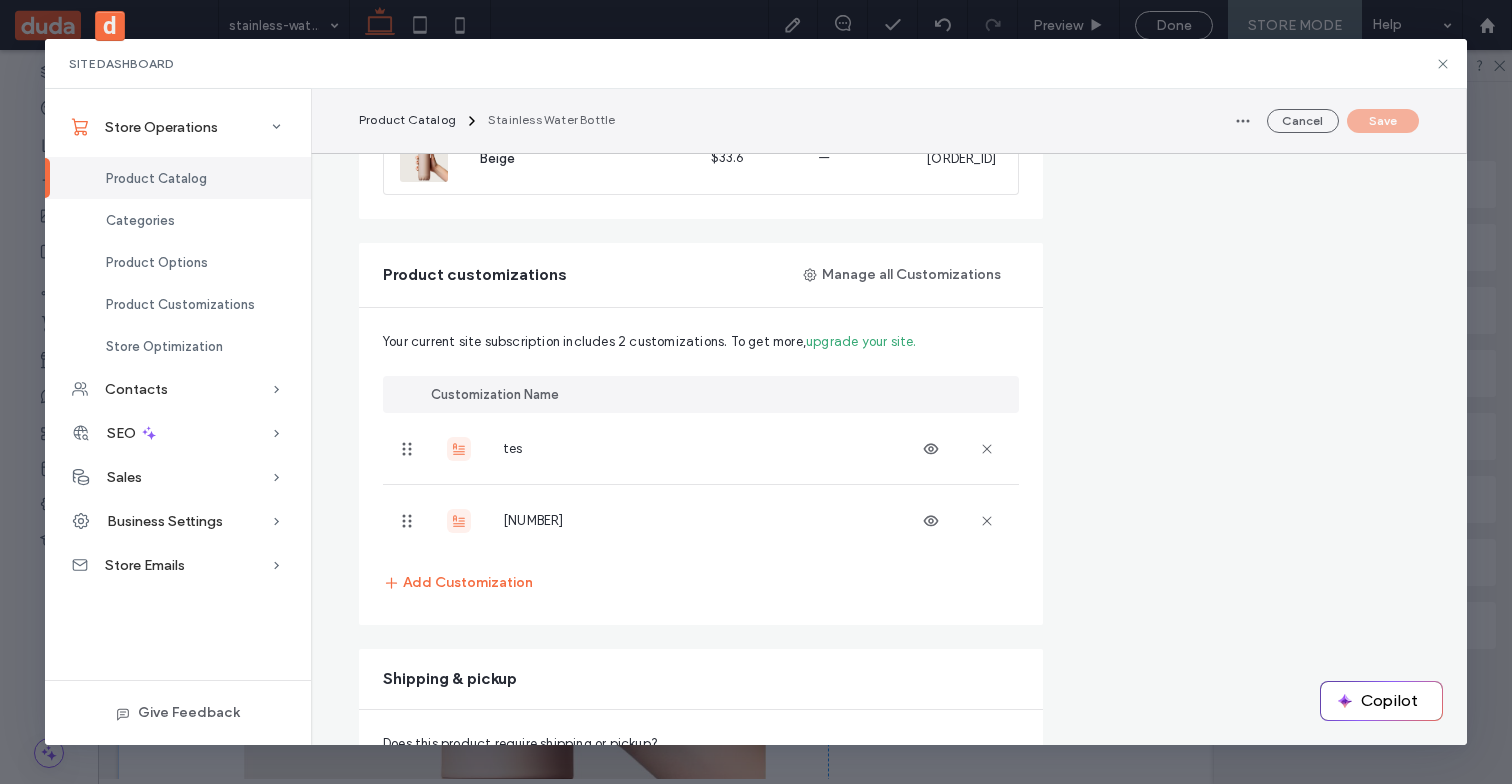 click on "Pricing Regular price On sale ** $[PRICE] Sale price **** $[PRICE] Lowest price history Show the lowest price in the 30 days before the sale for all on sale products. Product’s purchase type One-Time Subscription Offer this product on a recurring basis Categories Add this product to one or more categories - Material &nbsp;Accessories +0 - Material &nbsp;Accessories +0" at bounding box center (1241, 594) 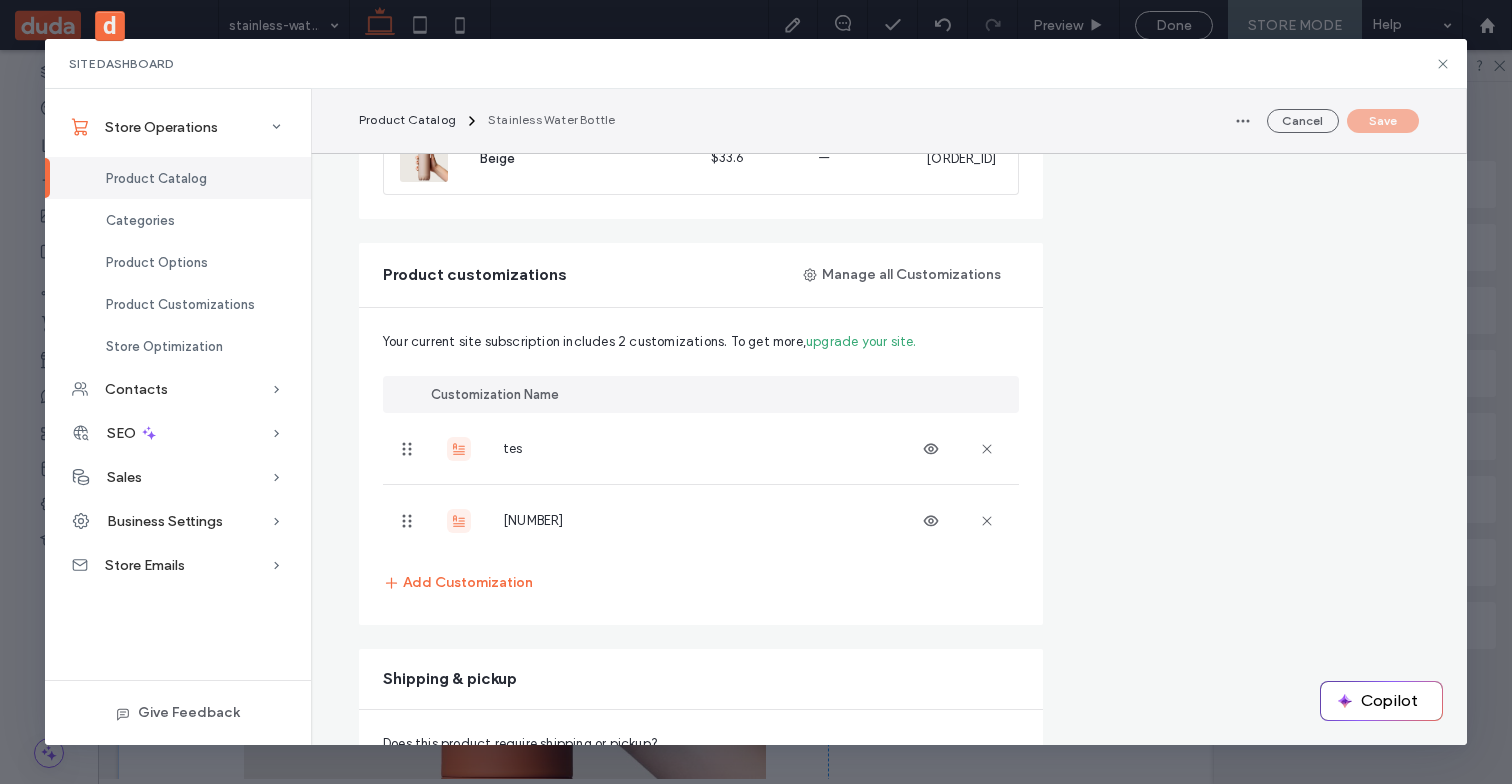 click on "Cancel Save" at bounding box center (1323, 121) 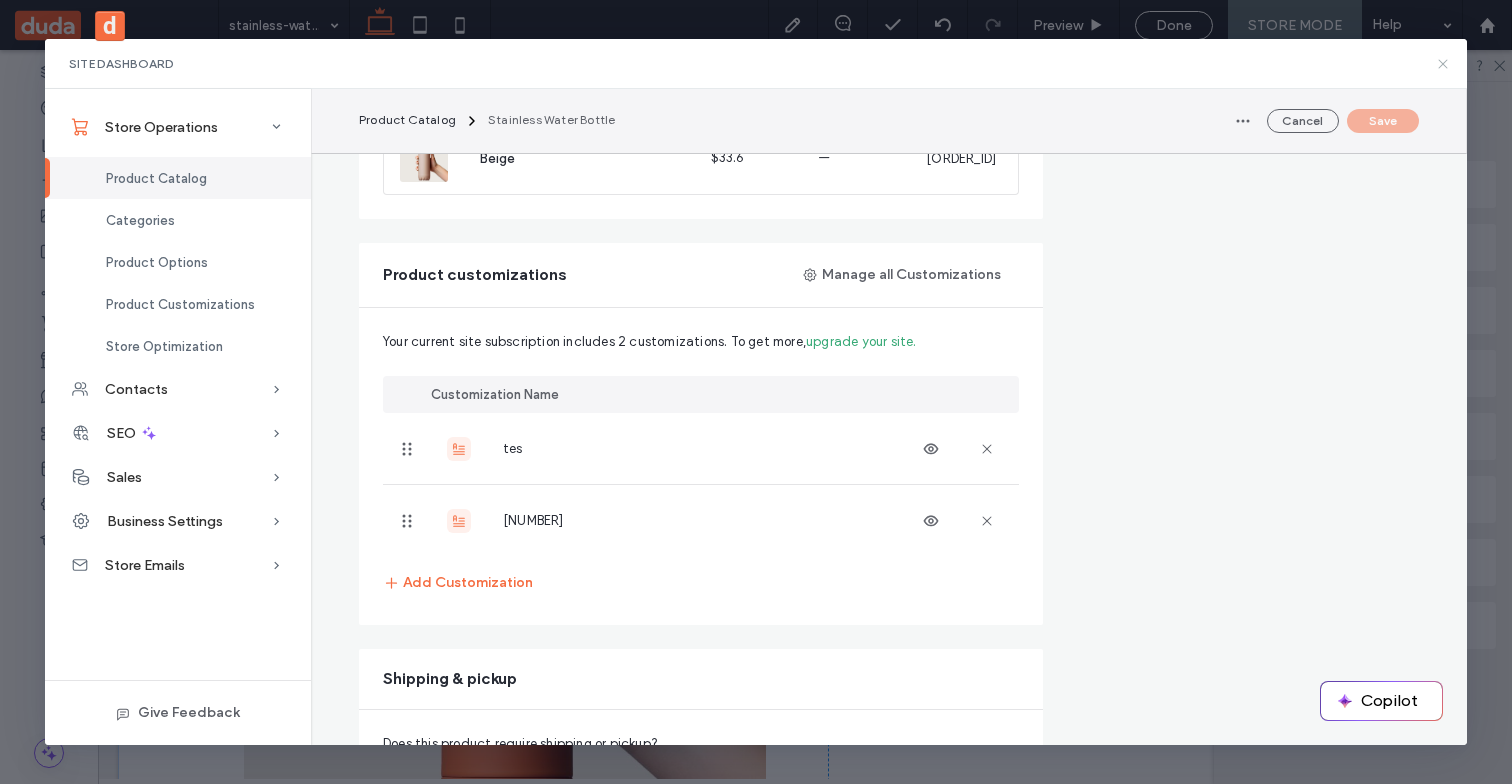 click 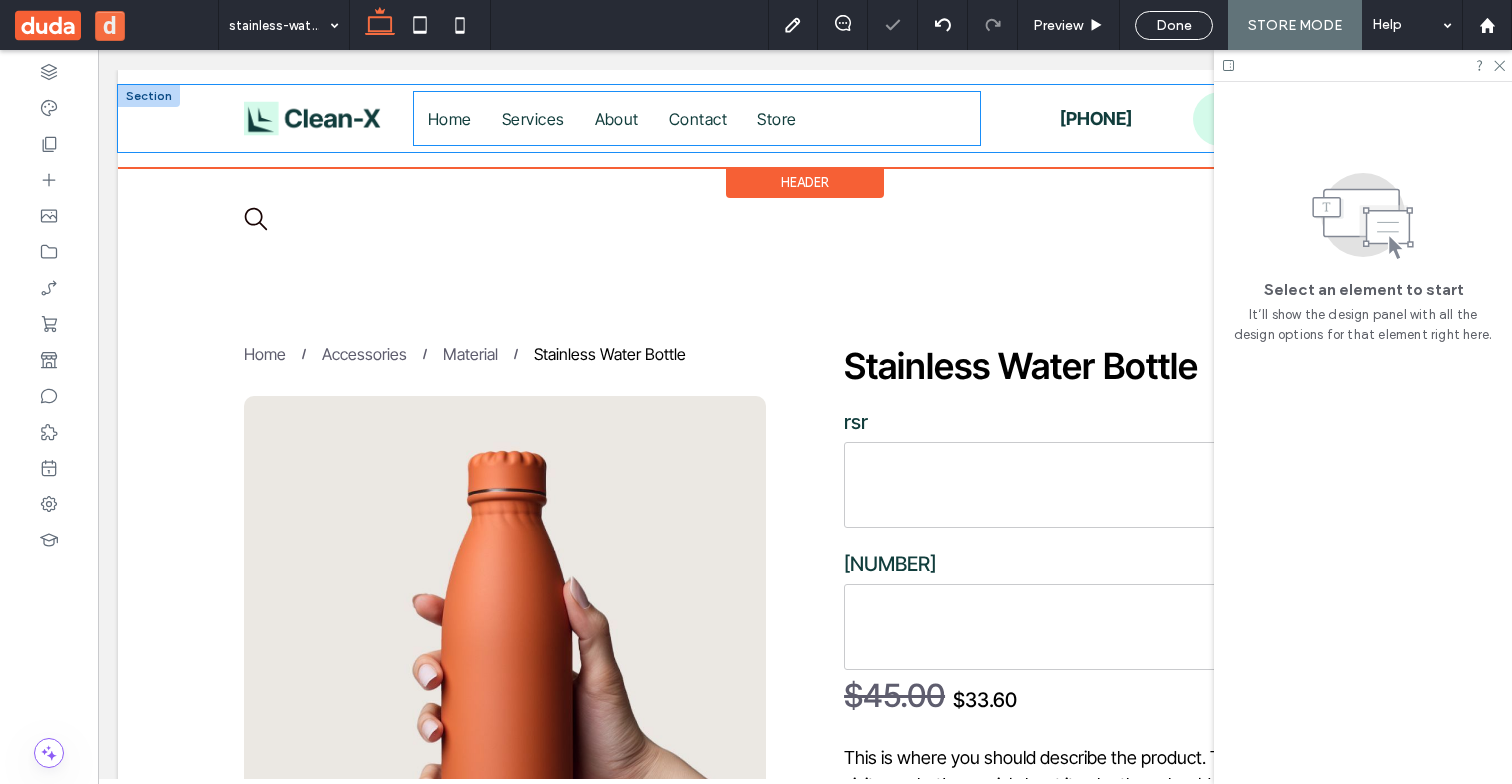 scroll, scrollTop: 0, scrollLeft: 0, axis: both 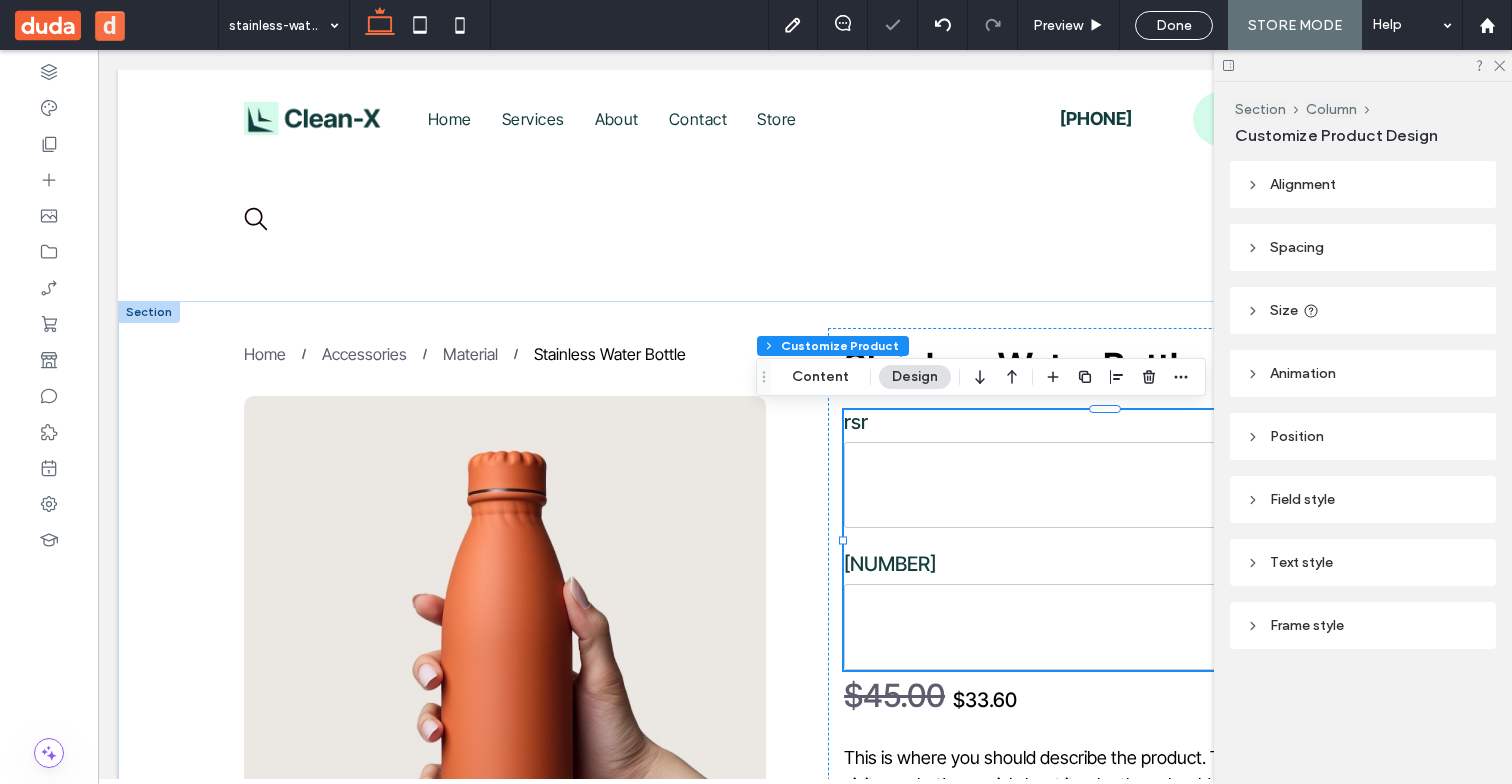 click at bounding box center [1105, 485] 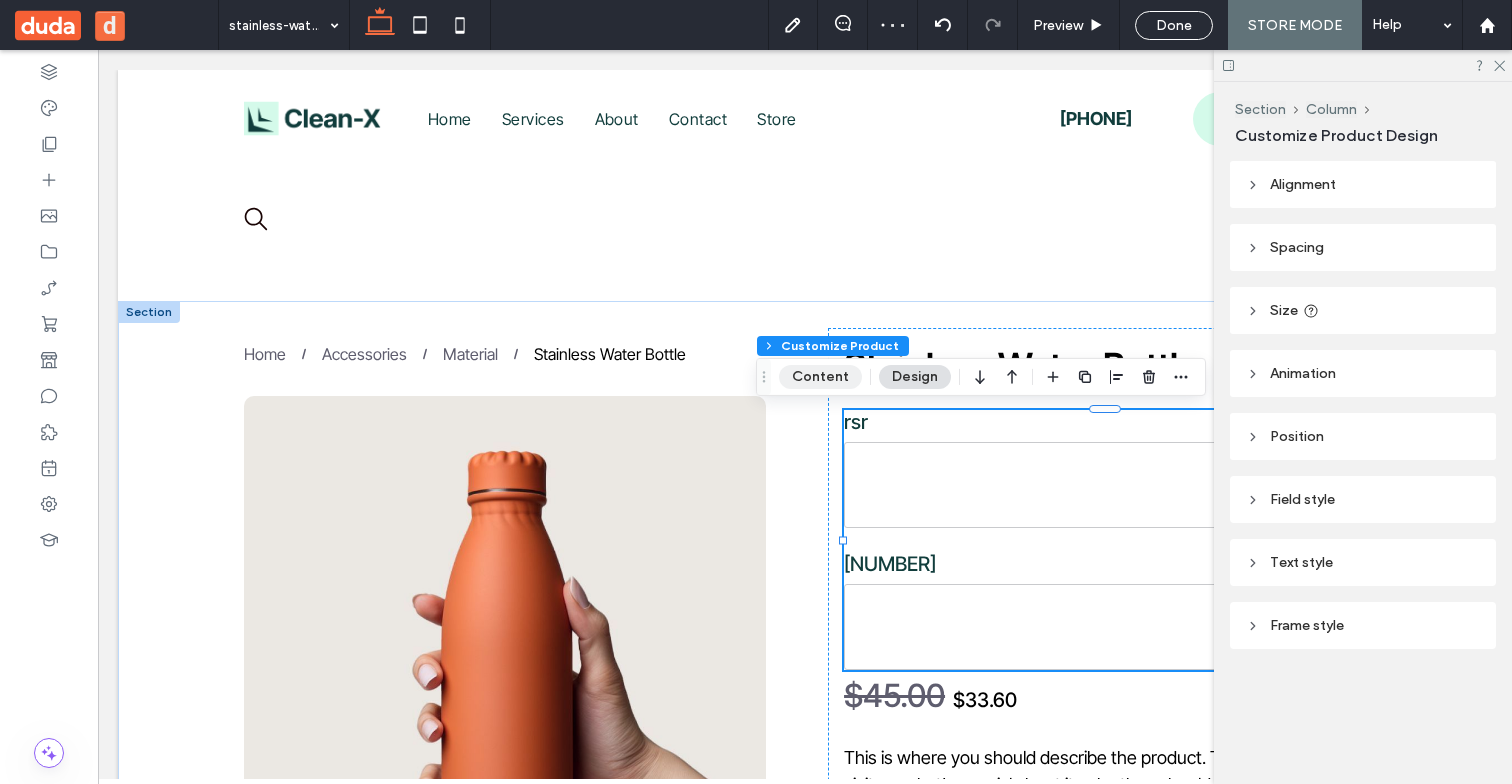 click on "Content" at bounding box center [820, 377] 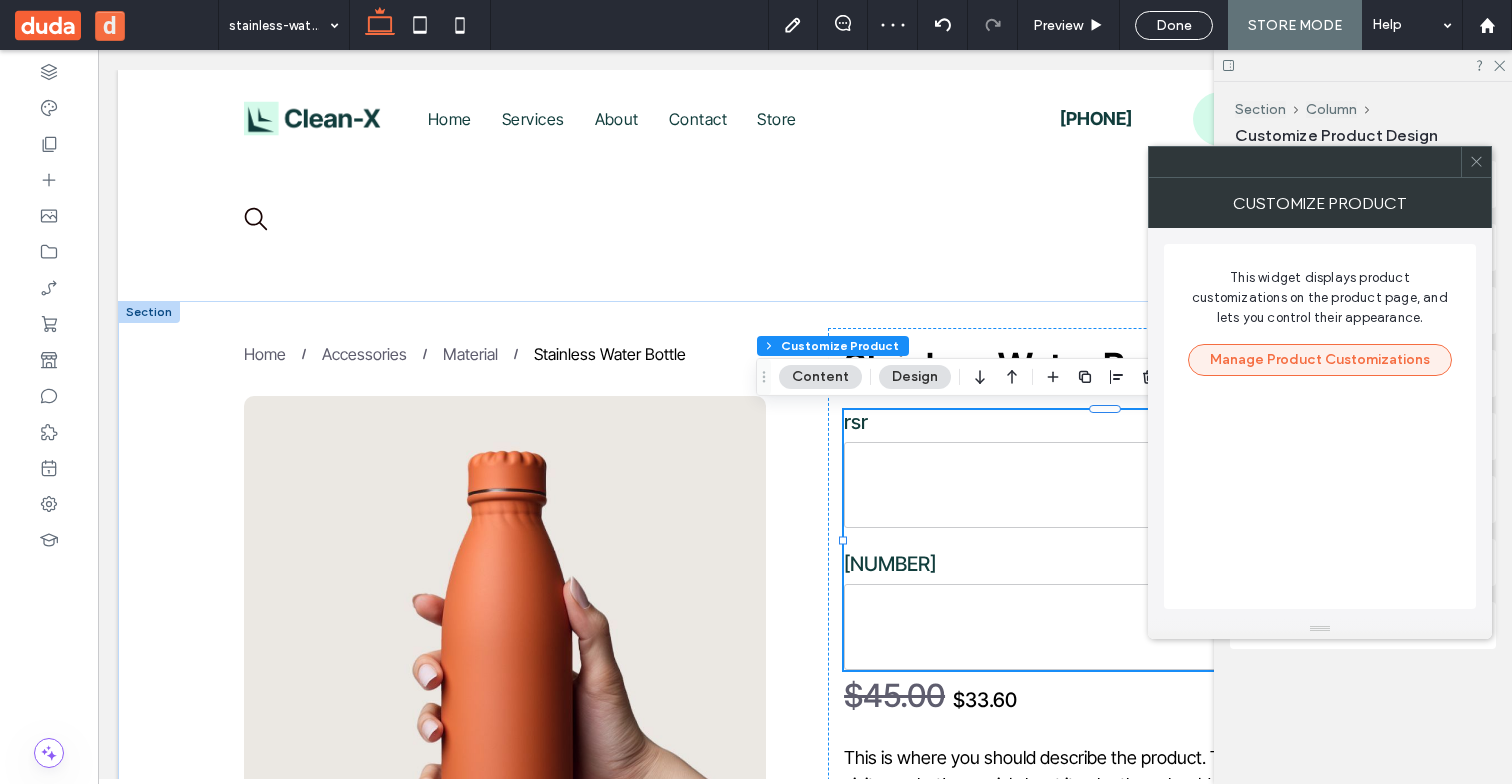 click on "Manage Product Customizations" at bounding box center (1320, 360) 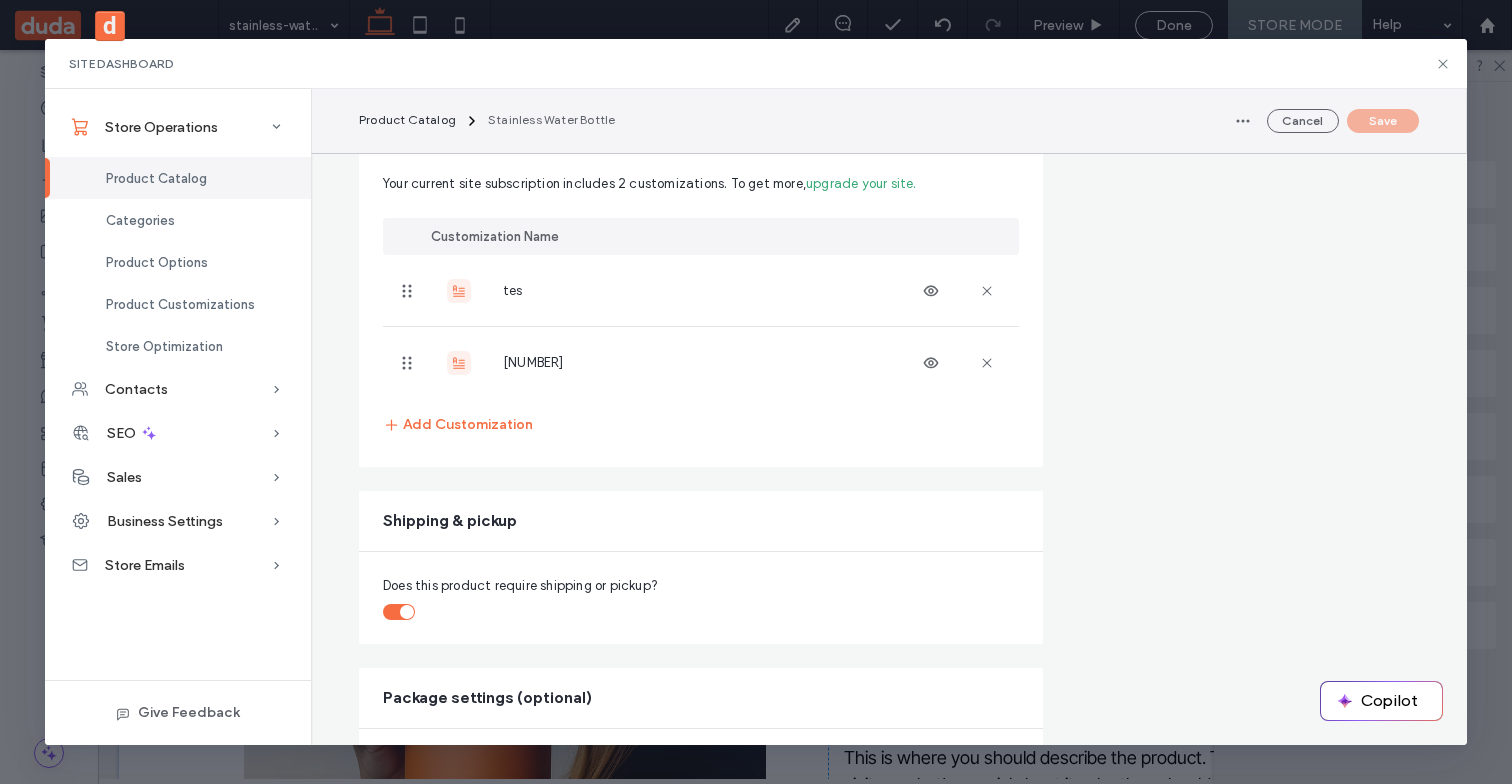 scroll, scrollTop: 1807, scrollLeft: 0, axis: vertical 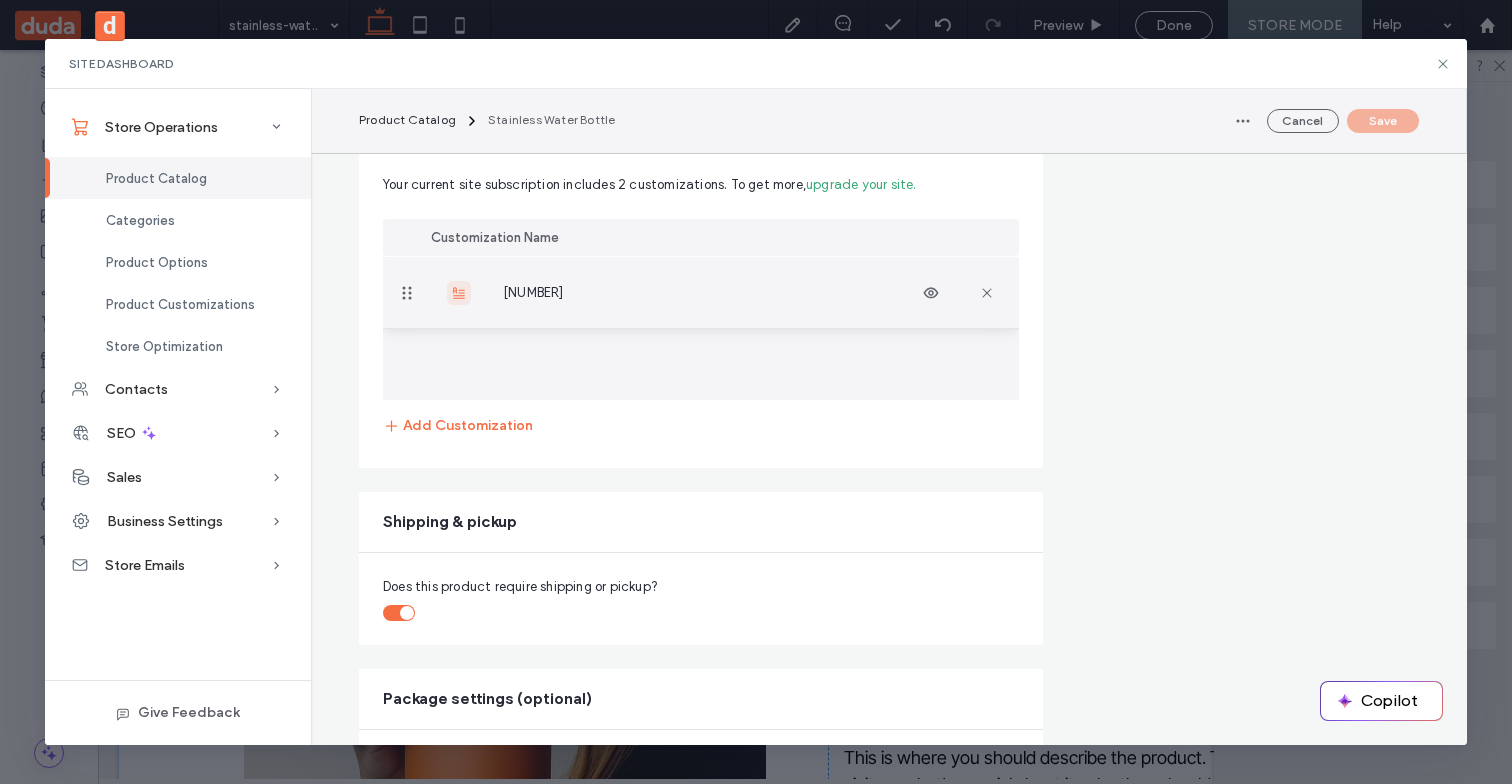 drag, startPoint x: 412, startPoint y: 360, endPoint x: 412, endPoint y: 281, distance: 79 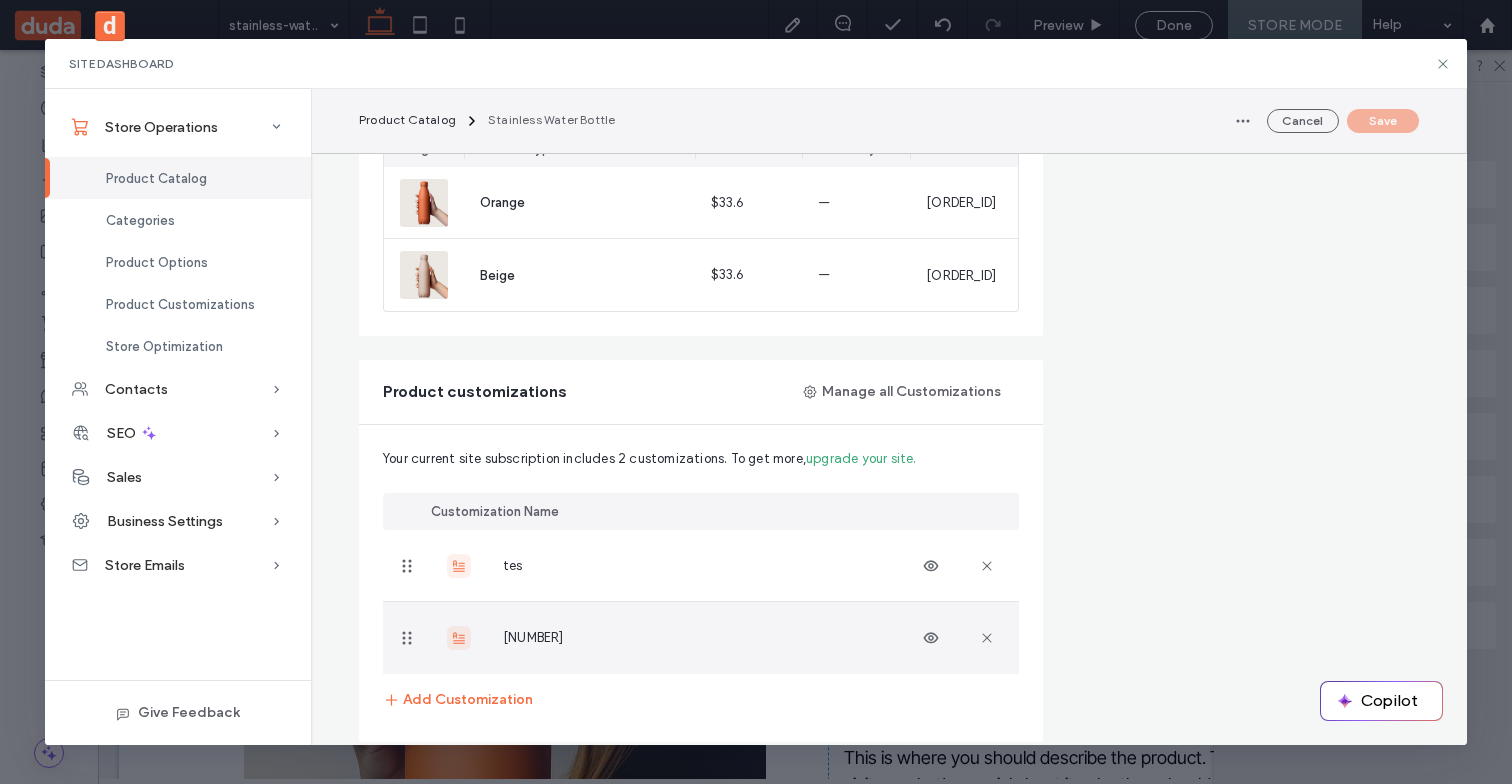 scroll, scrollTop: 1514, scrollLeft: 0, axis: vertical 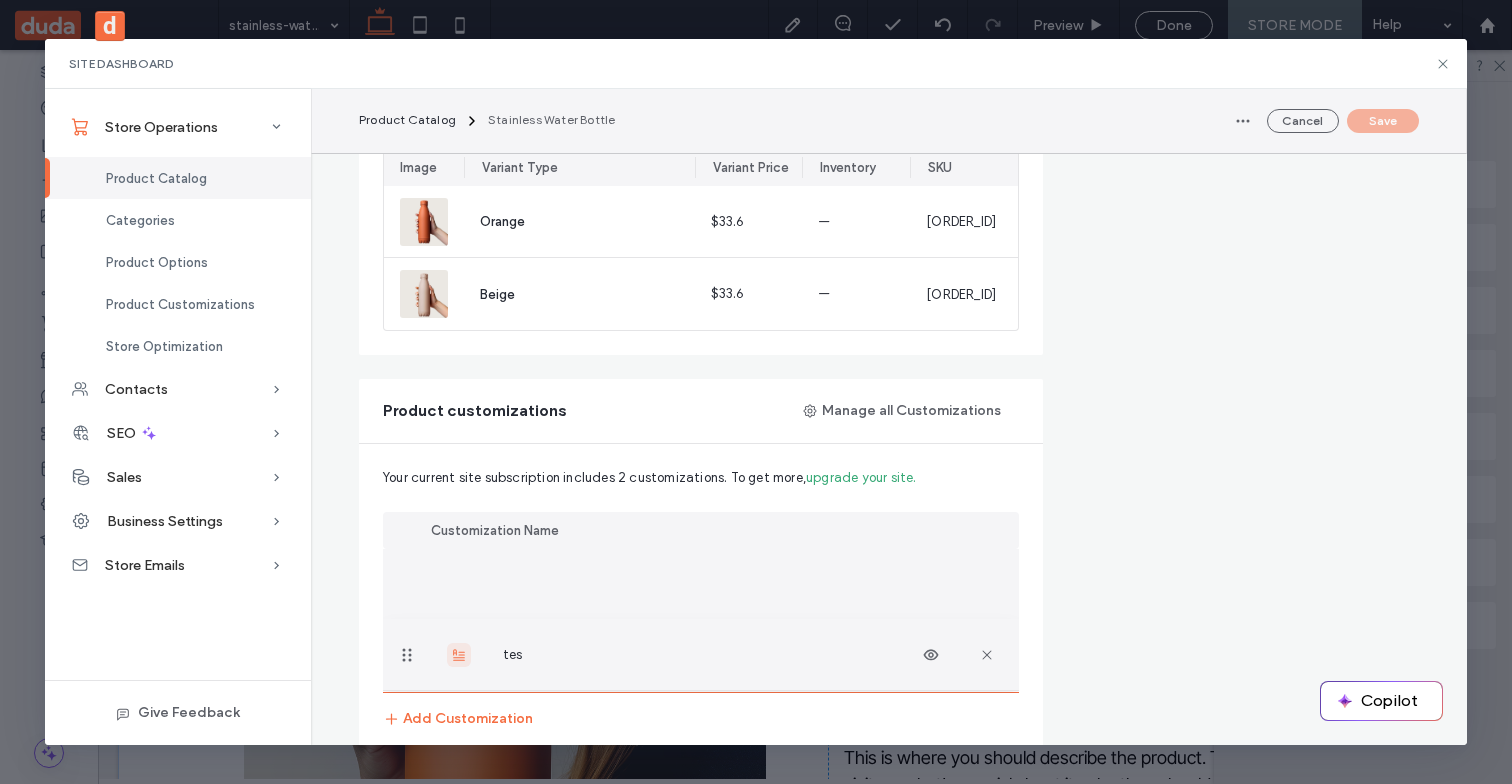drag, startPoint x: 406, startPoint y: 578, endPoint x: 408, endPoint y: 656, distance: 78.025635 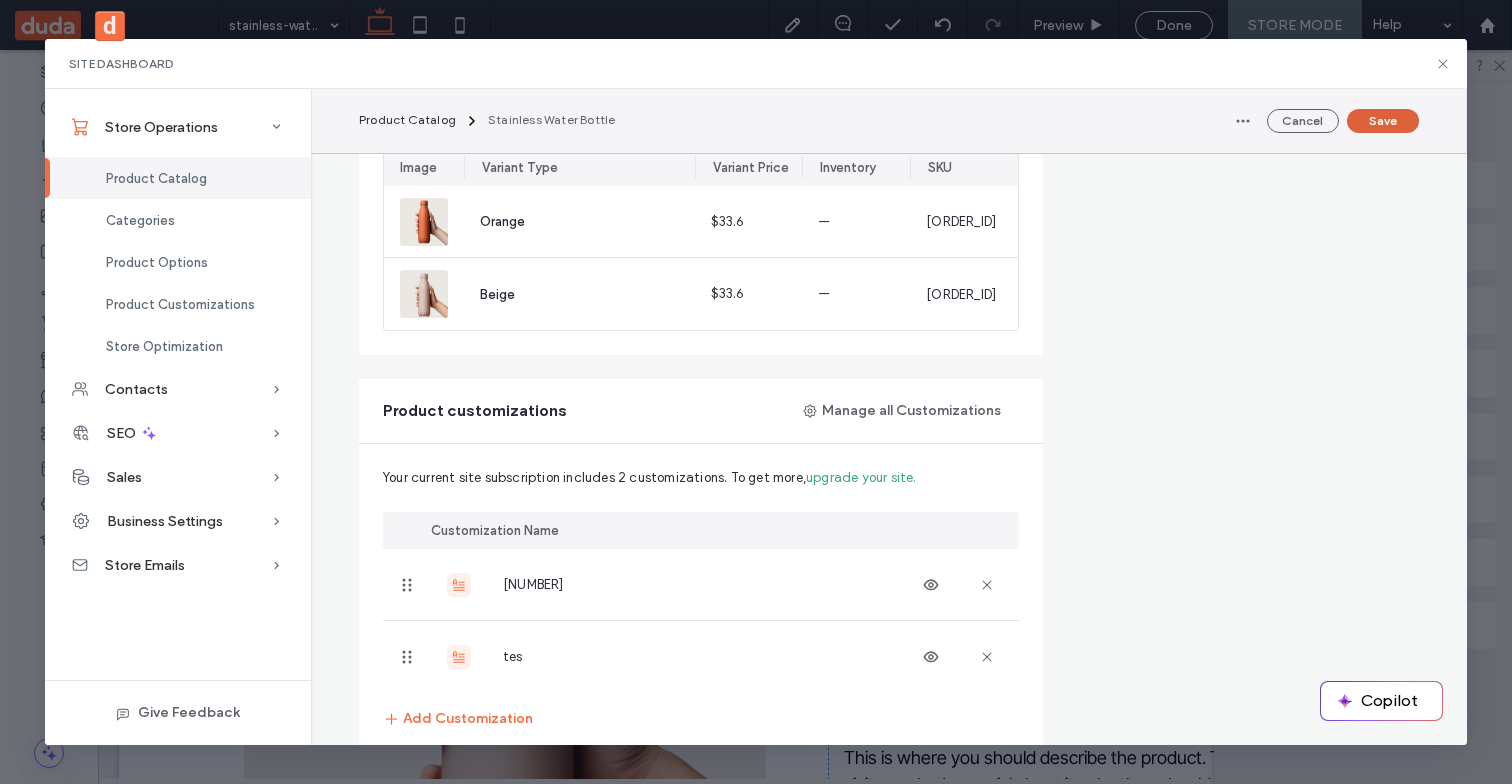 click on "Save" at bounding box center (1383, 121) 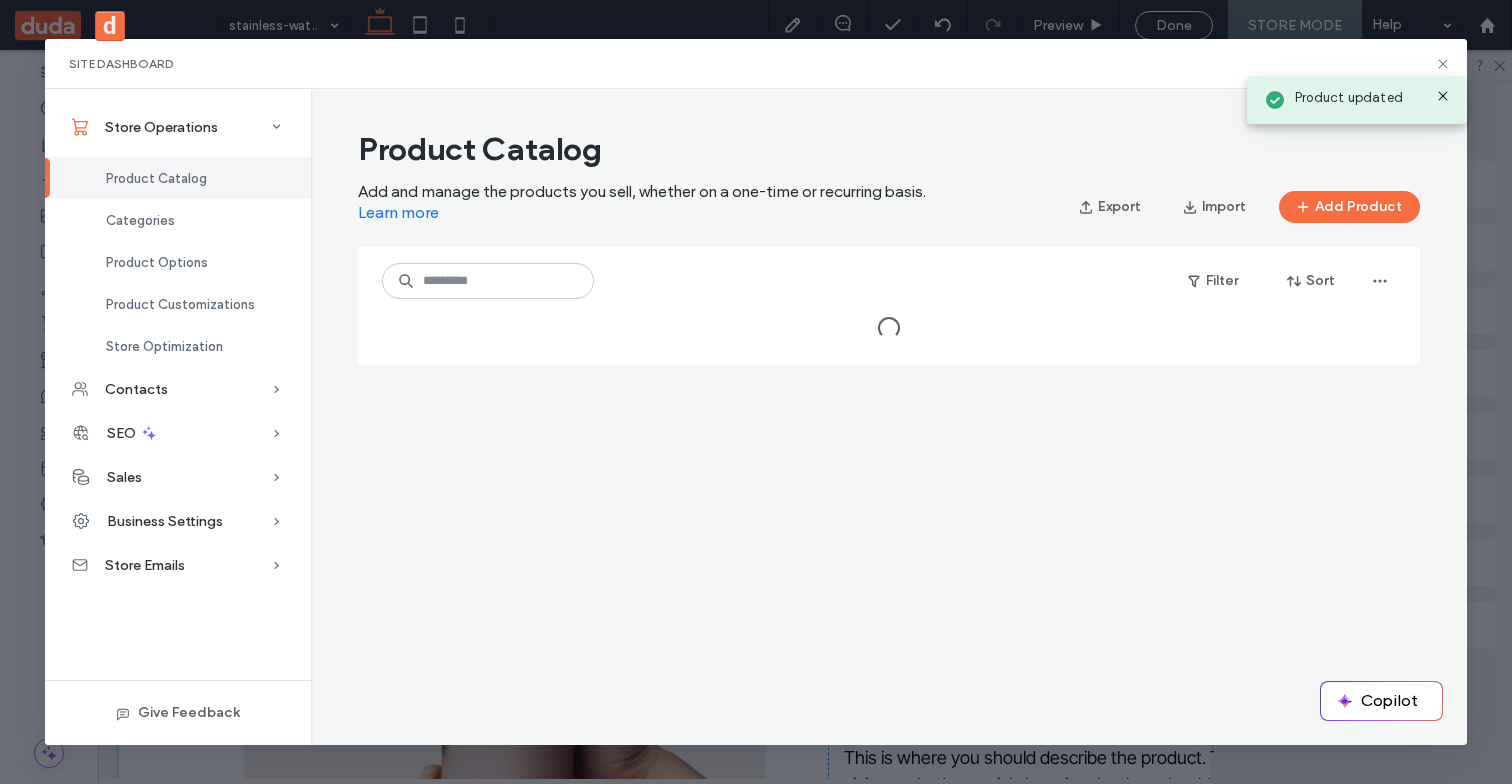 scroll, scrollTop: 0, scrollLeft: 0, axis: both 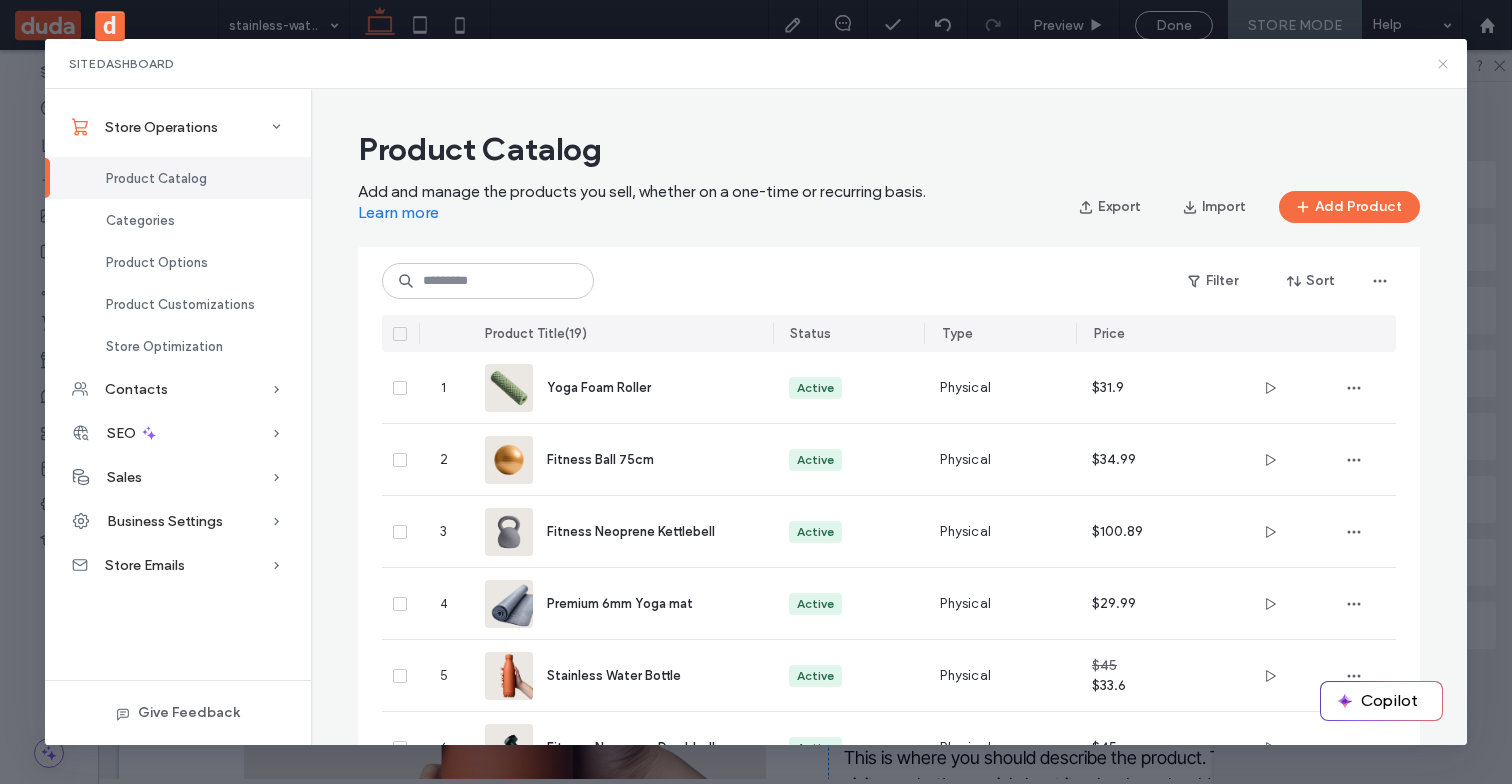 click 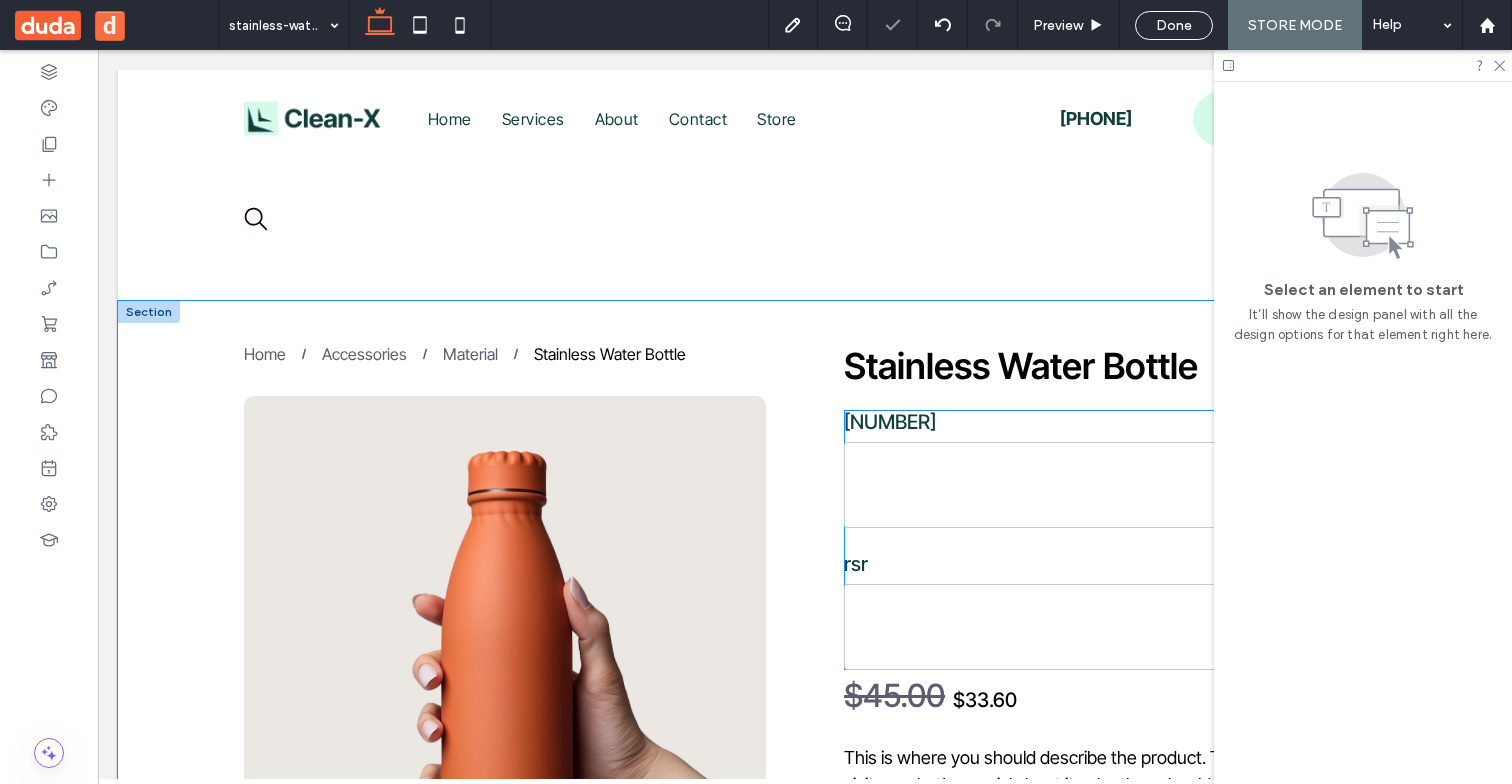 scroll, scrollTop: 0, scrollLeft: 0, axis: both 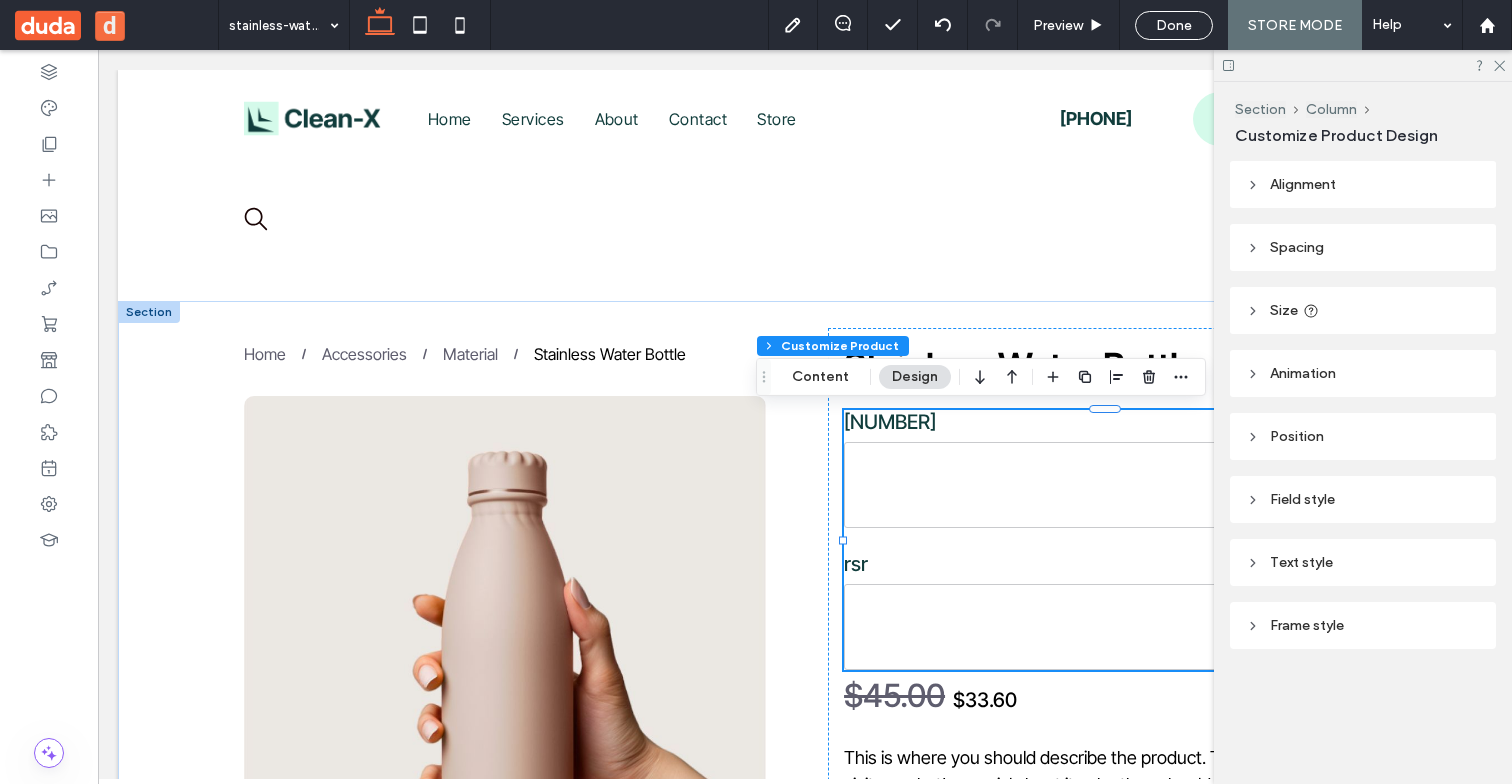 click on "Position" at bounding box center (1363, 436) 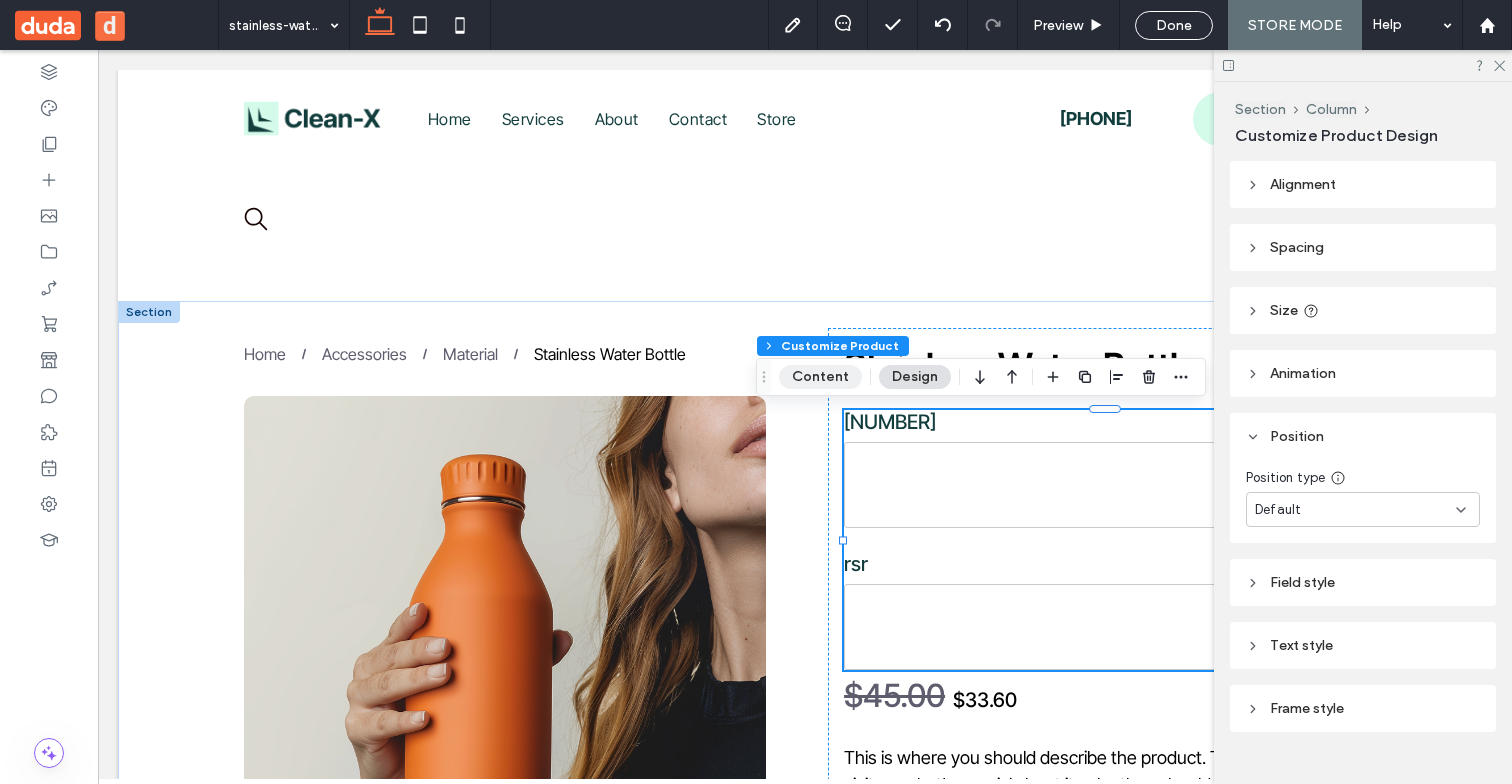click on "Content" at bounding box center [820, 377] 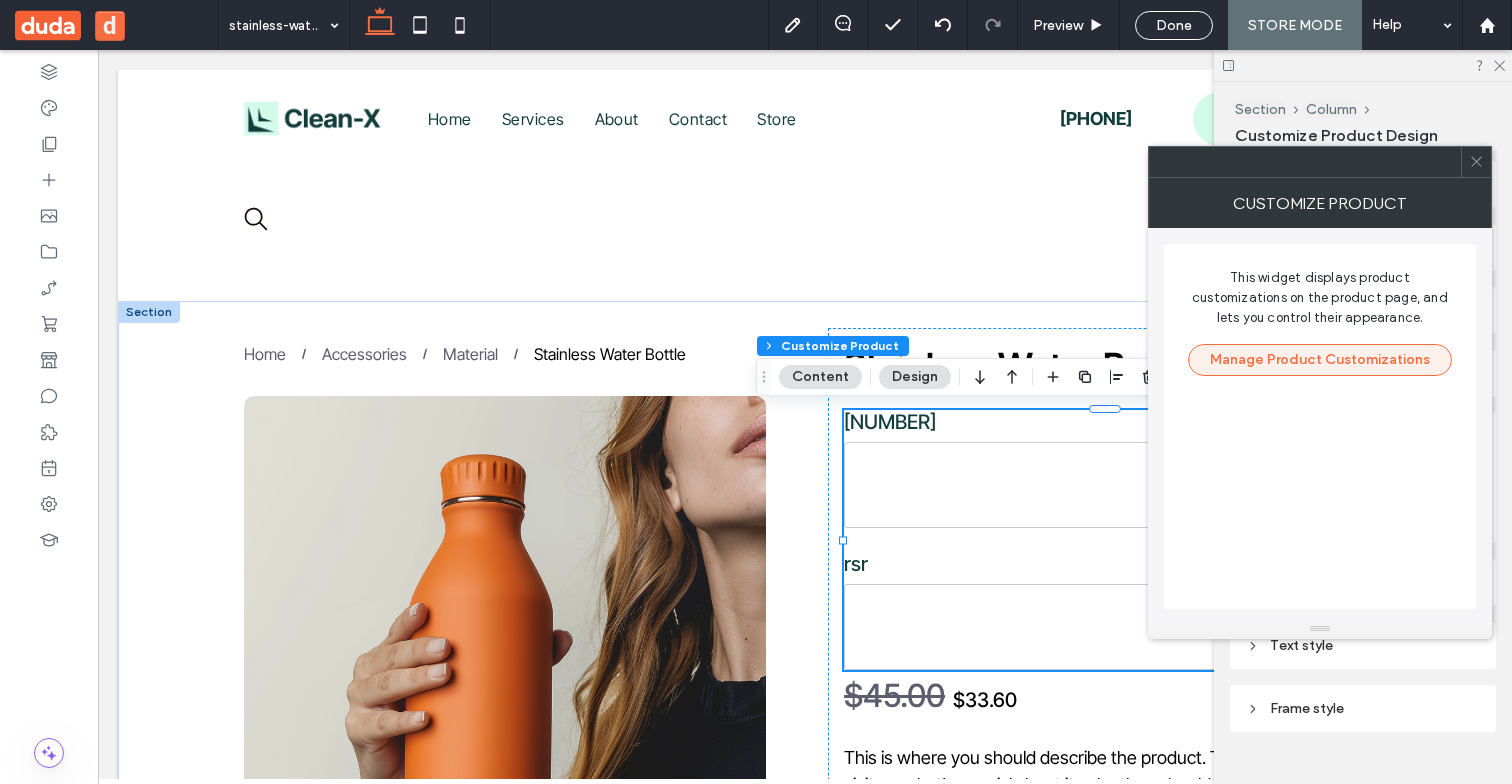 click on "Manage Product Customizations" at bounding box center [1320, 360] 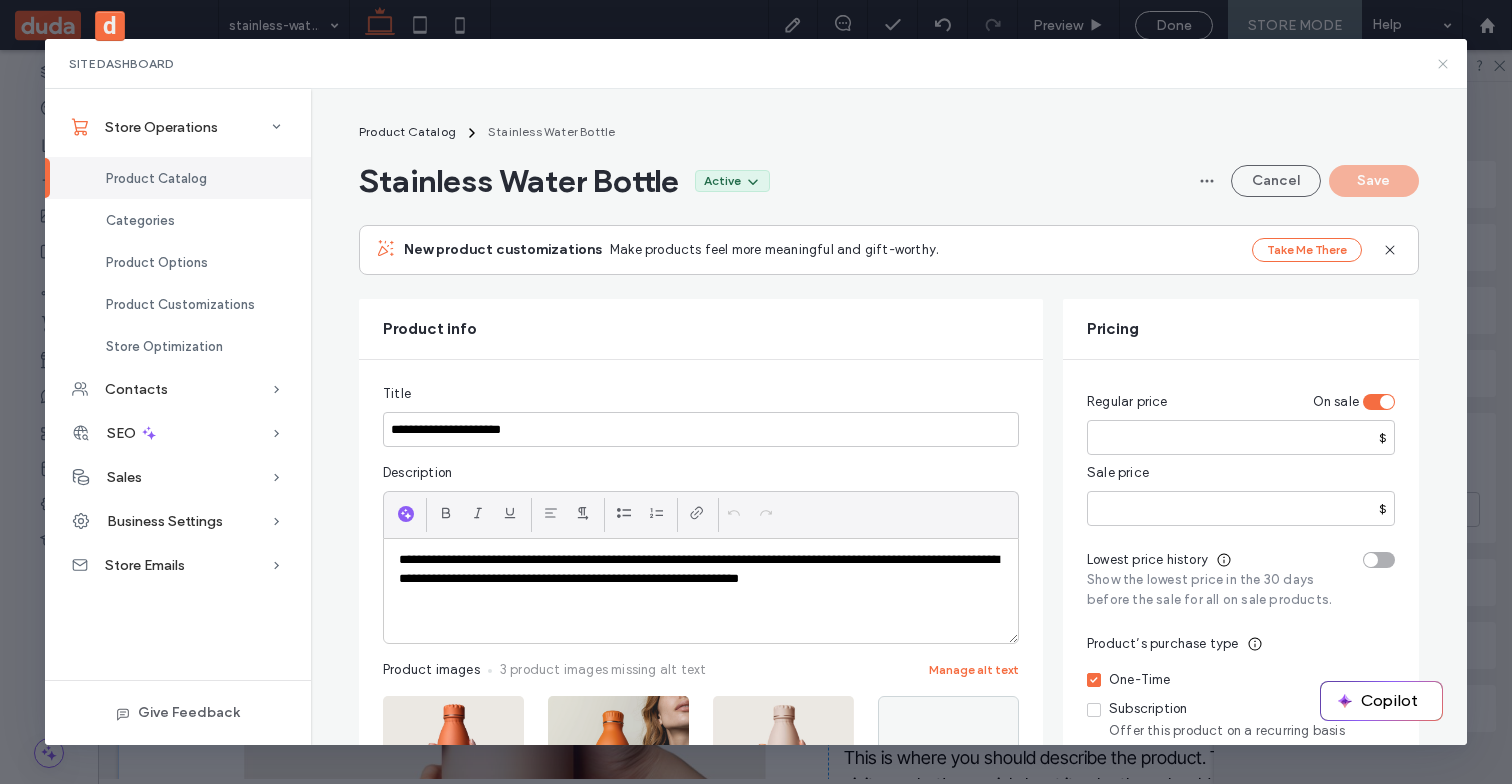 click 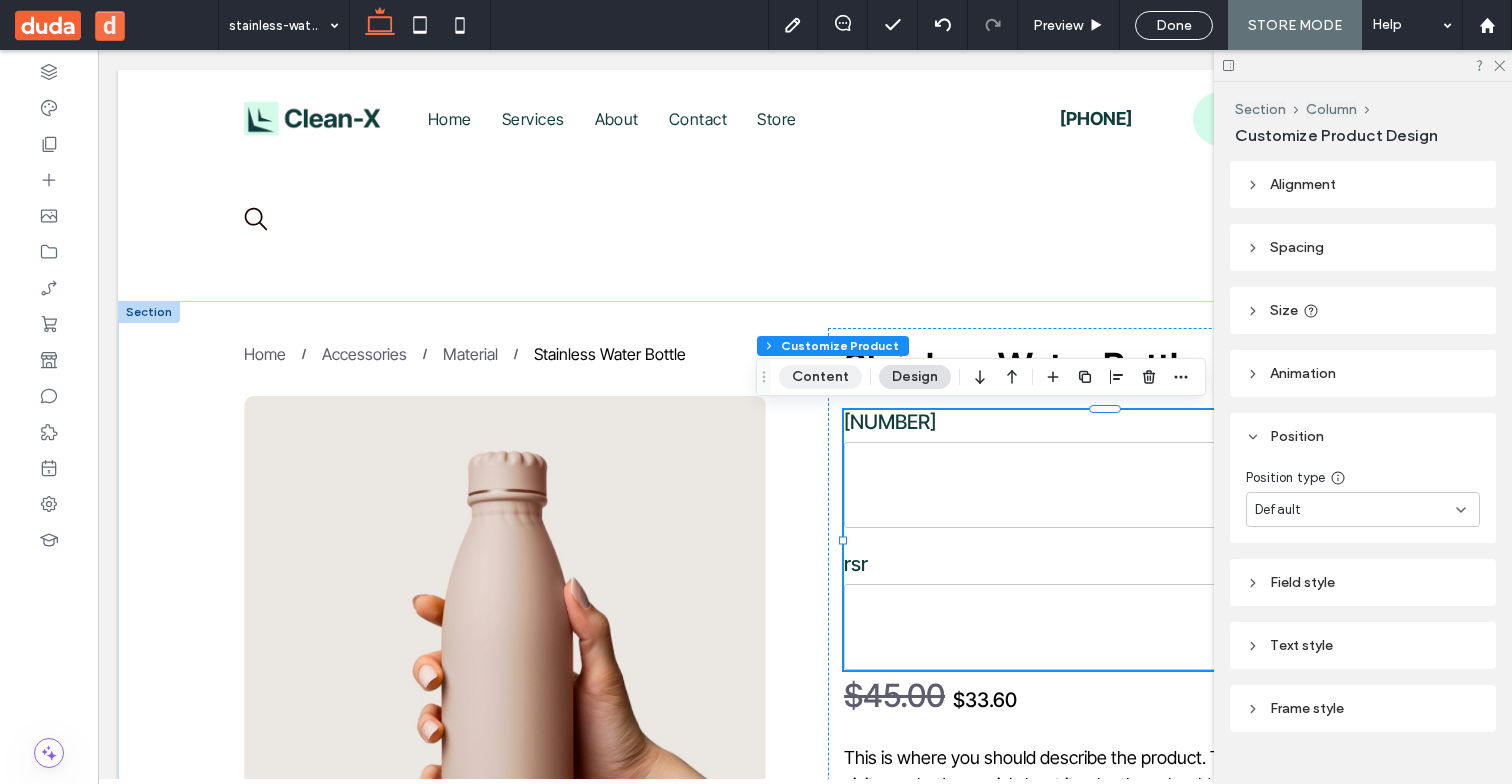 click on "Content" at bounding box center (820, 377) 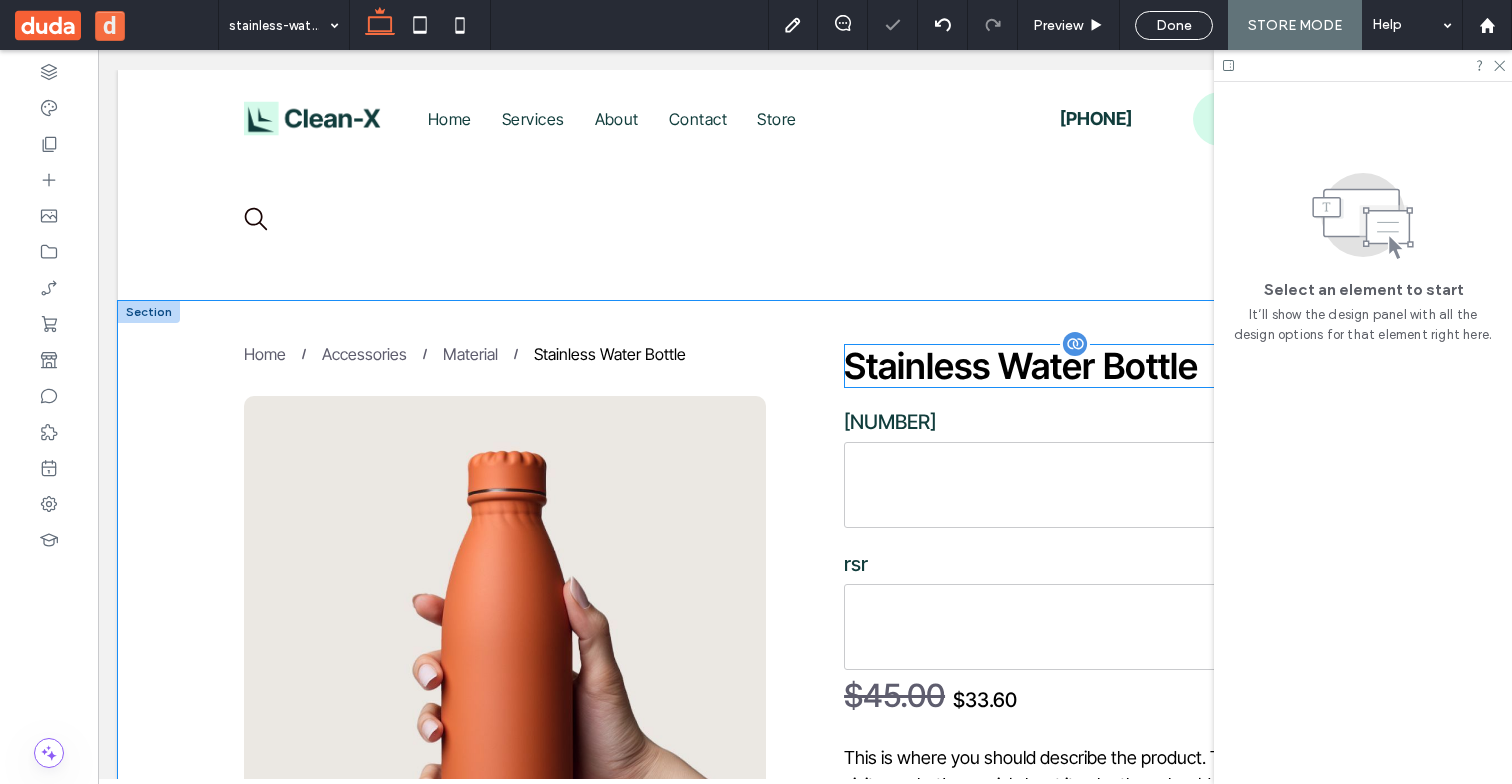 scroll, scrollTop: 0, scrollLeft: 0, axis: both 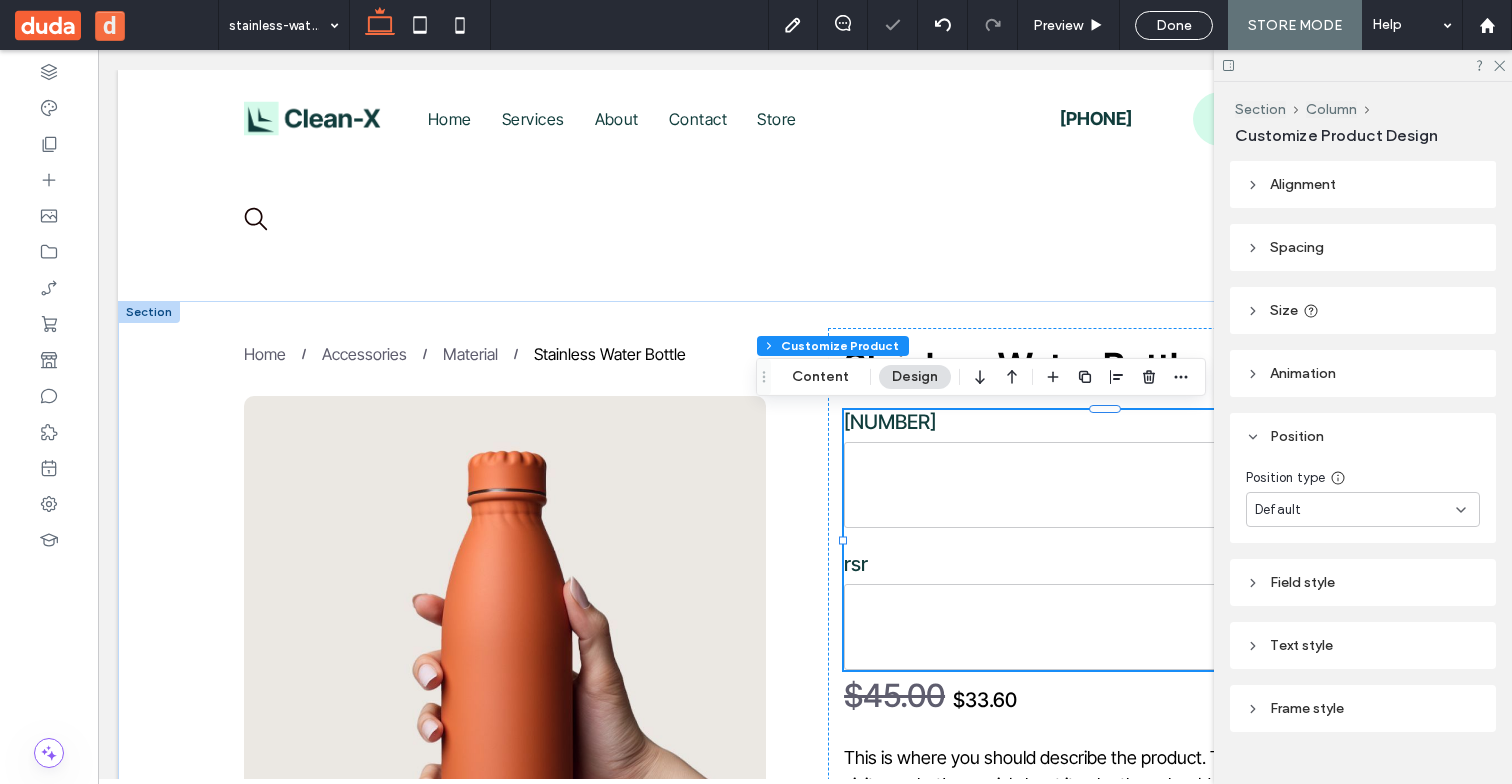 click at bounding box center (1105, 485) 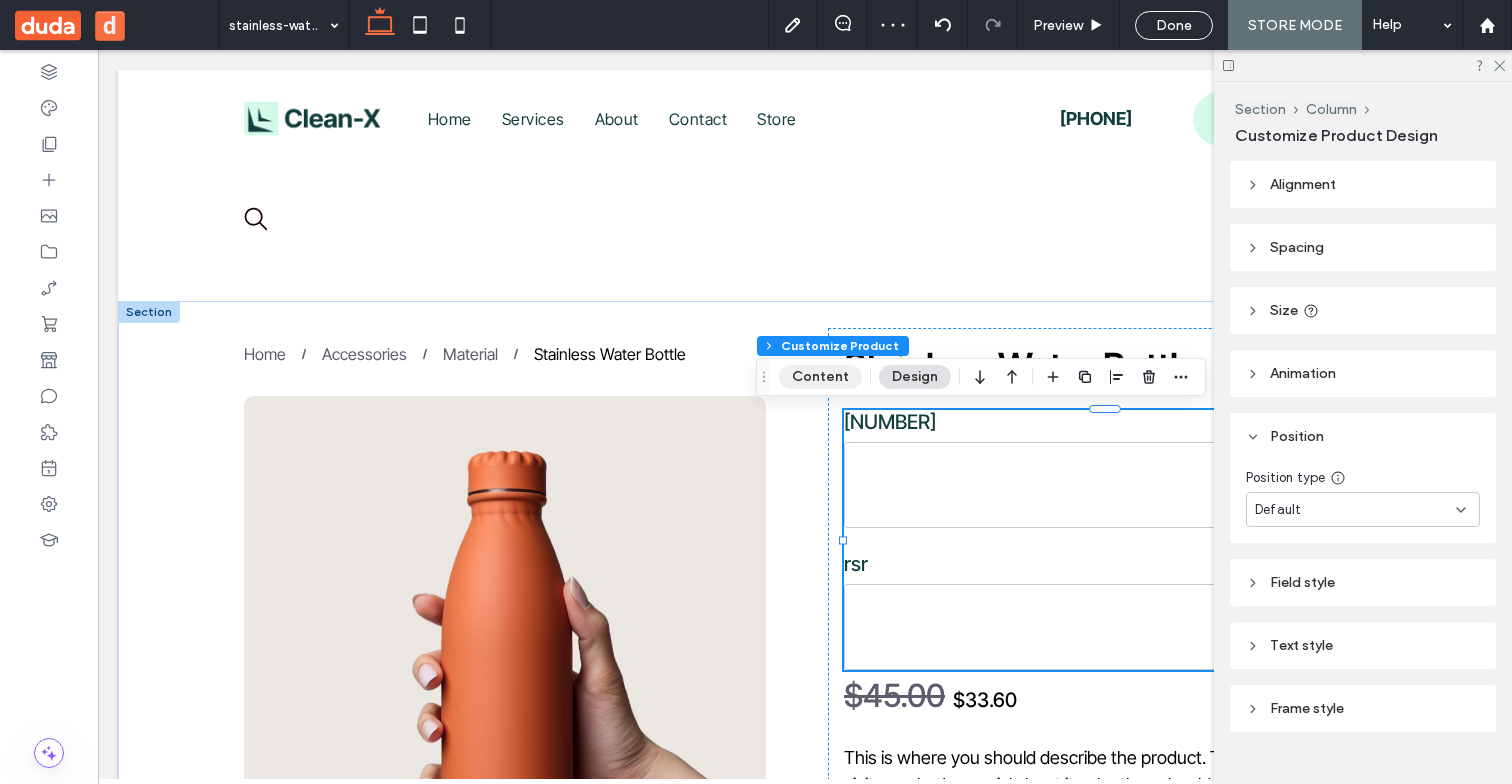 click on "Content" at bounding box center (820, 377) 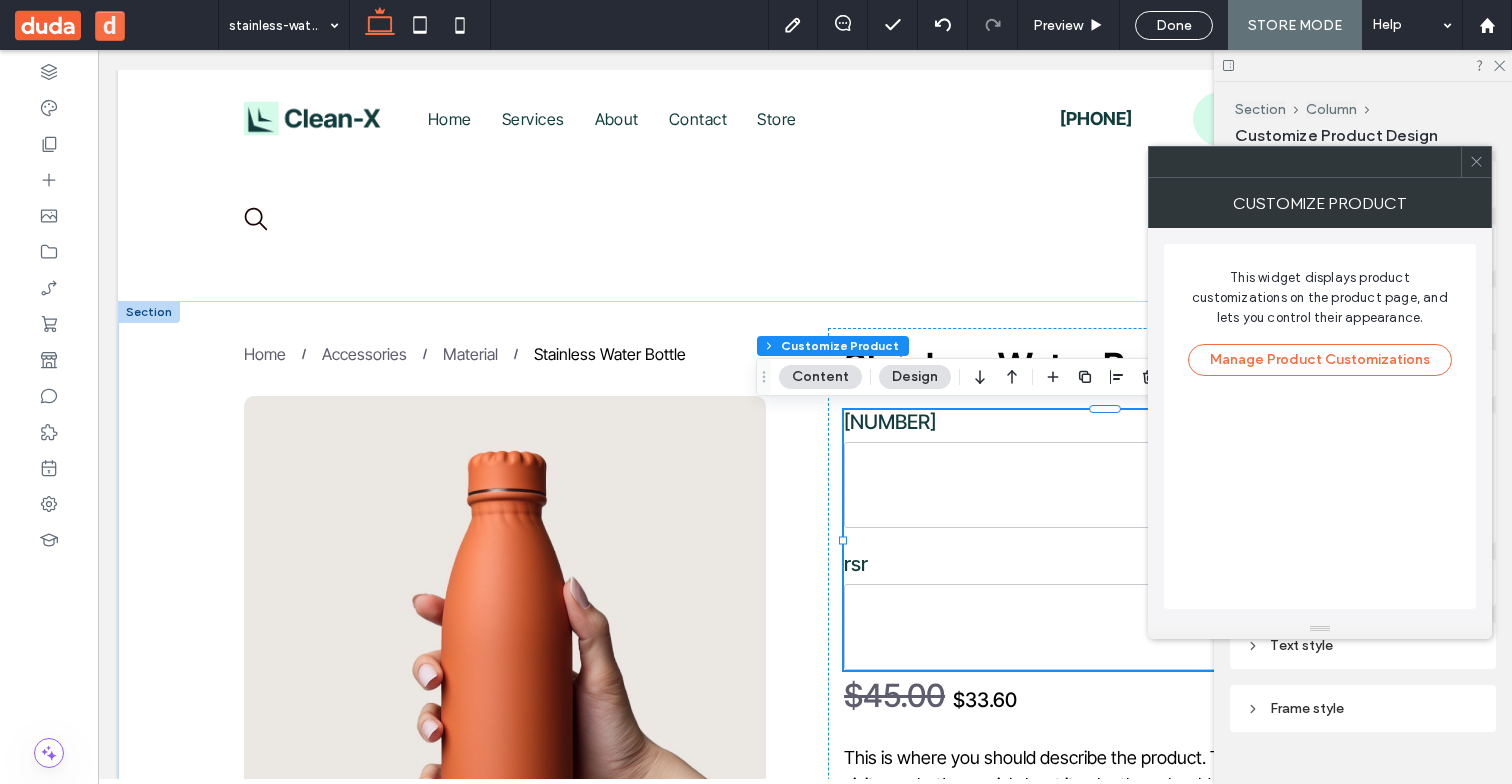 click 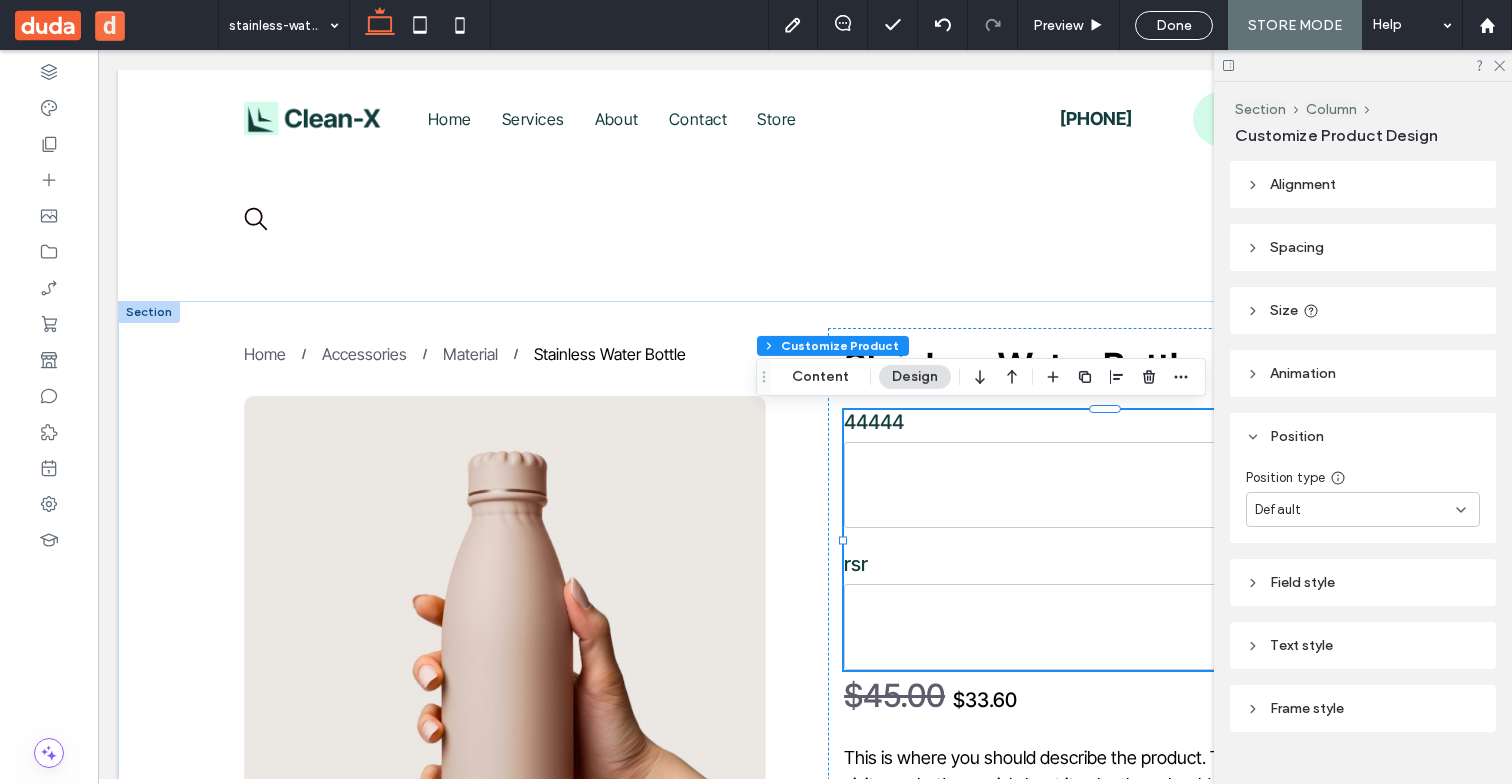 scroll, scrollTop: 0, scrollLeft: 0, axis: both 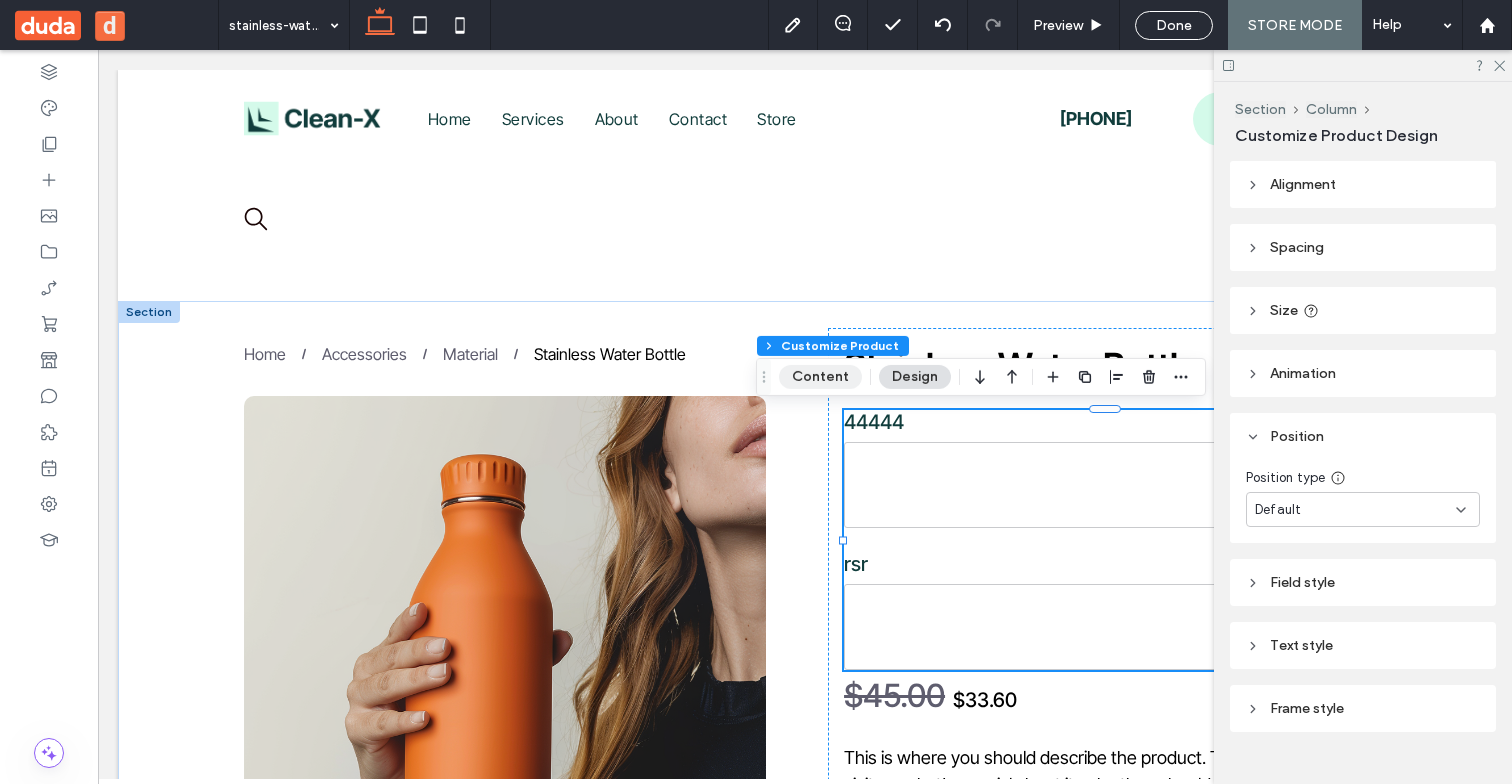 click on "Content" at bounding box center [820, 377] 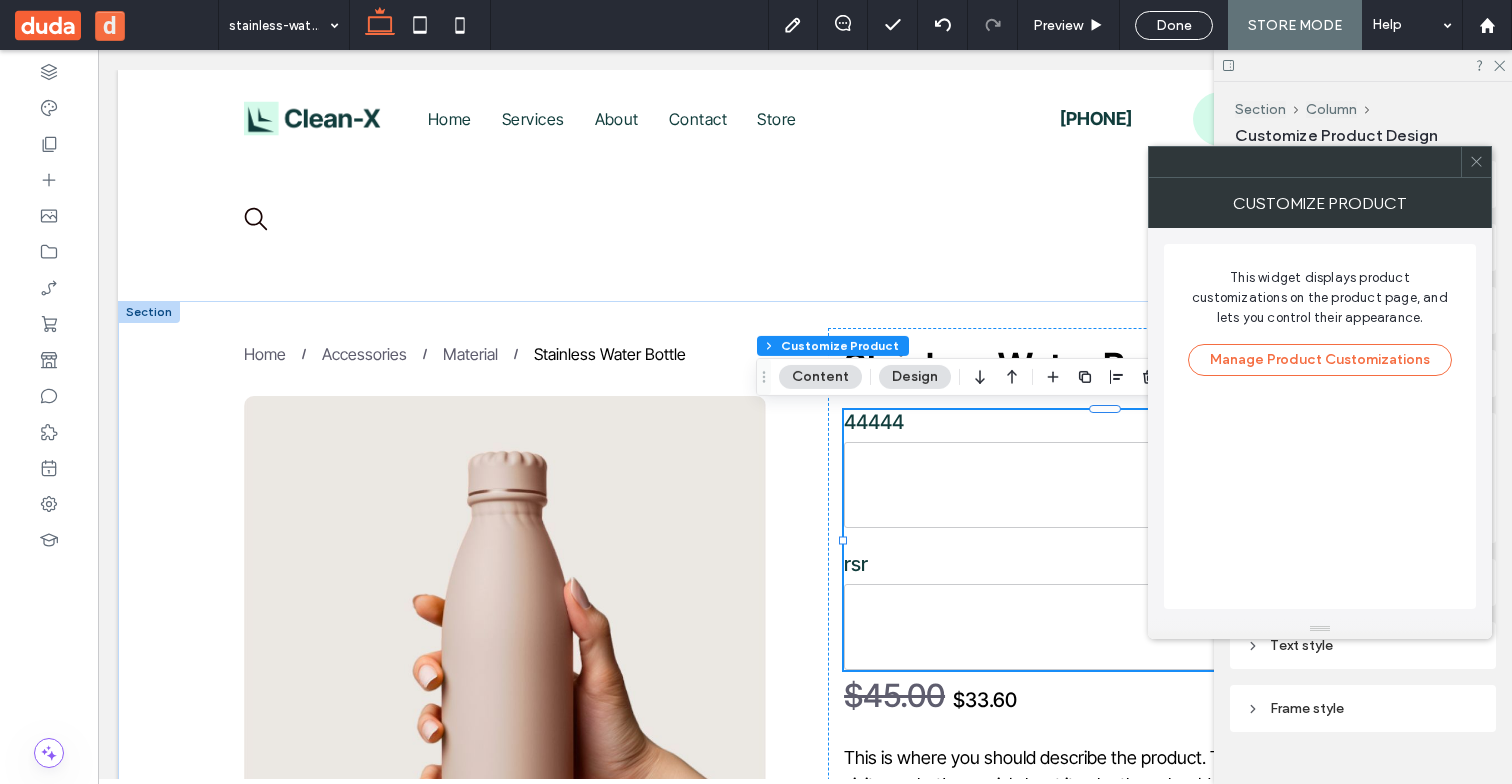 click 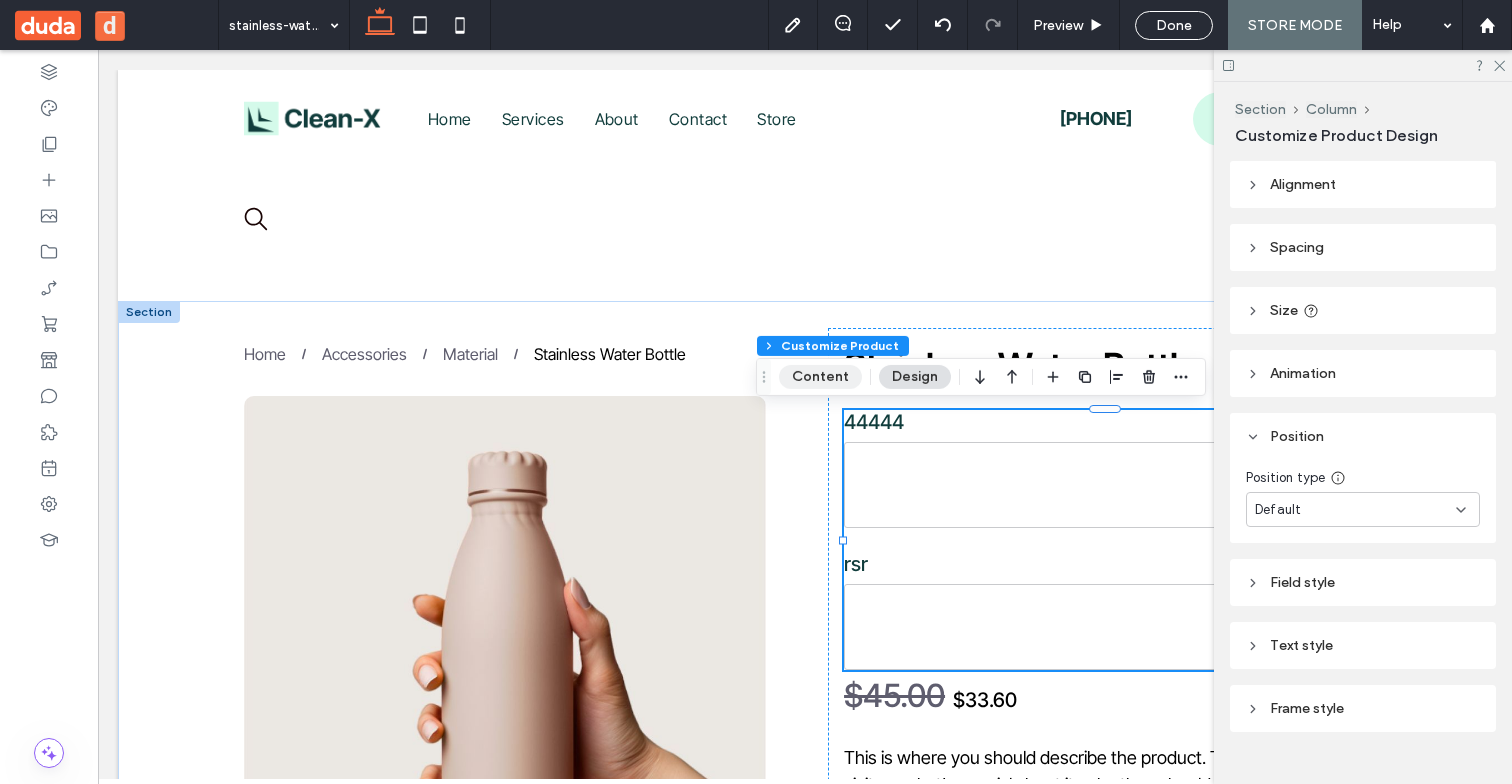 click on "Content" at bounding box center [820, 377] 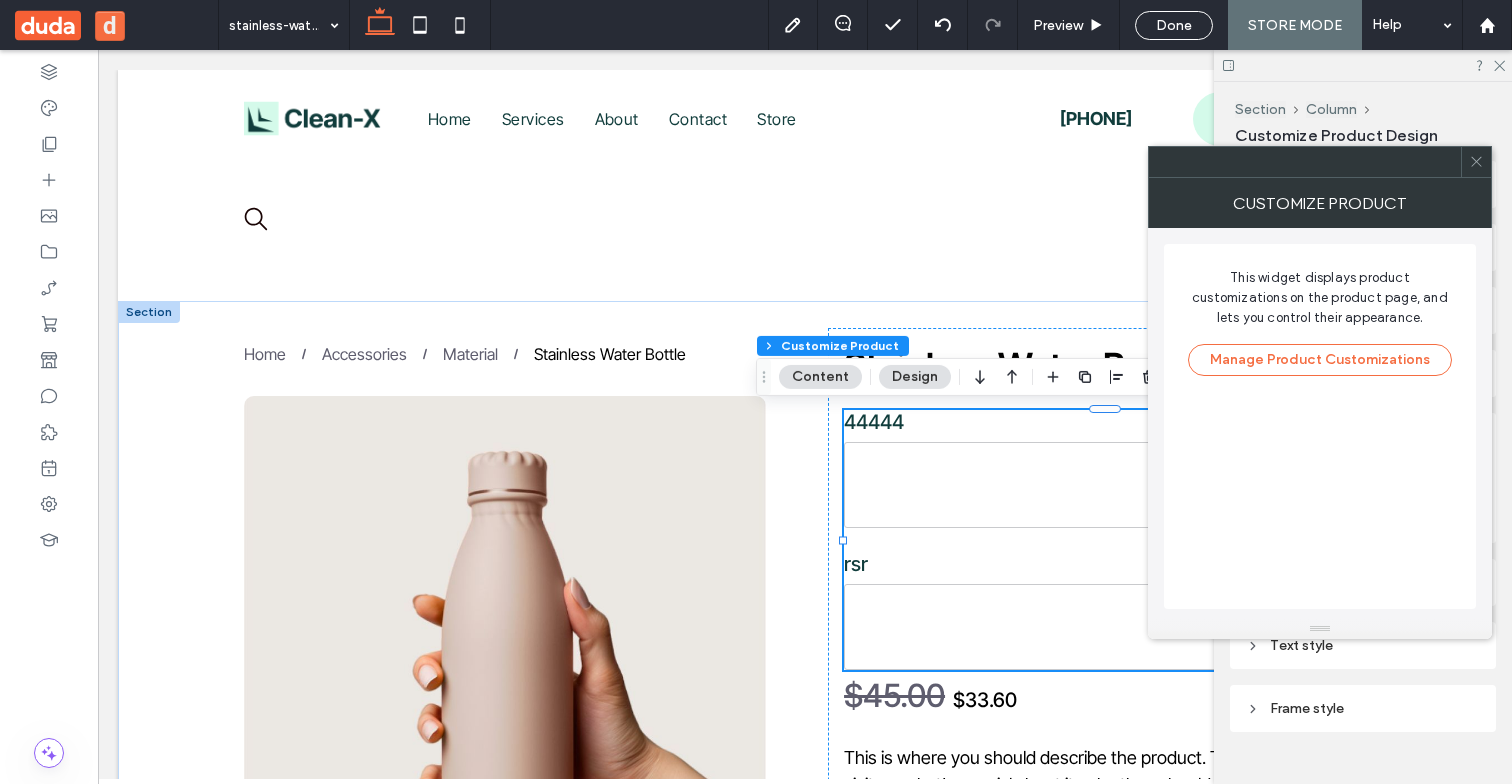 click at bounding box center [1476, 162] 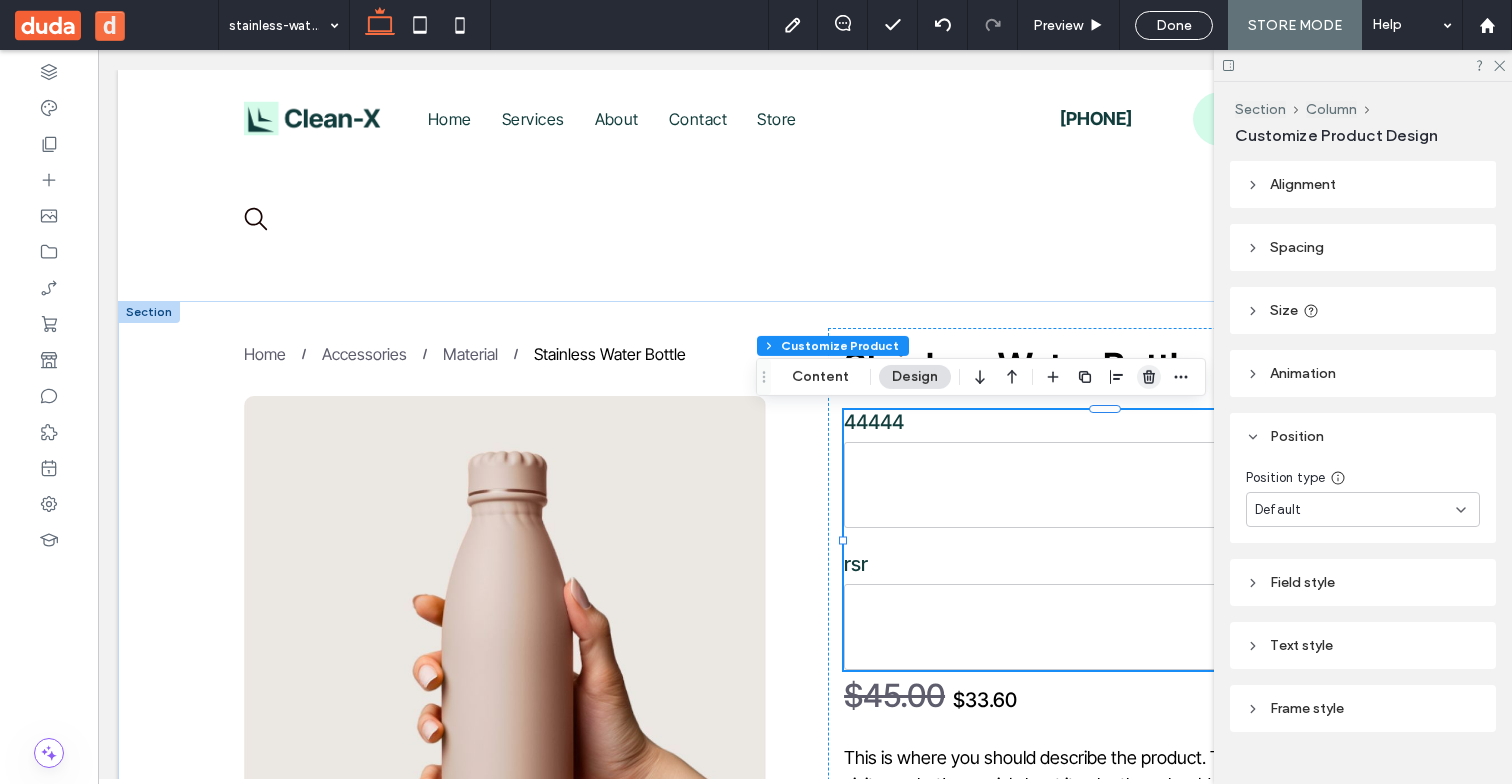 click 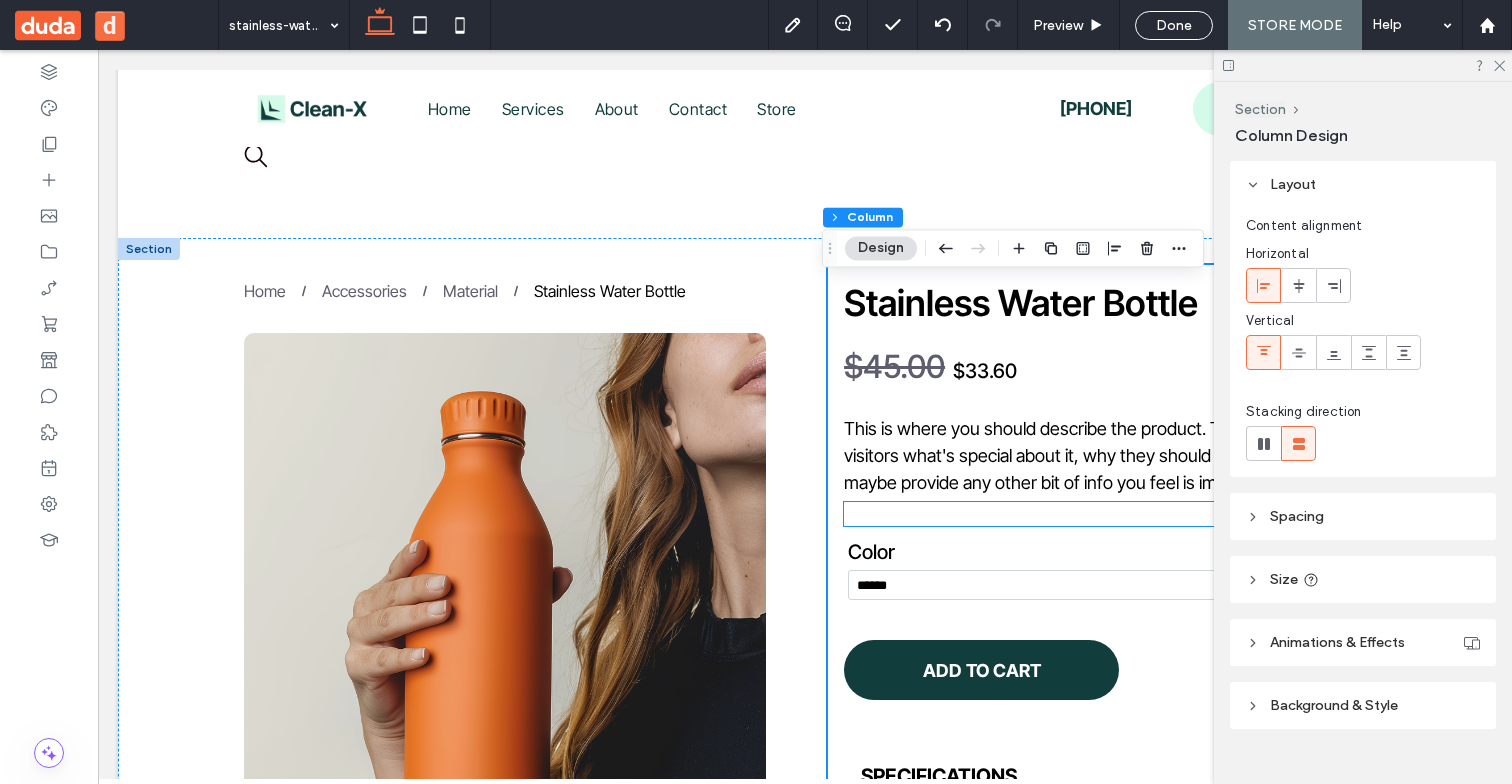 scroll, scrollTop: 65, scrollLeft: 0, axis: vertical 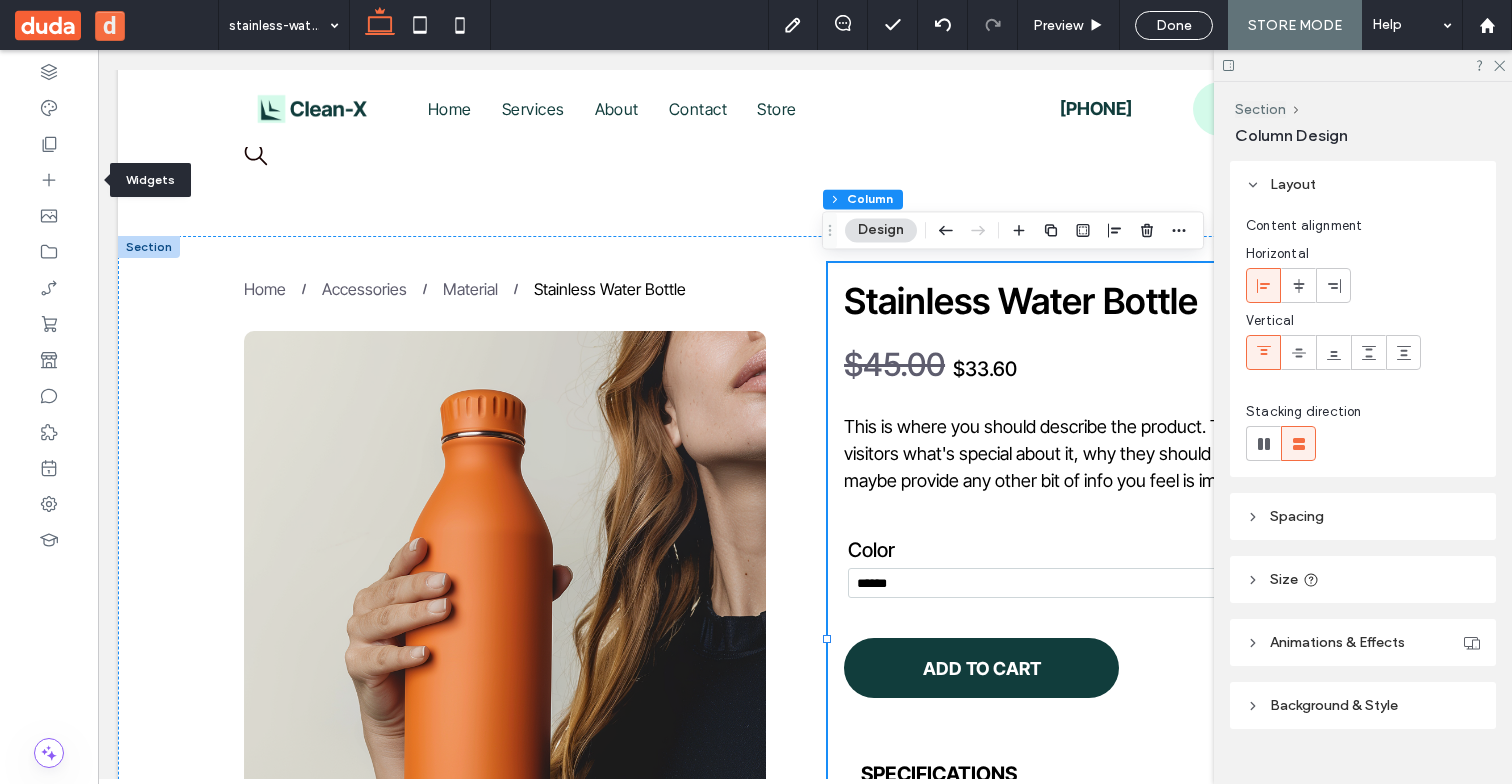 click 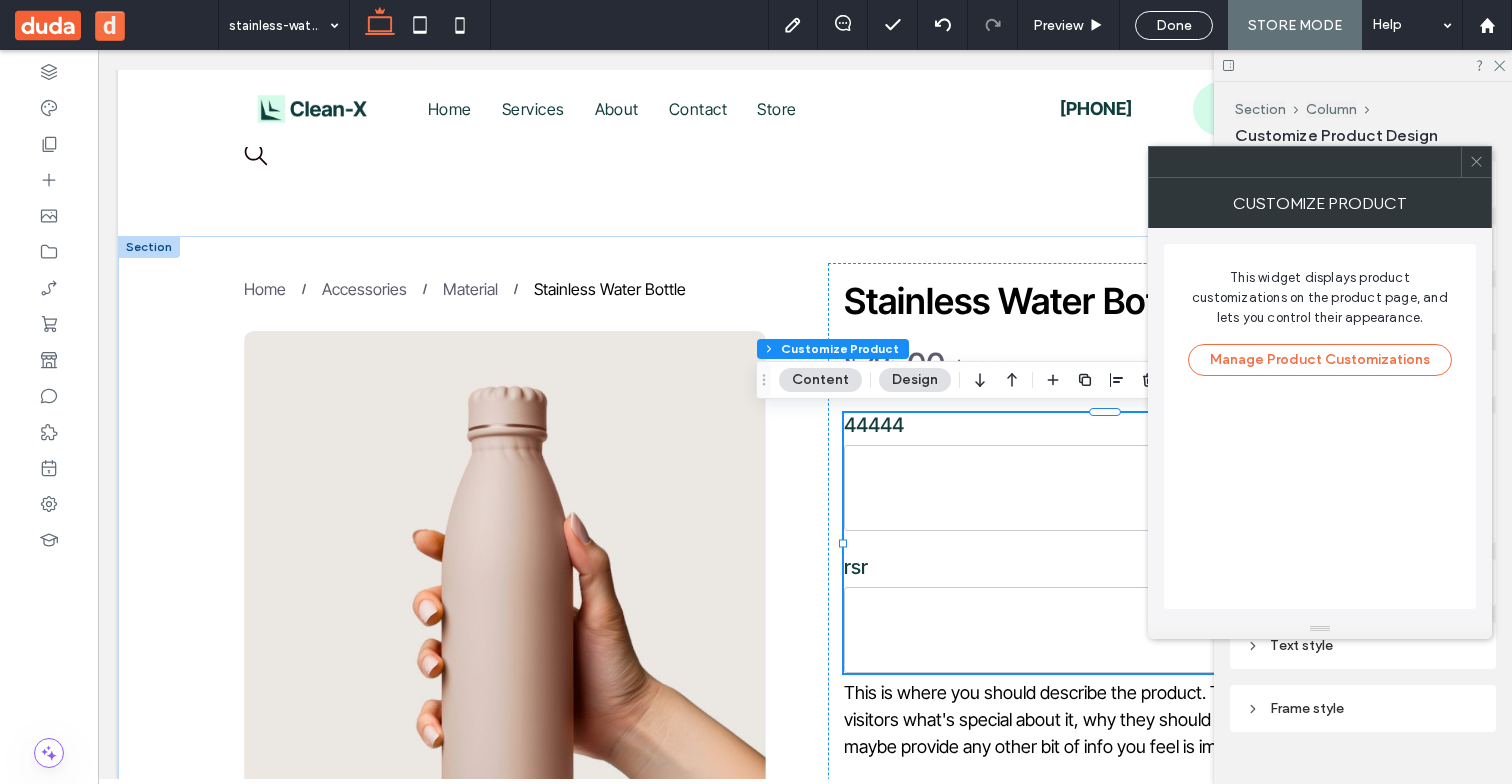 click at bounding box center [1476, 162] 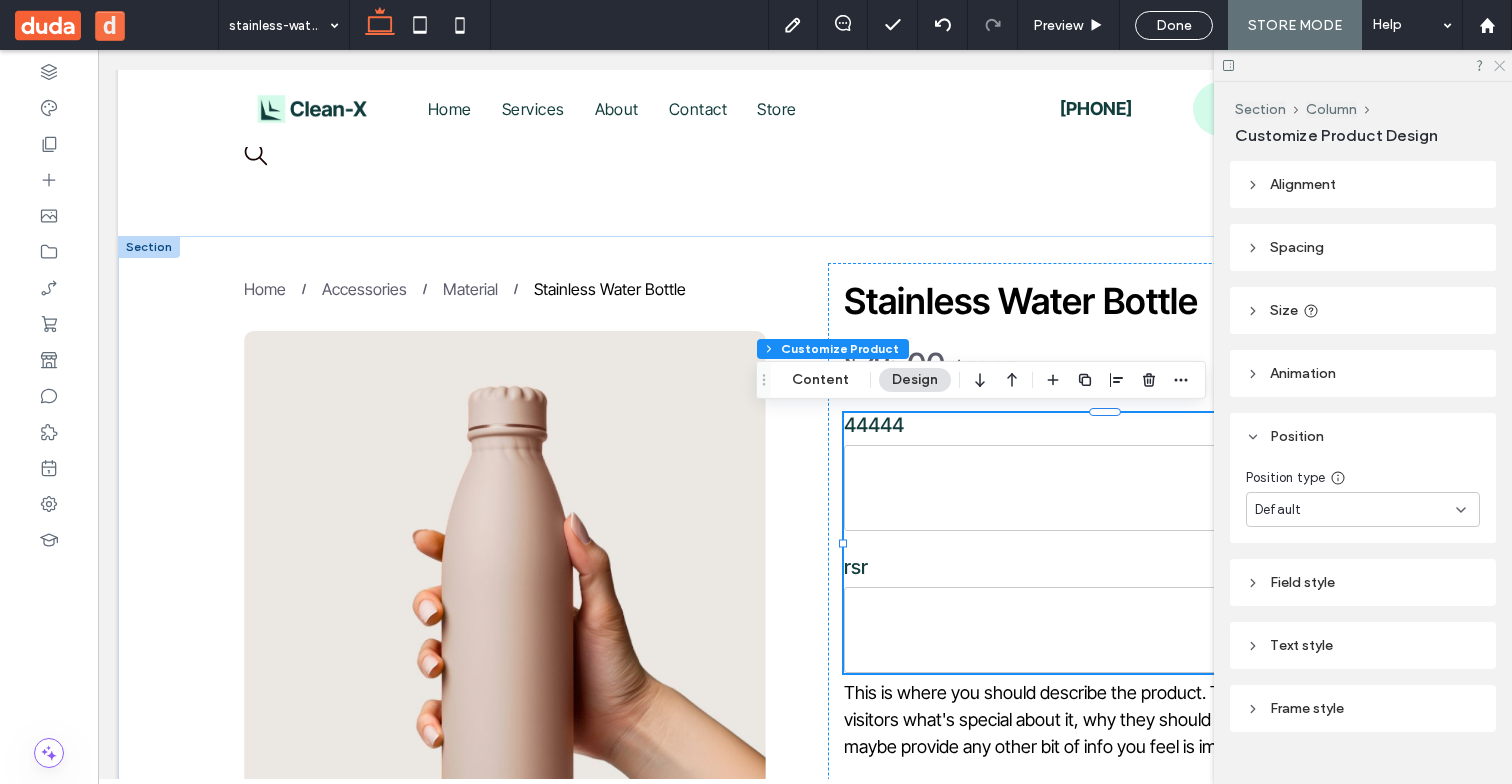 click 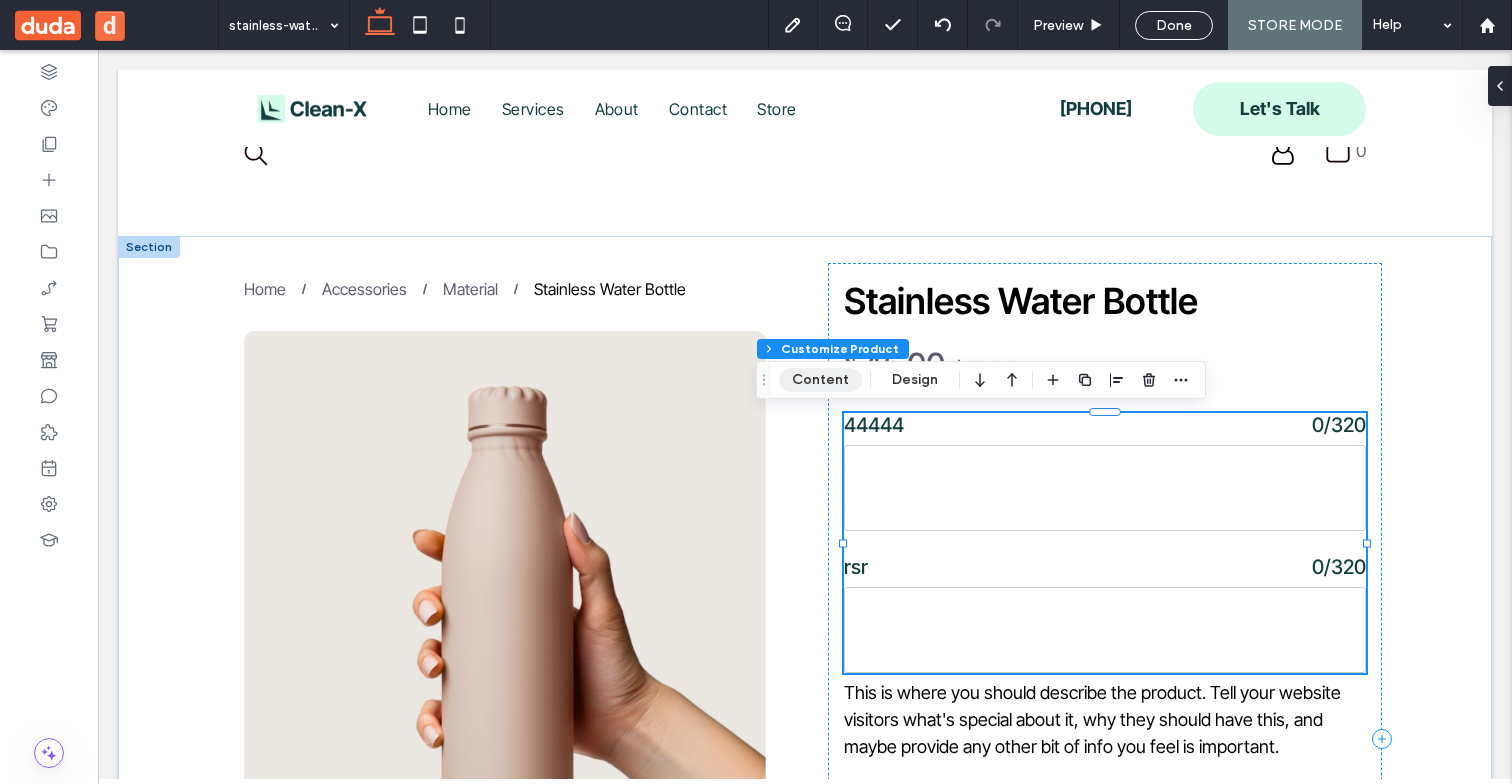 click on "Content" at bounding box center [820, 380] 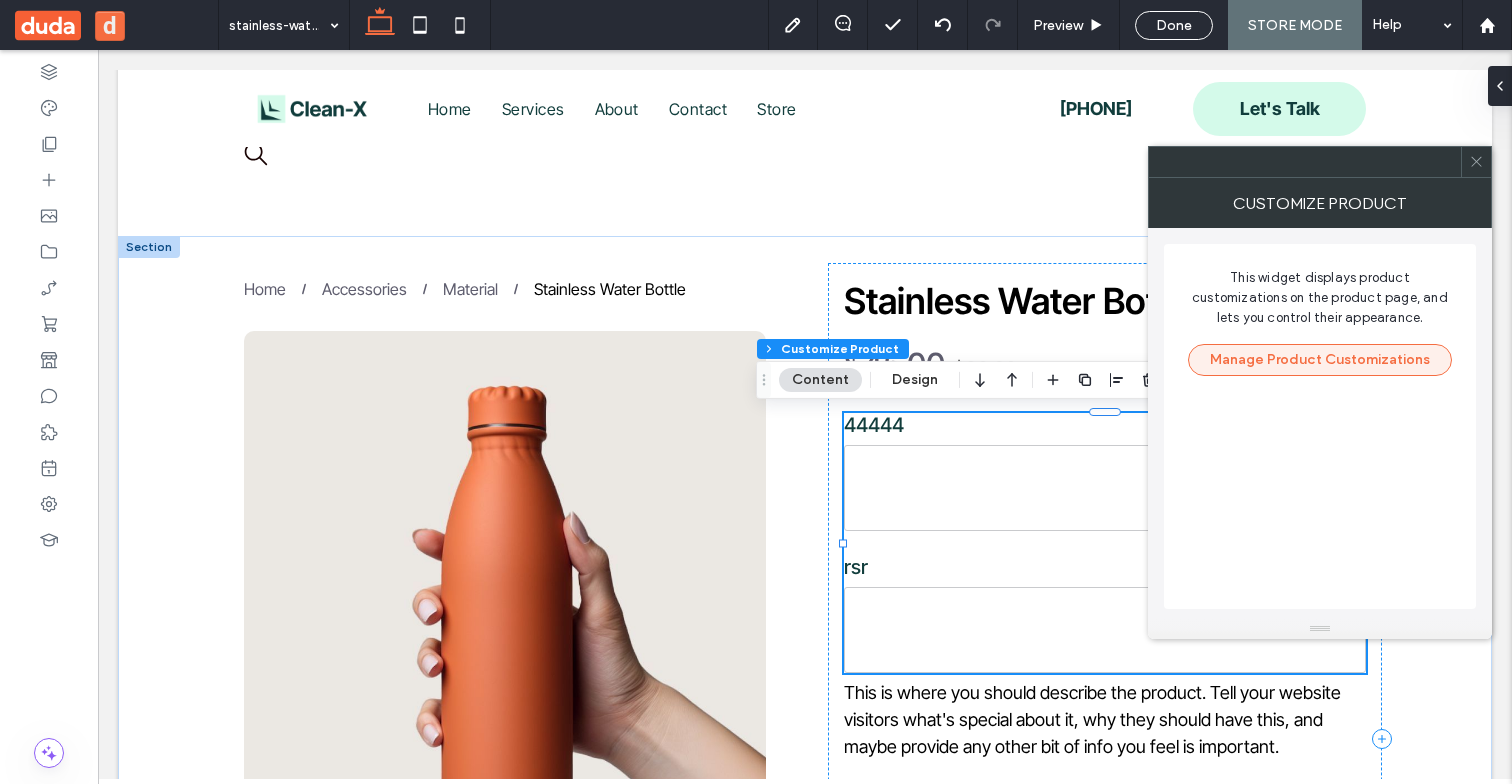click on "Manage Product Customizations" at bounding box center [1320, 360] 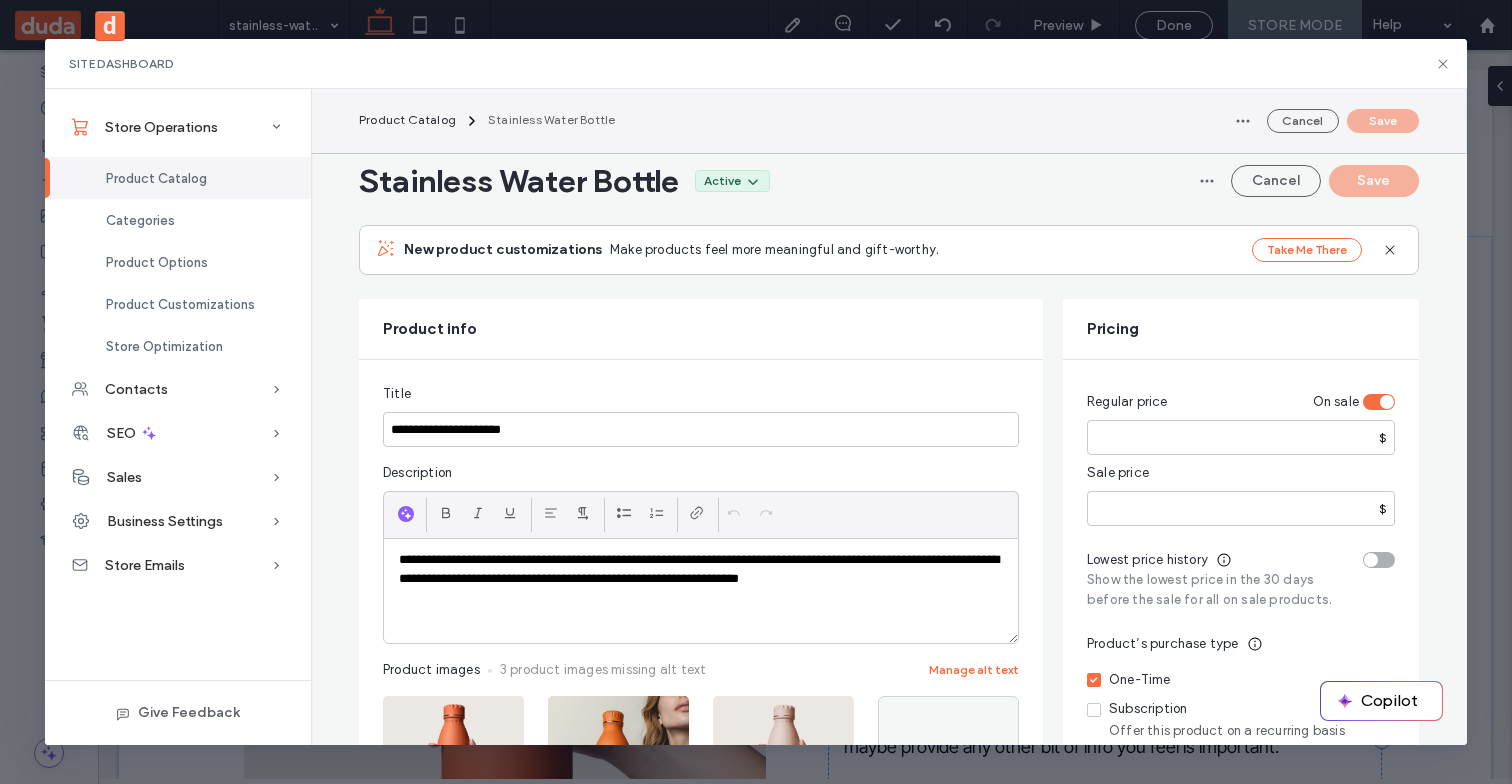 scroll, scrollTop: 128, scrollLeft: 0, axis: vertical 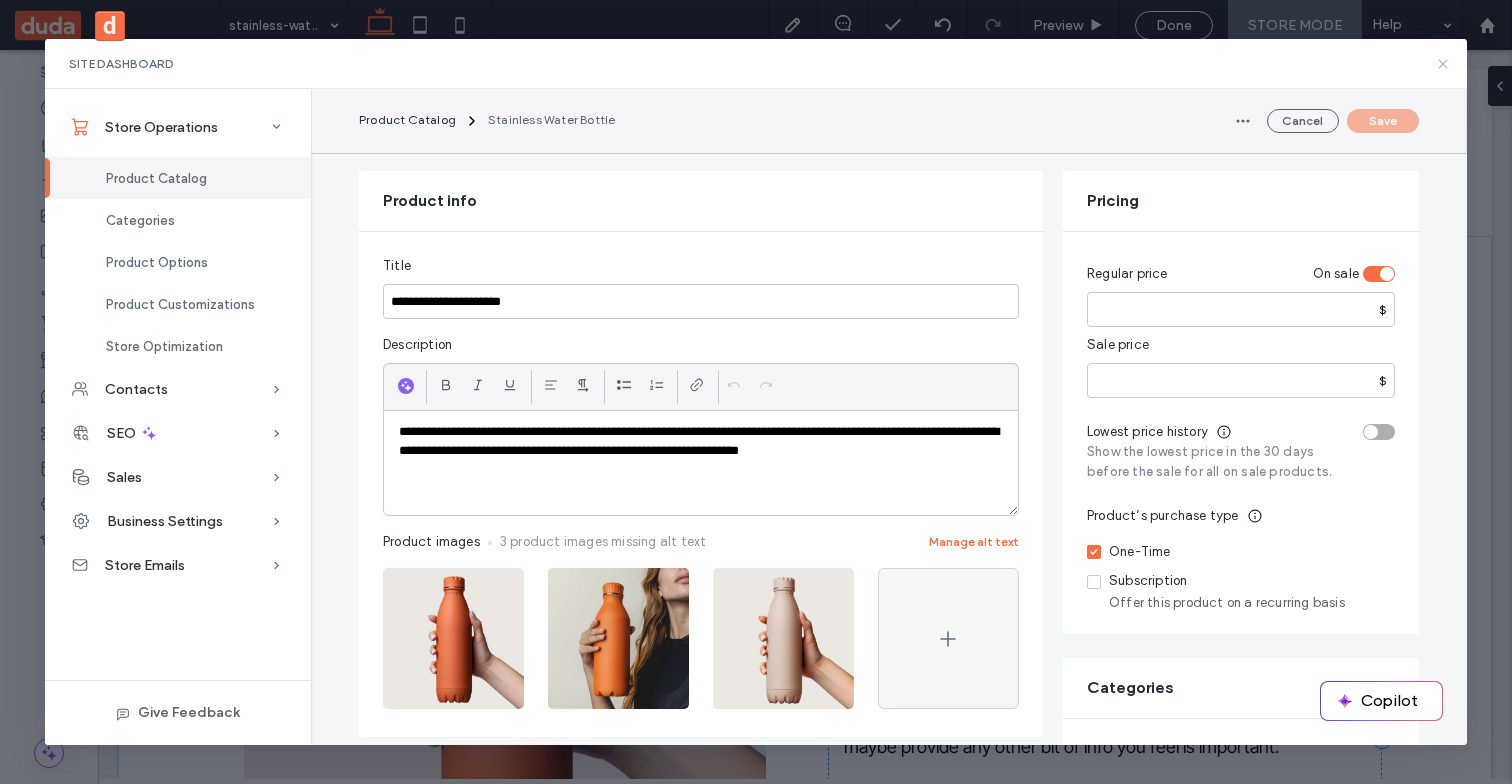 click 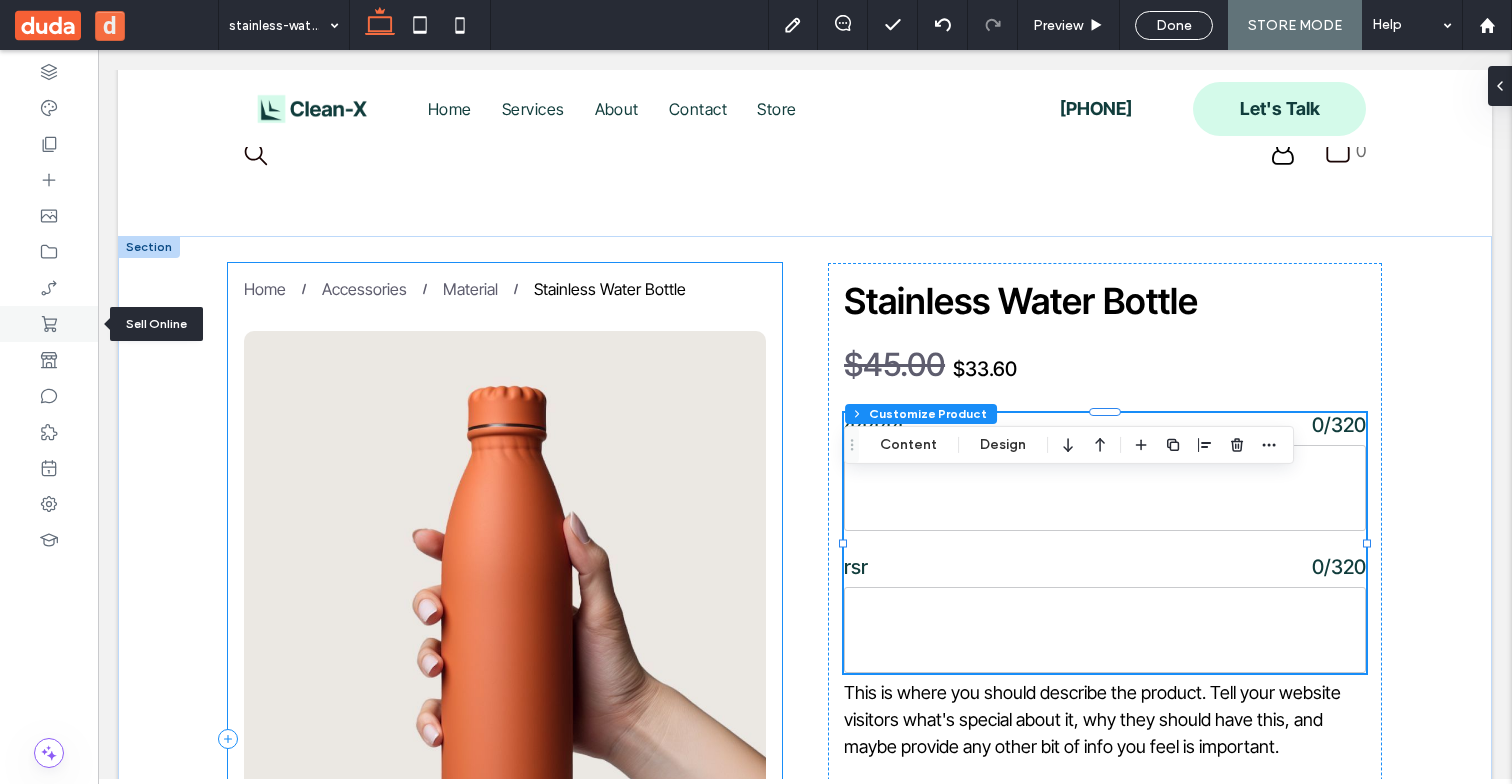 click 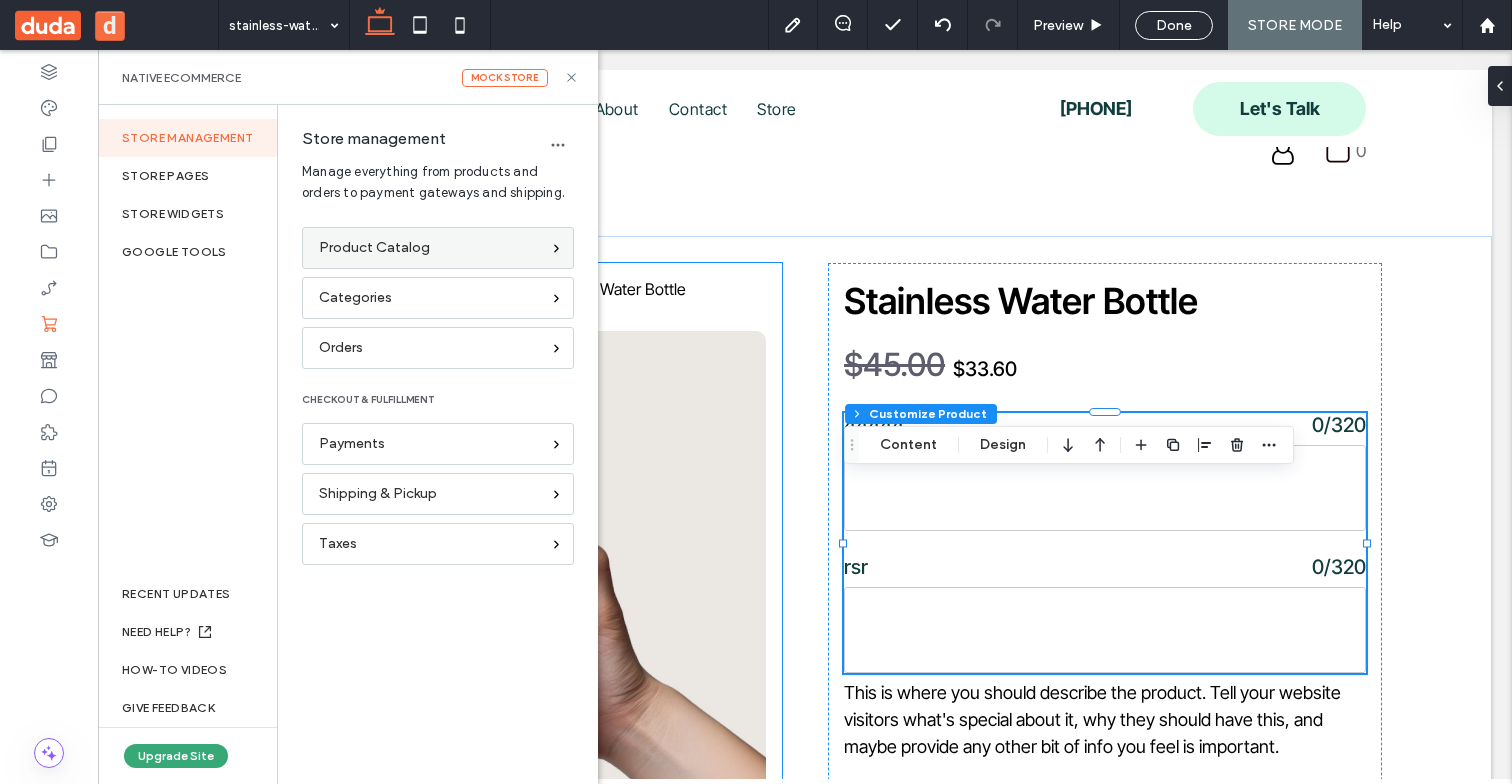 click on "Product Catalog" at bounding box center (438, 248) 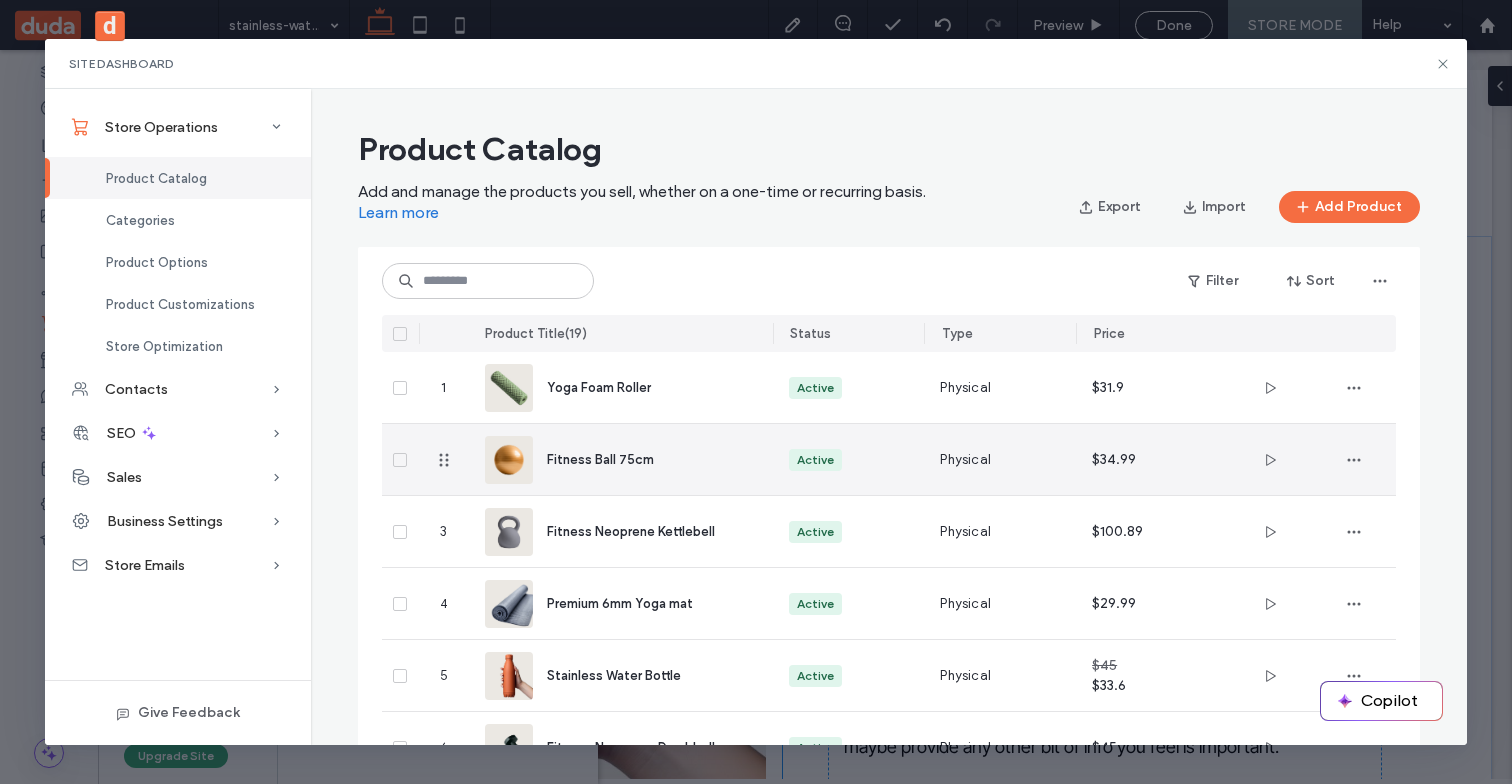 click on "Fitness Ball 75cm" at bounding box center [621, 459] 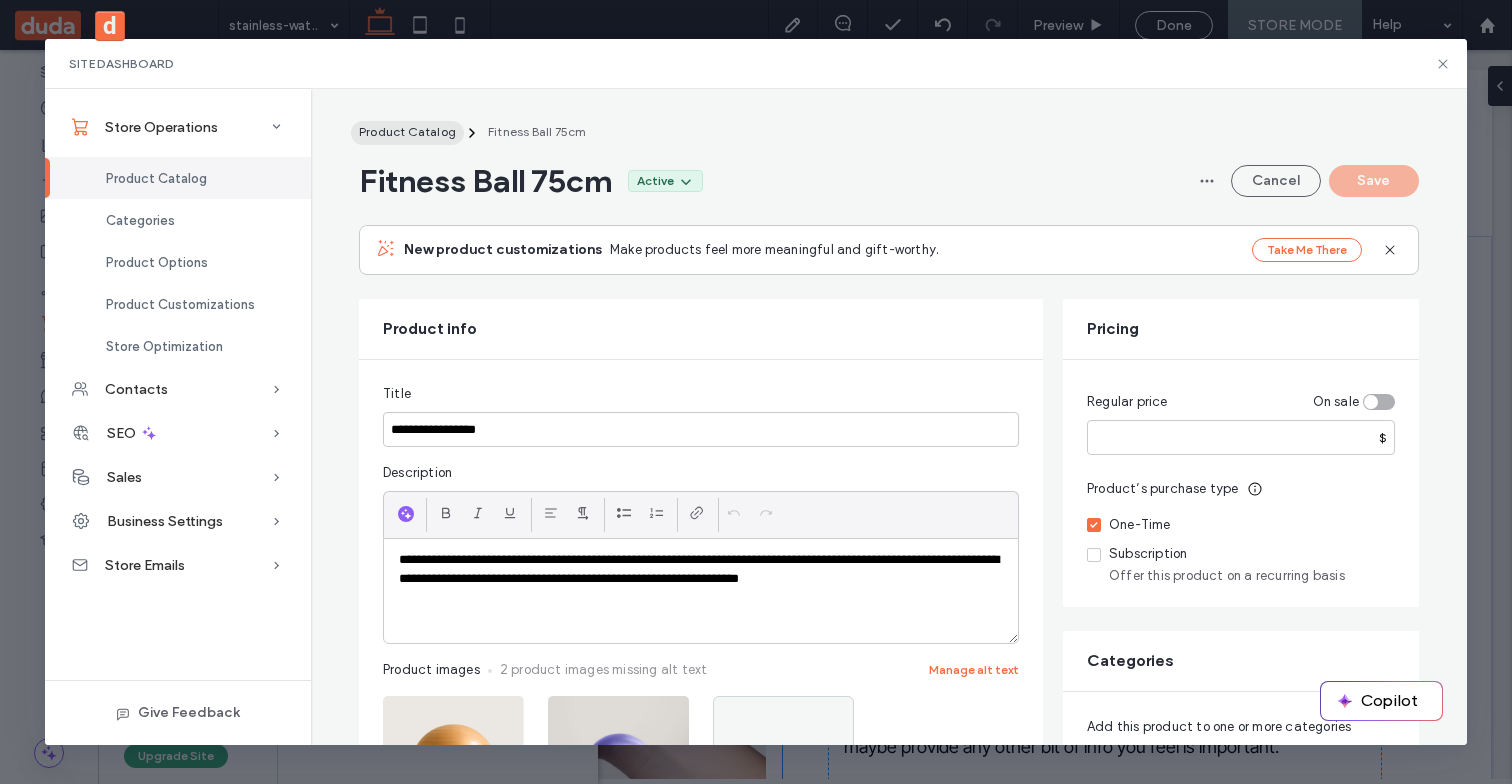 click on "Product Catalog" at bounding box center (407, 131) 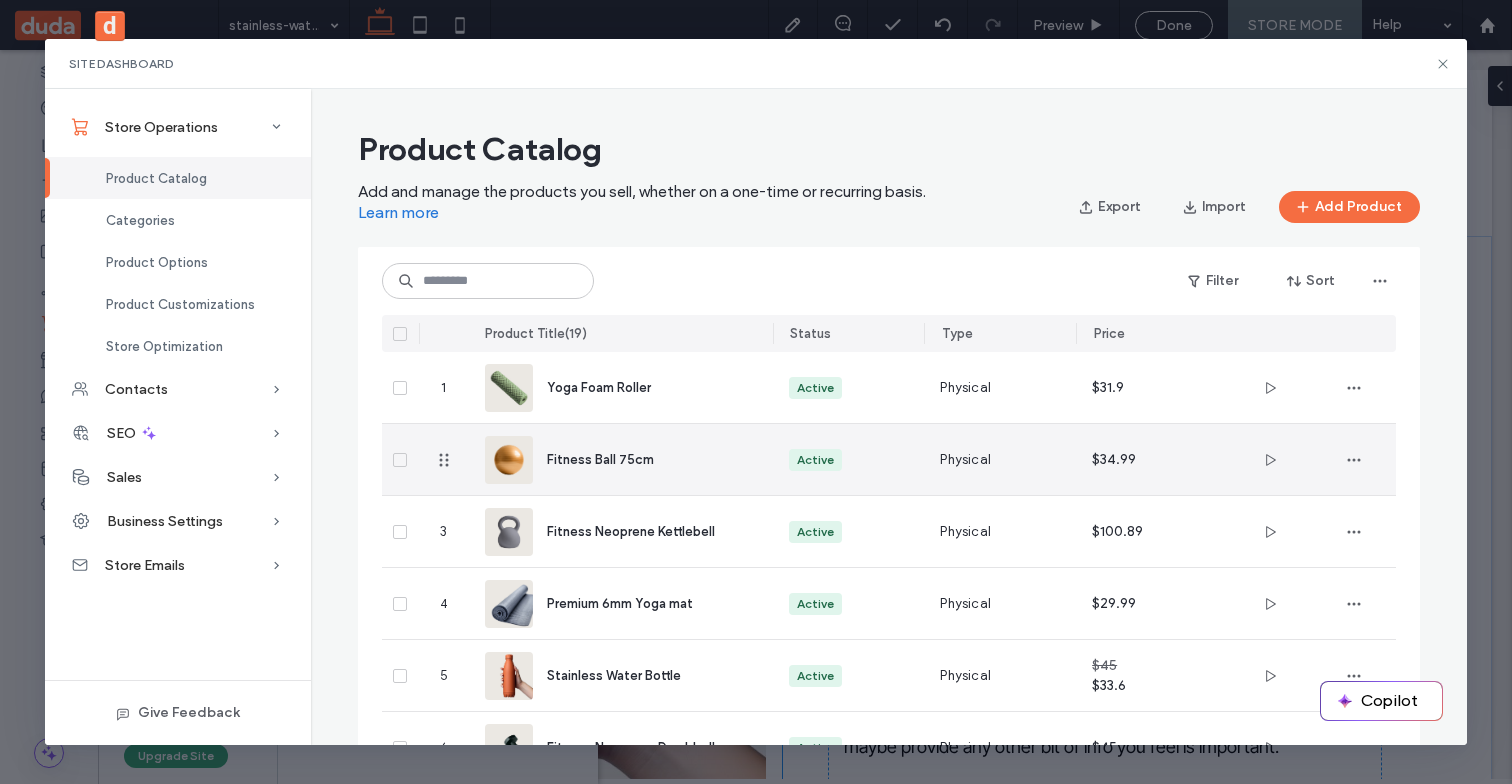 click at bounding box center (1270, 459) 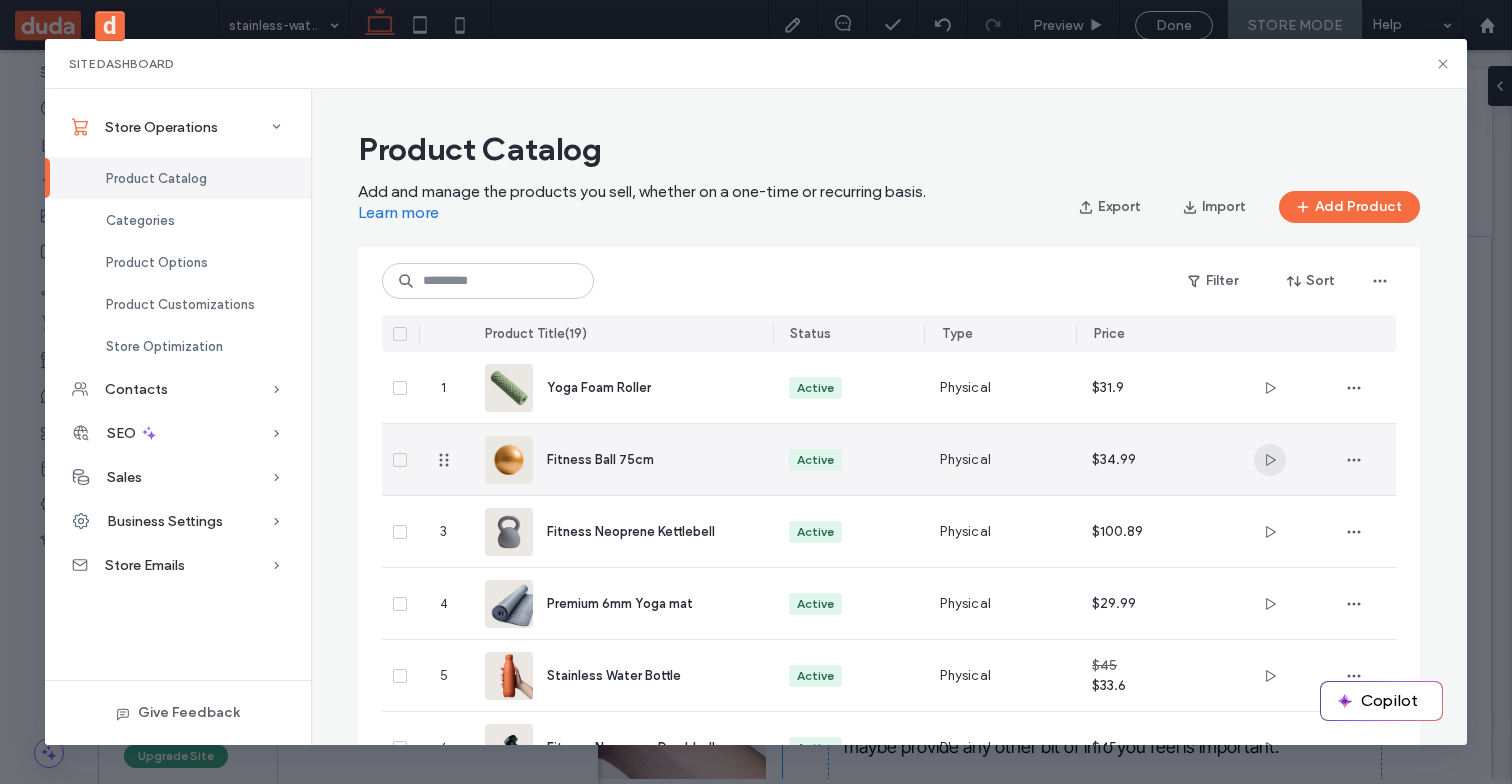 click 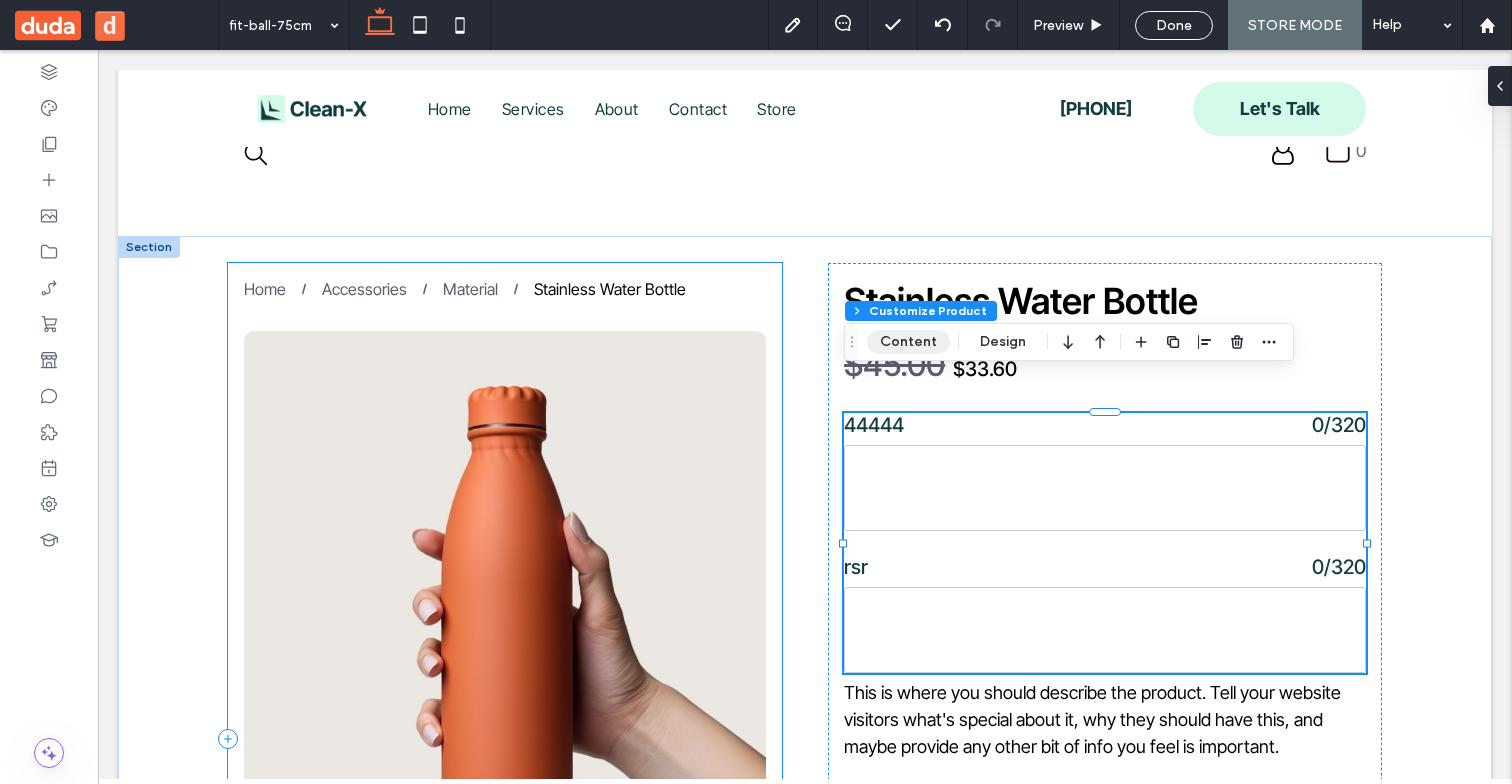 click on "Content" at bounding box center [908, 342] 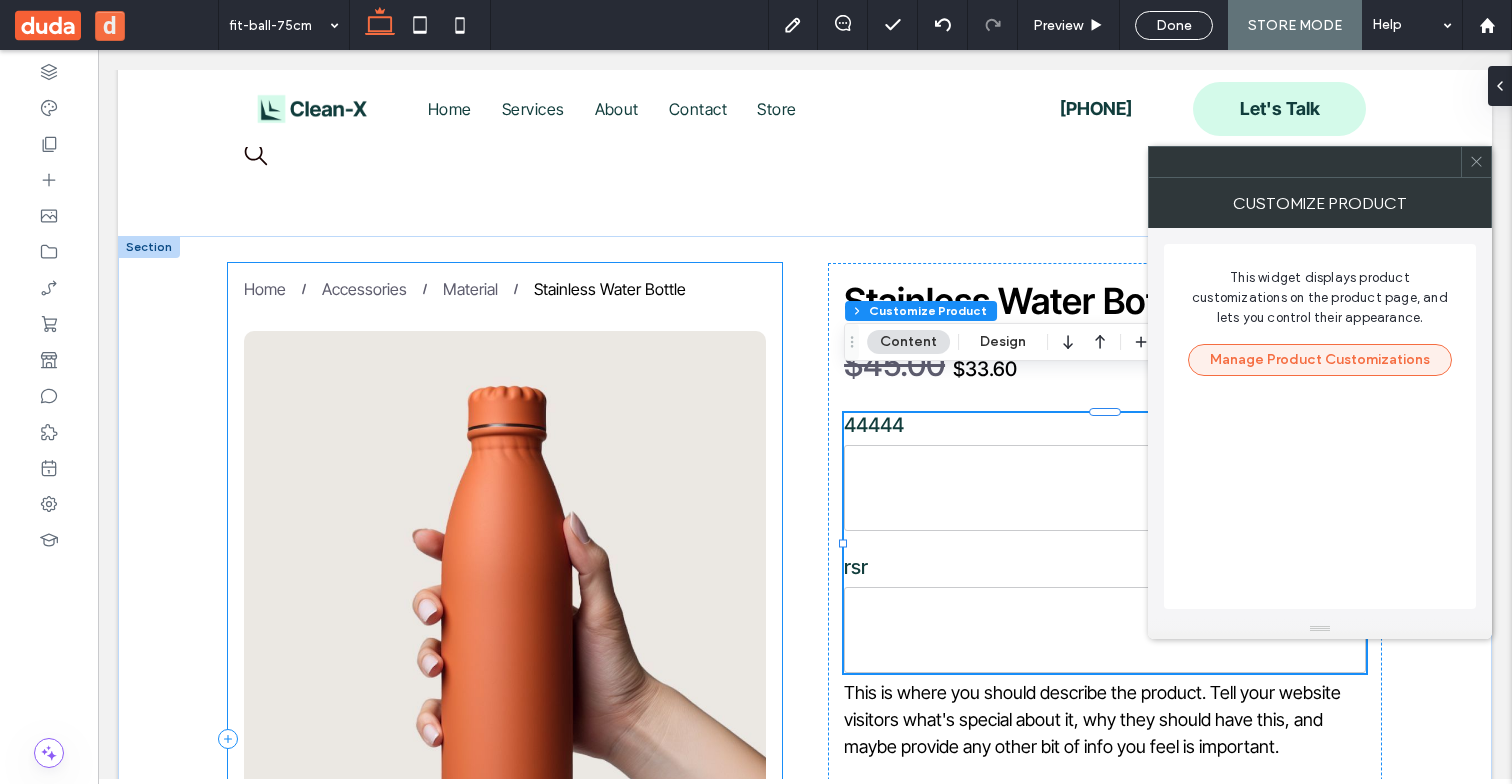 click on "Manage Product Customizations" at bounding box center (1320, 360) 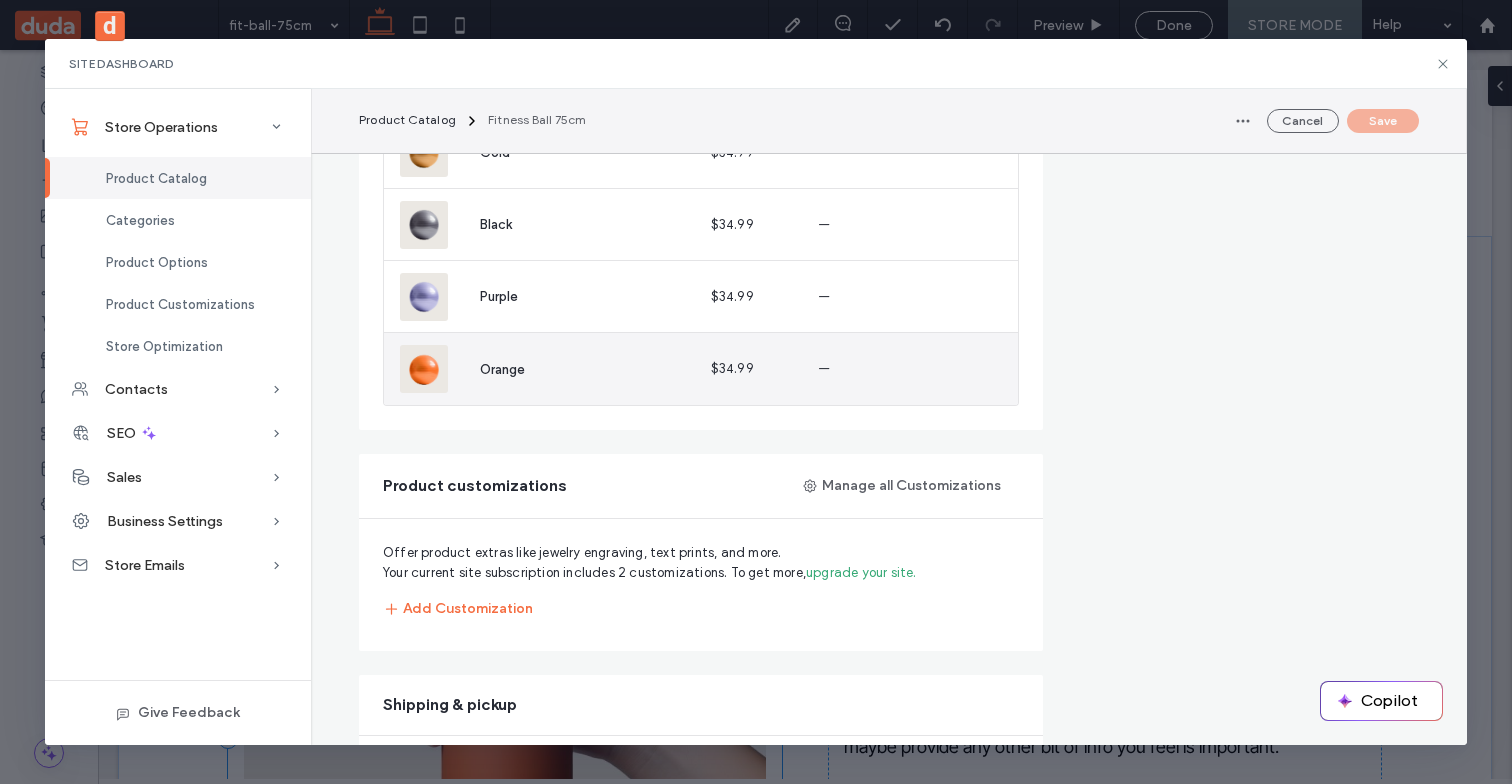 scroll, scrollTop: 1837, scrollLeft: 0, axis: vertical 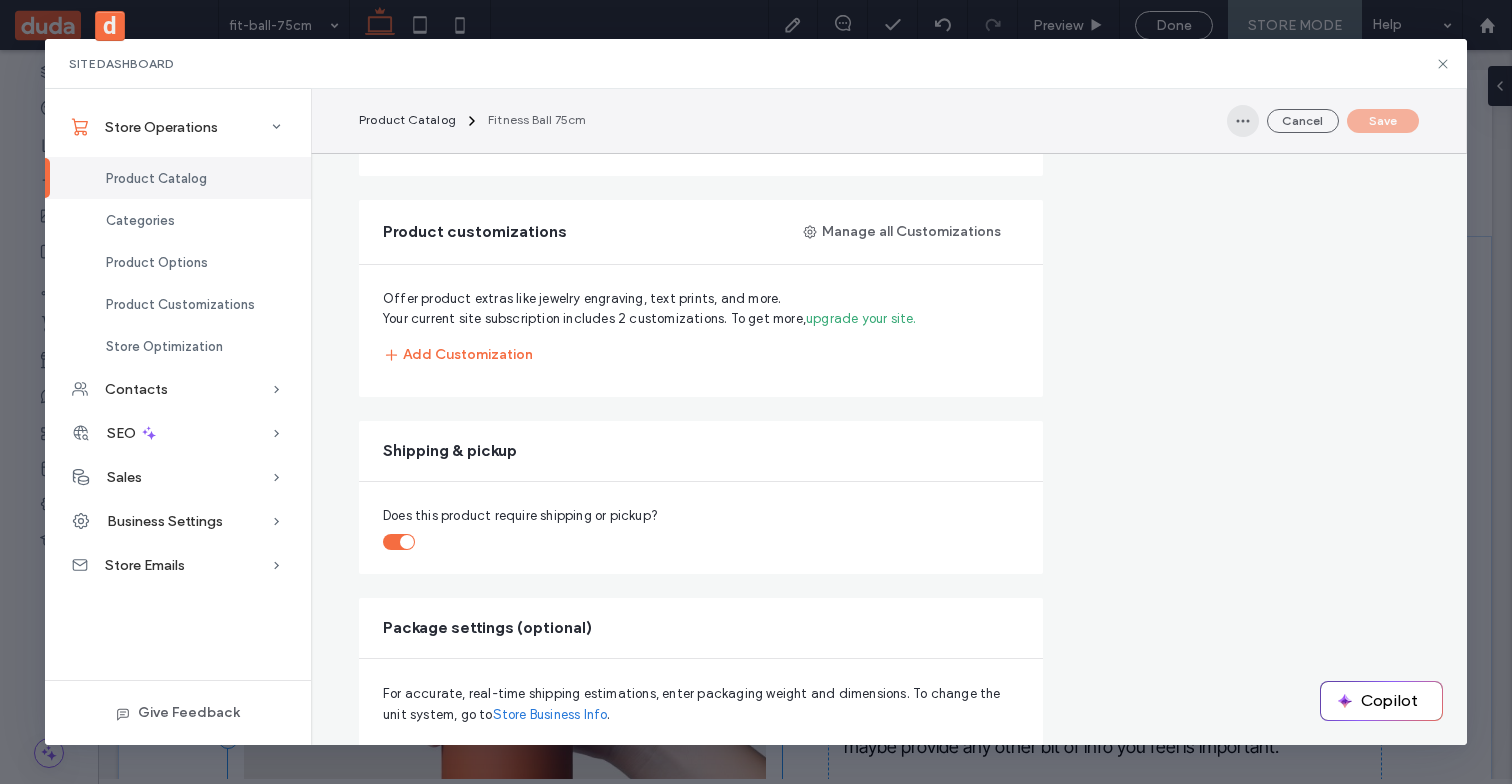 click at bounding box center [1243, 121] 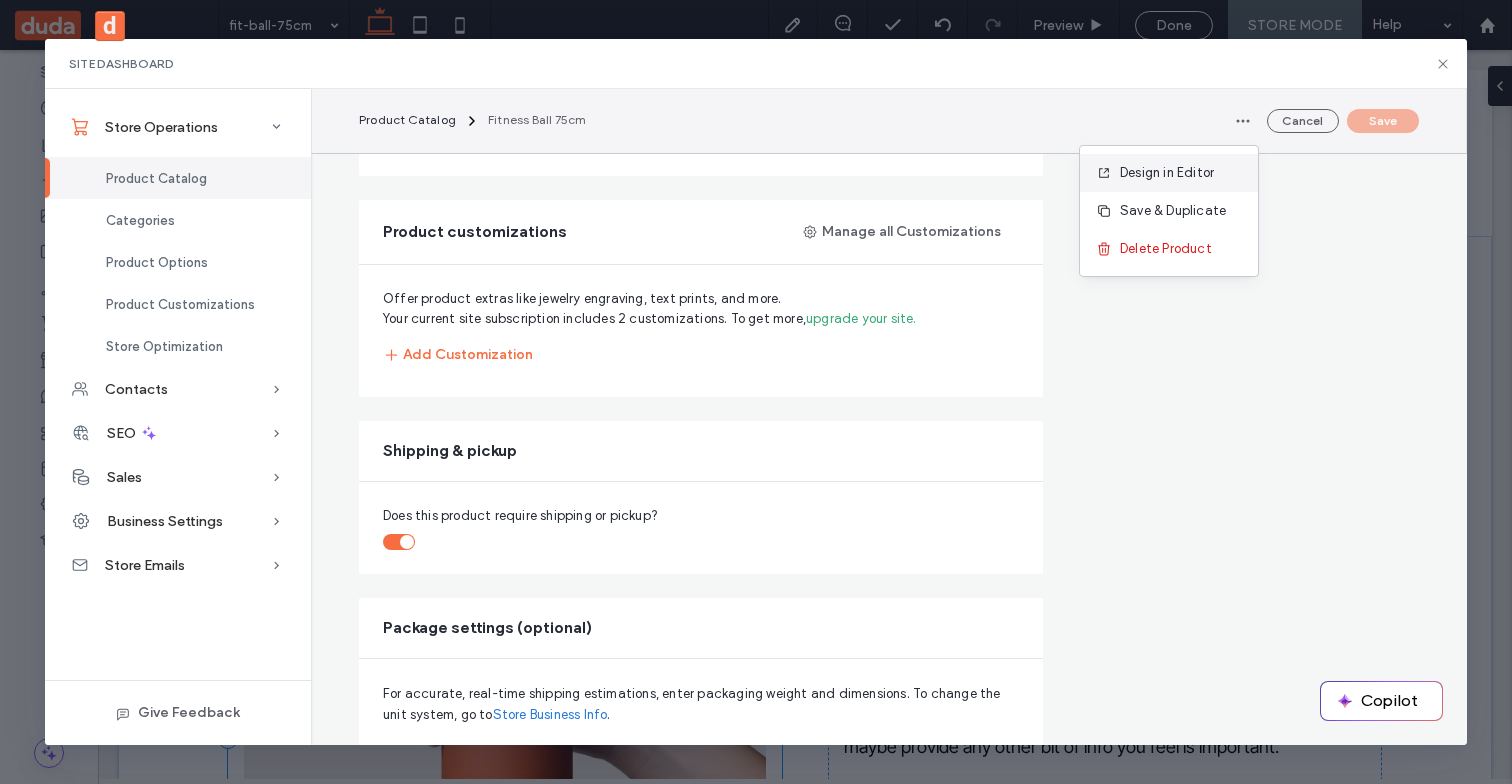 click on "Design in Editor" at bounding box center (1167, 173) 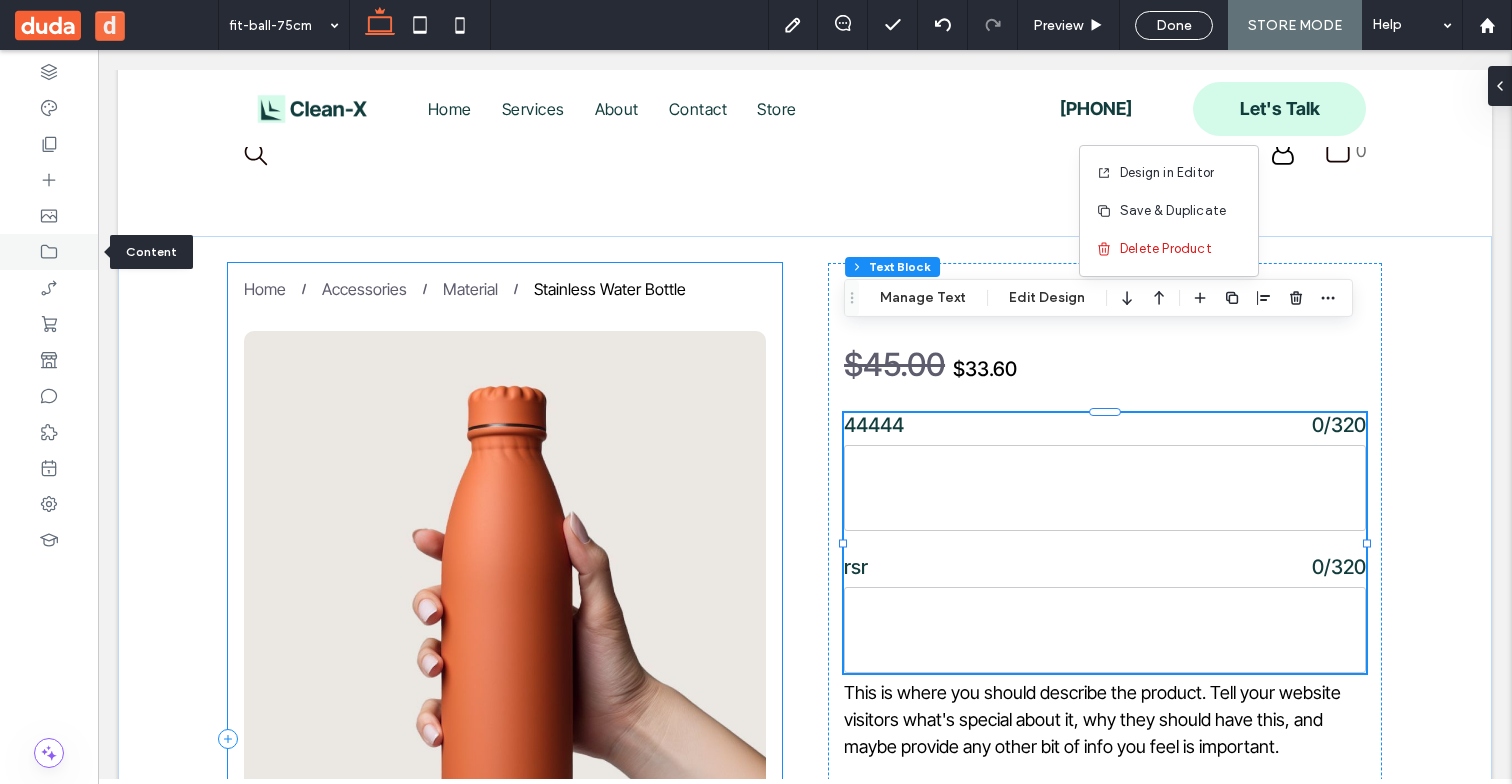 click at bounding box center (49, 252) 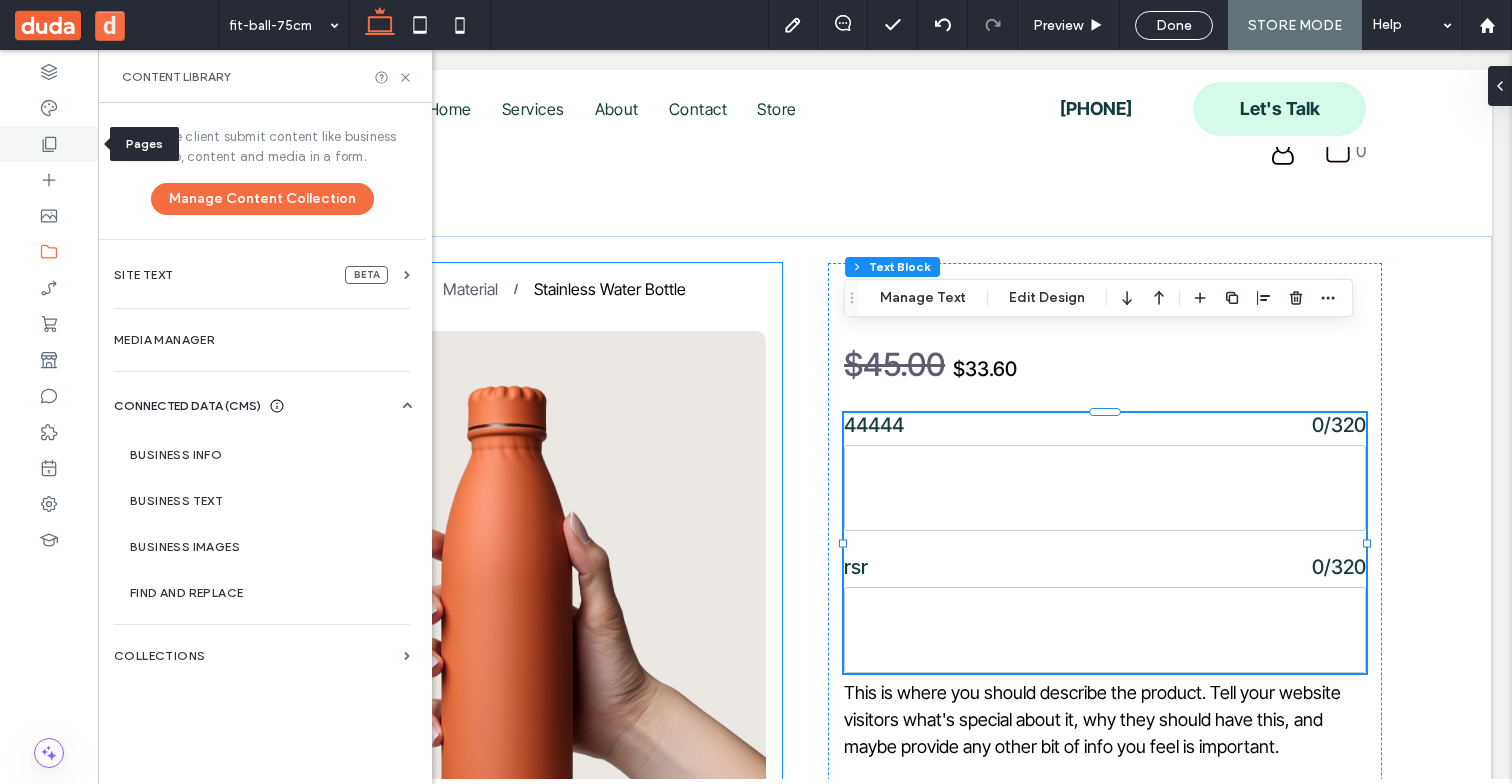 click 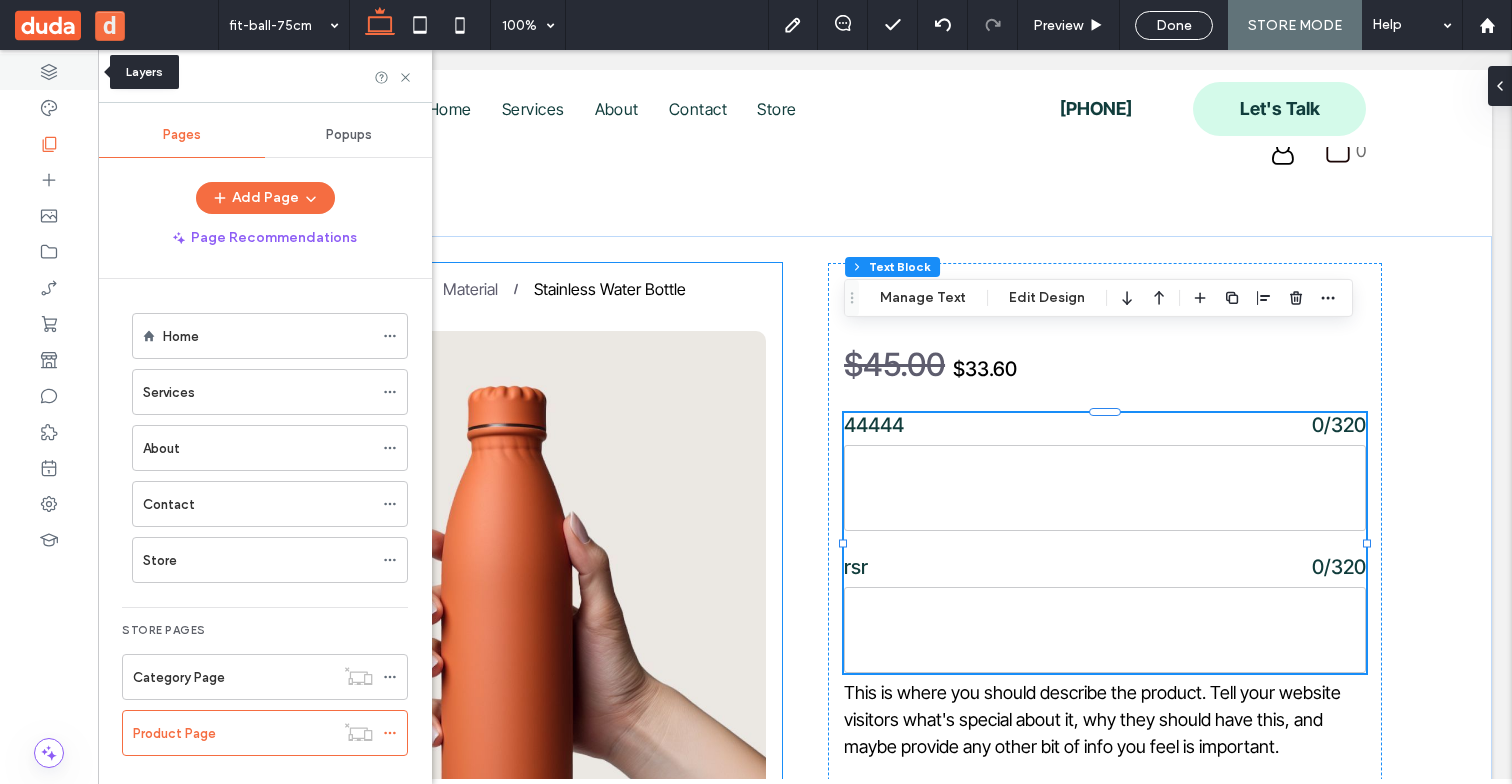 click 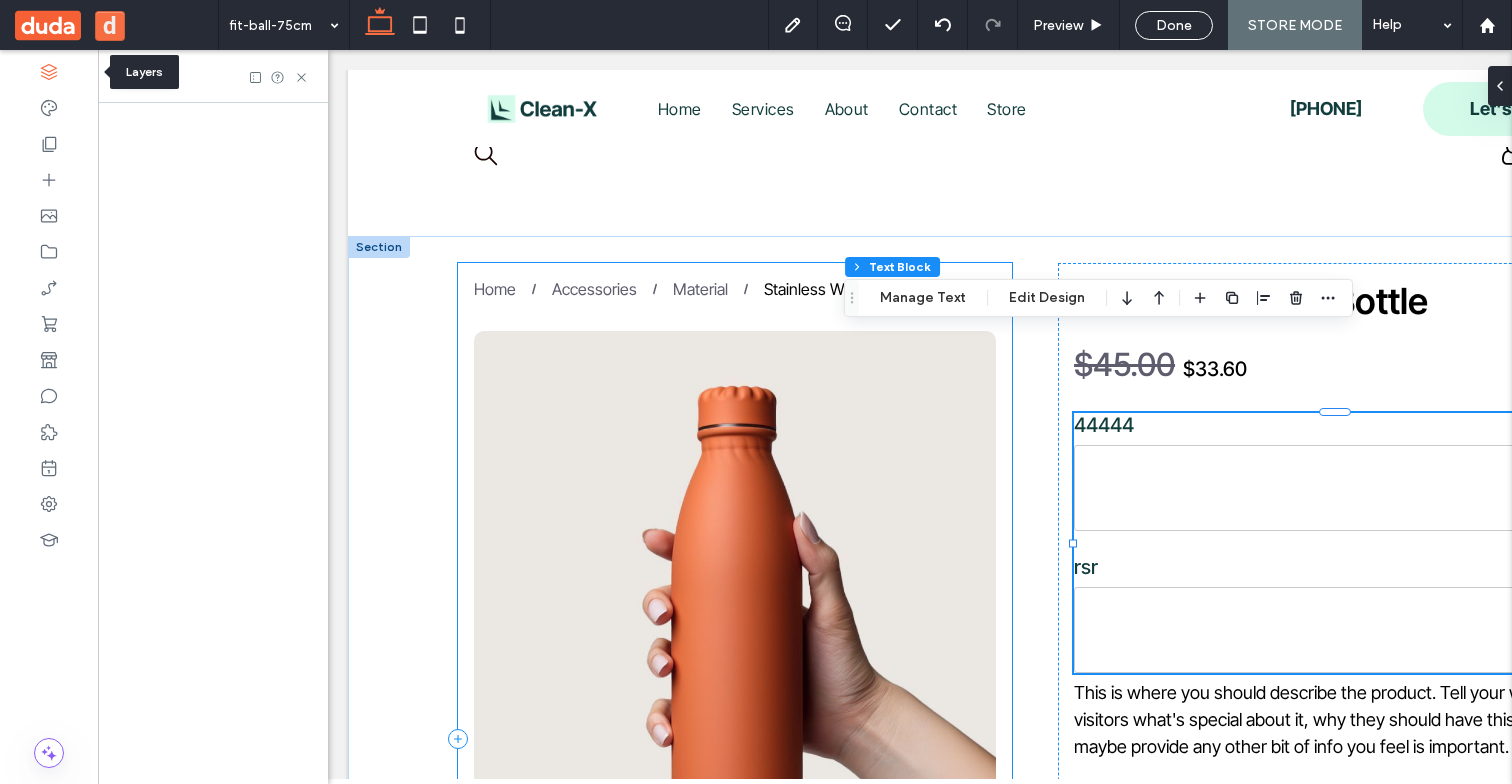 scroll, scrollTop: 0, scrollLeft: 230, axis: horizontal 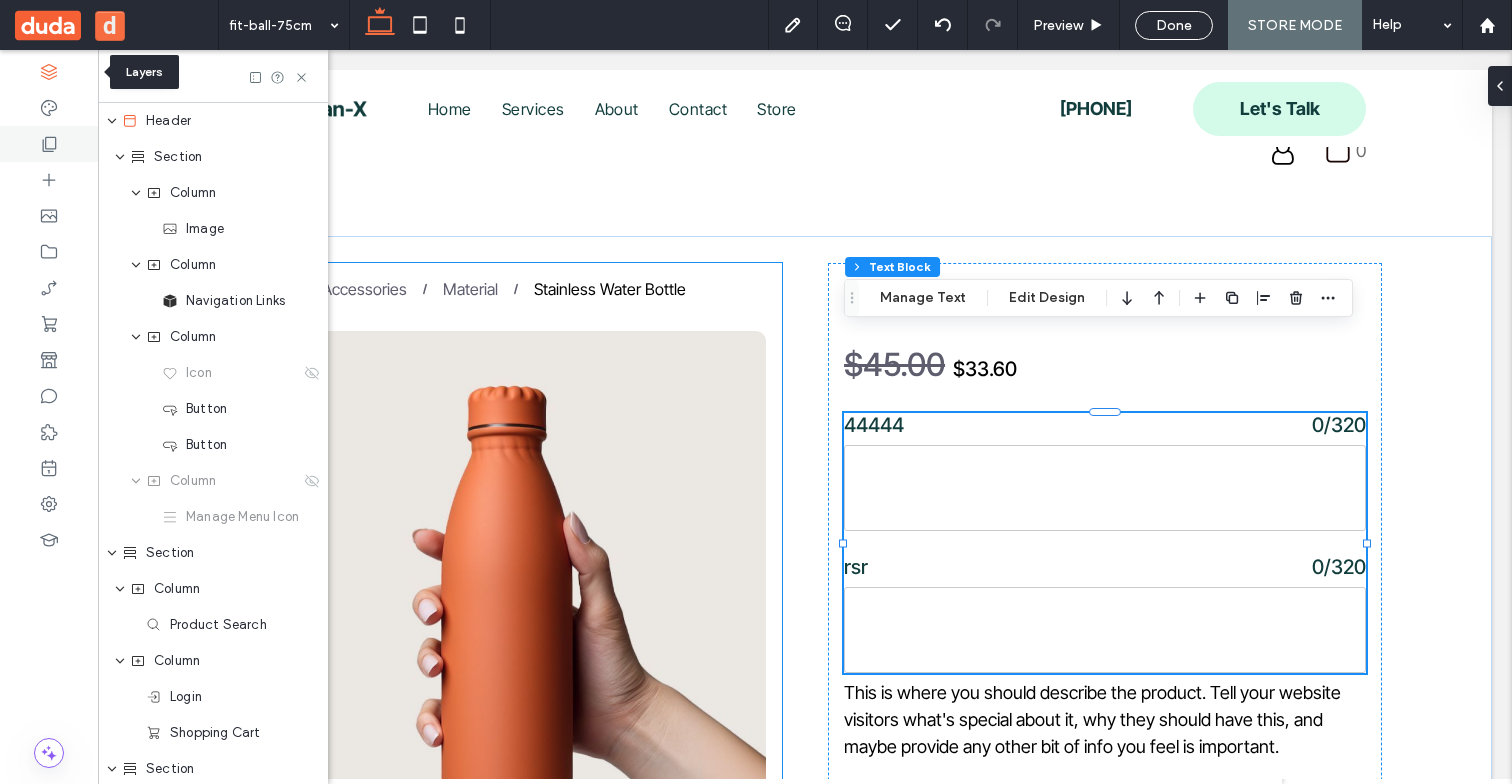 click 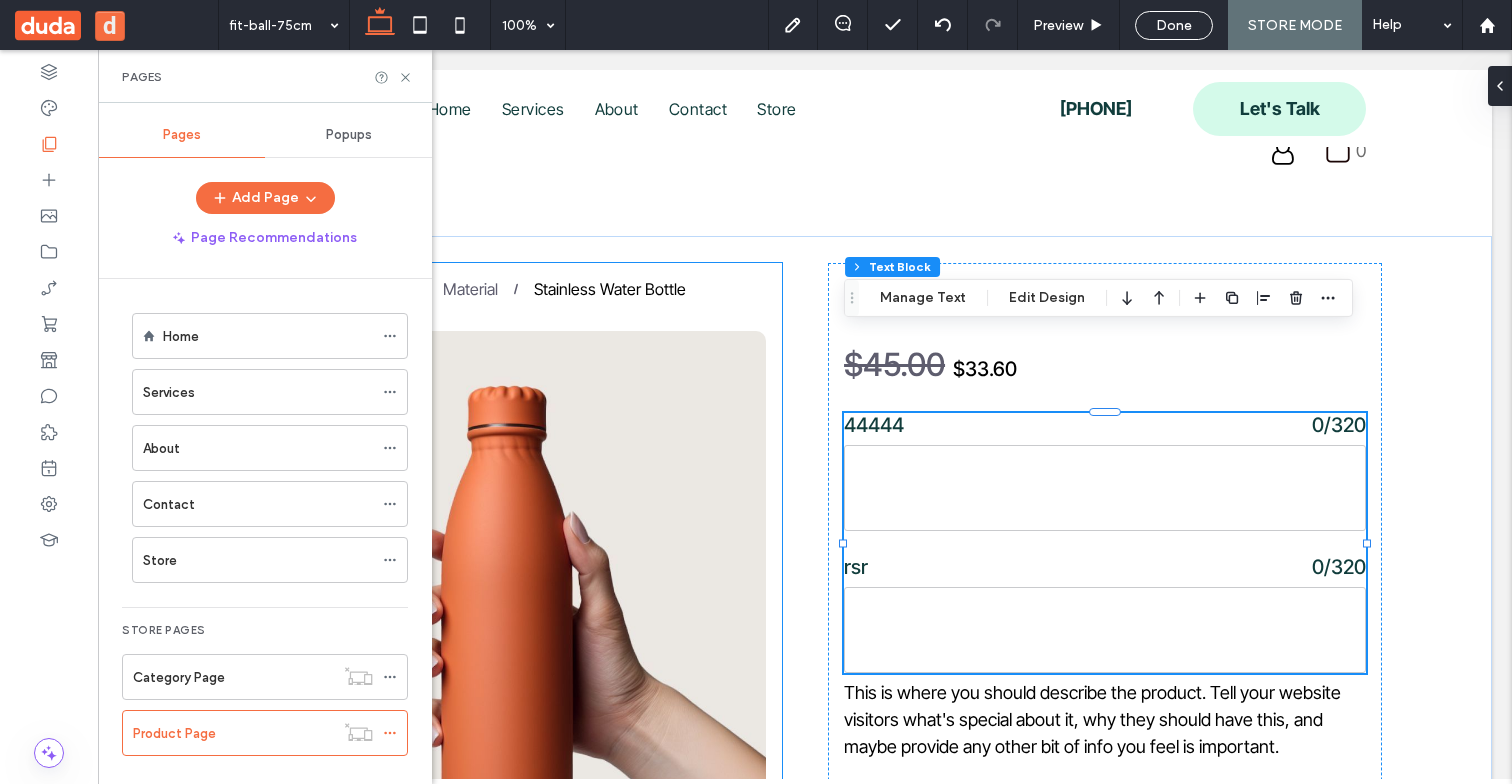 scroll, scrollTop: 685, scrollLeft: 0, axis: vertical 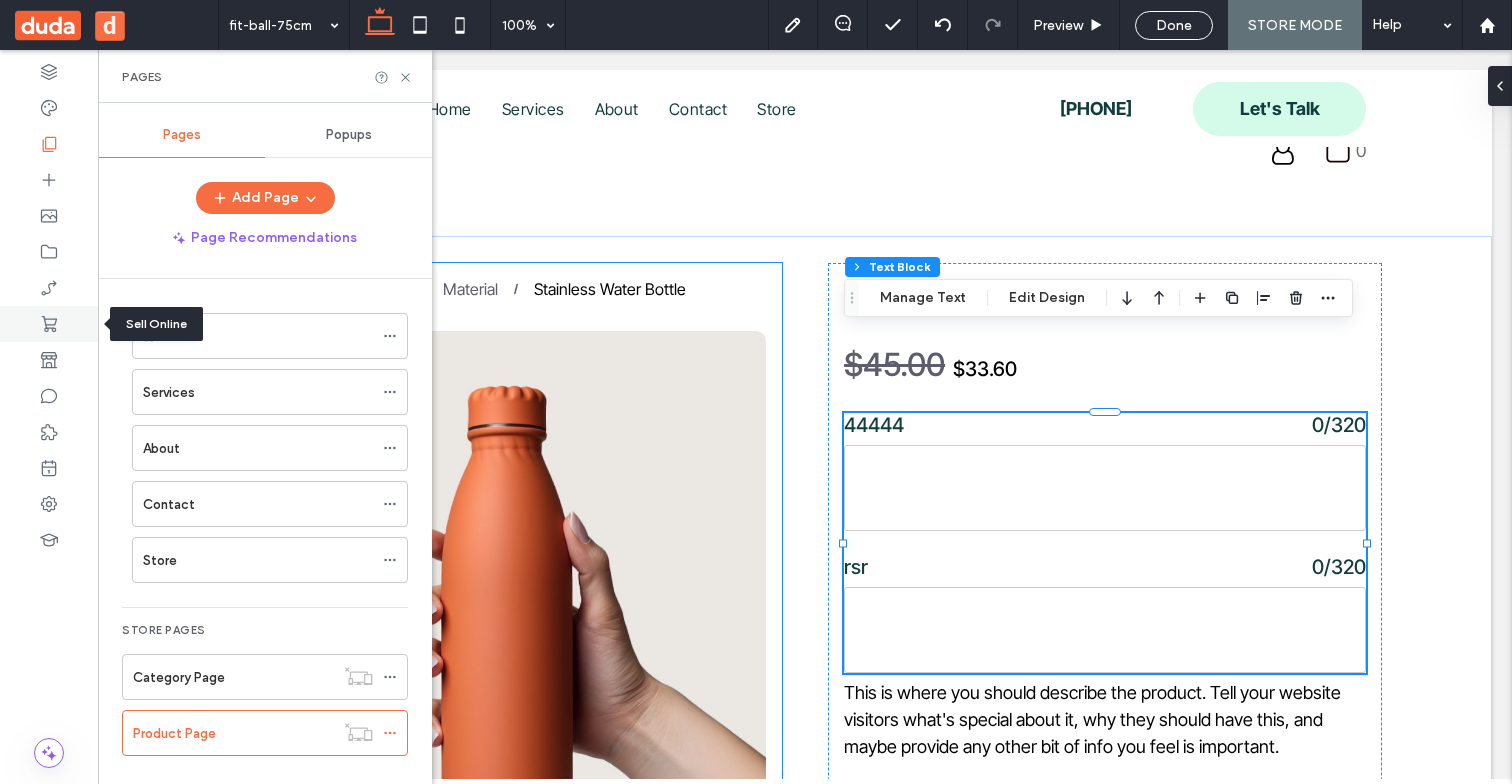 click at bounding box center (49, 324) 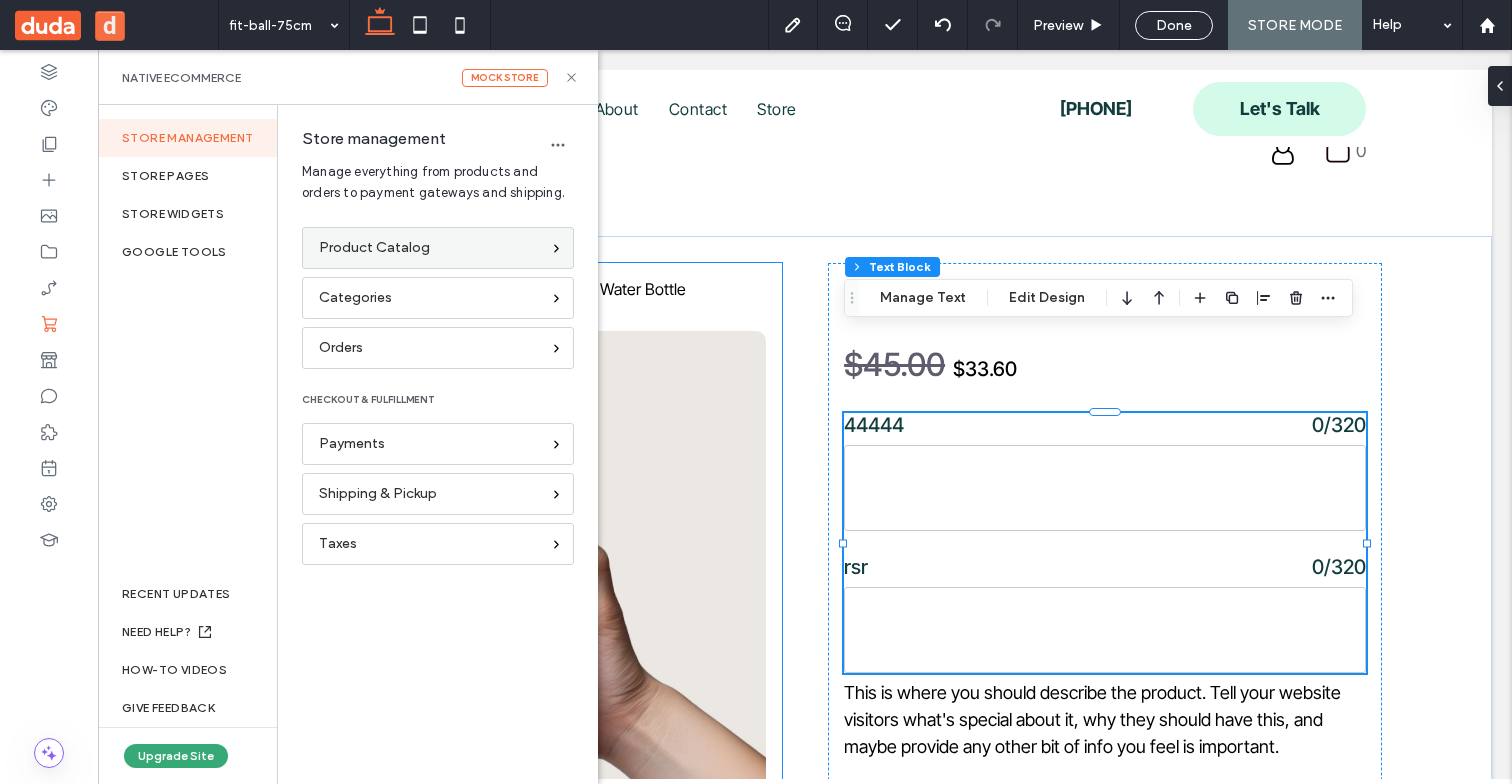 click on "Product Catalog" at bounding box center (374, 248) 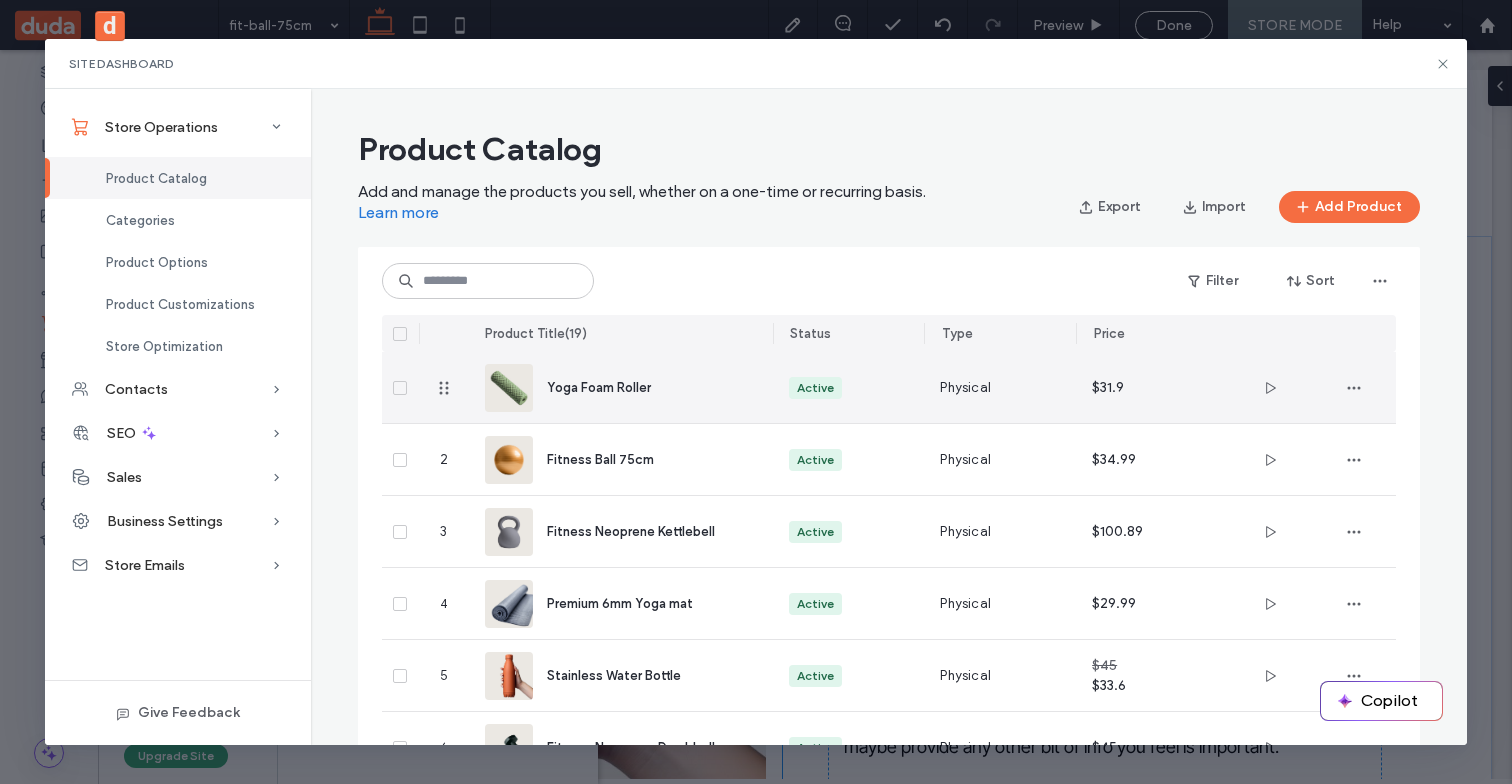 click on "Yoga Foam Roller" at bounding box center [621, 387] 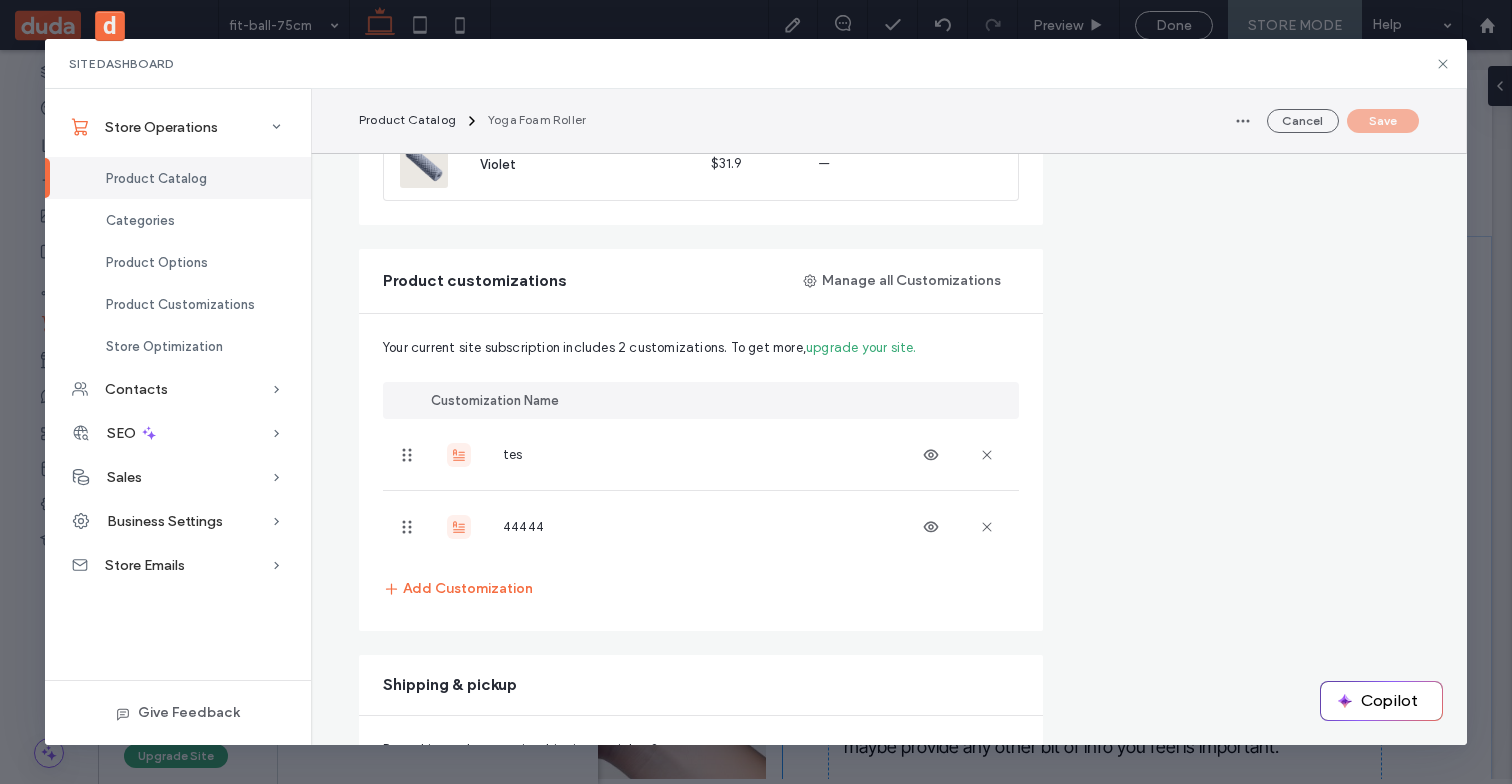 scroll, scrollTop: 1875, scrollLeft: 0, axis: vertical 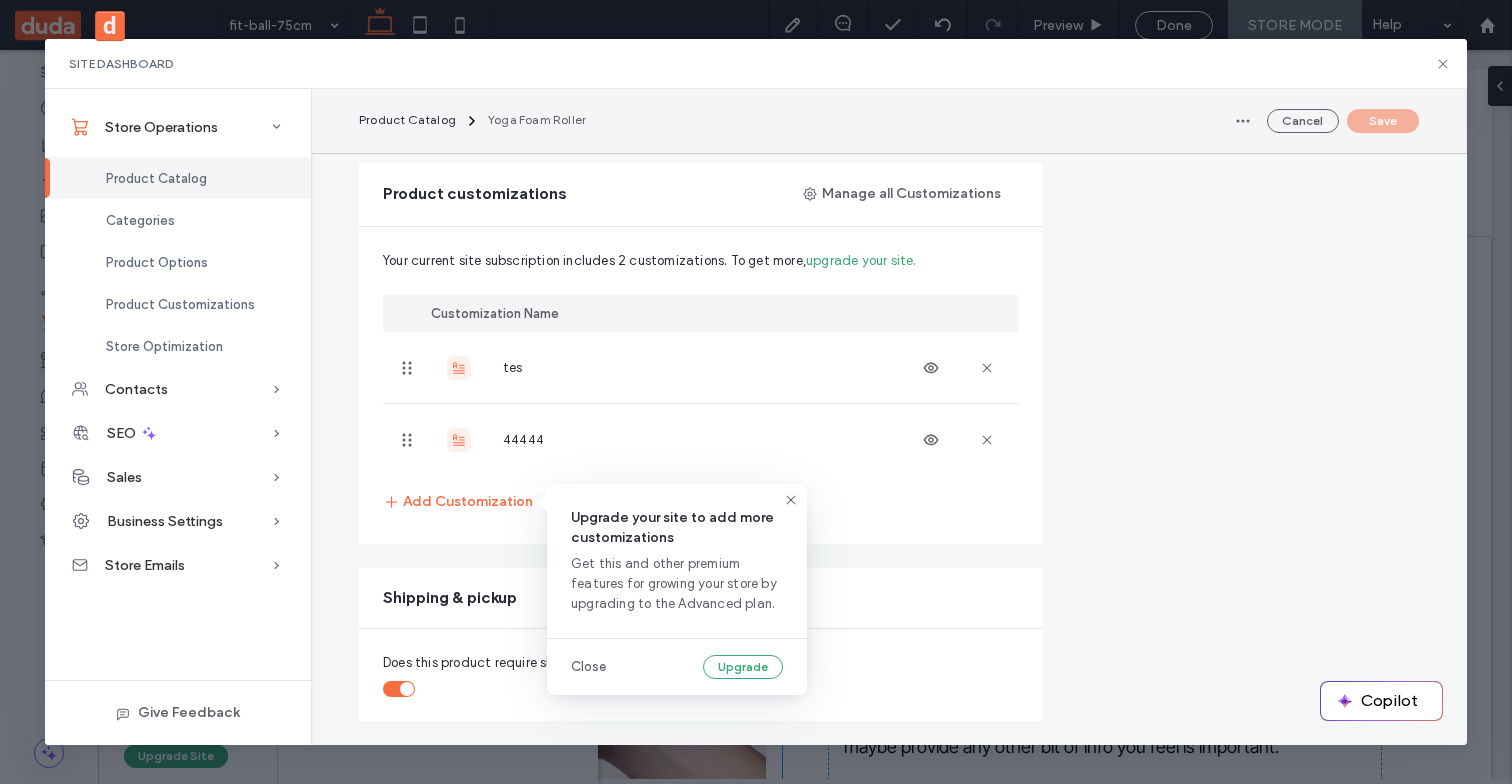 click on "Add Customization" at bounding box center [458, 502] 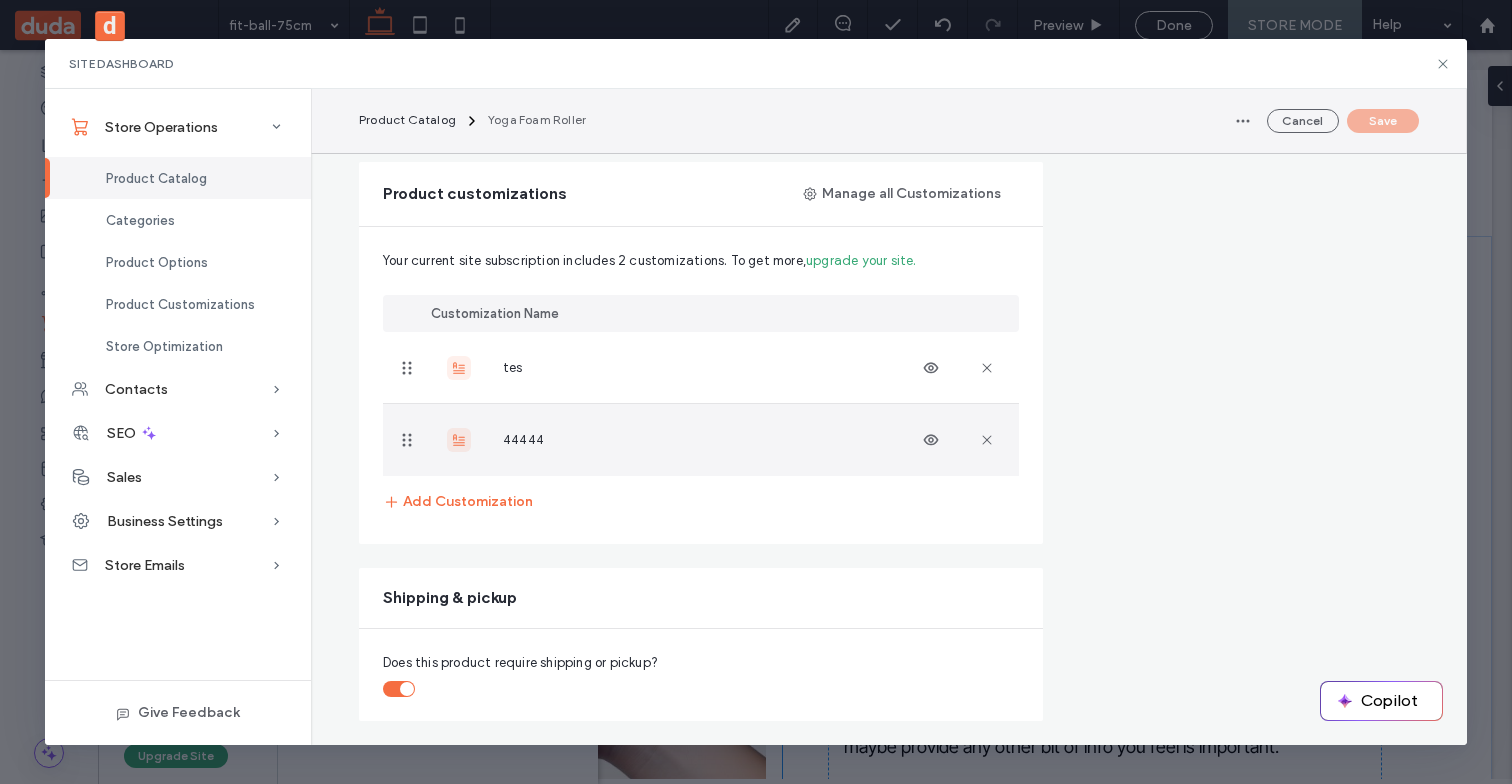 click on "[NUMBER]" at bounding box center [697, 440] 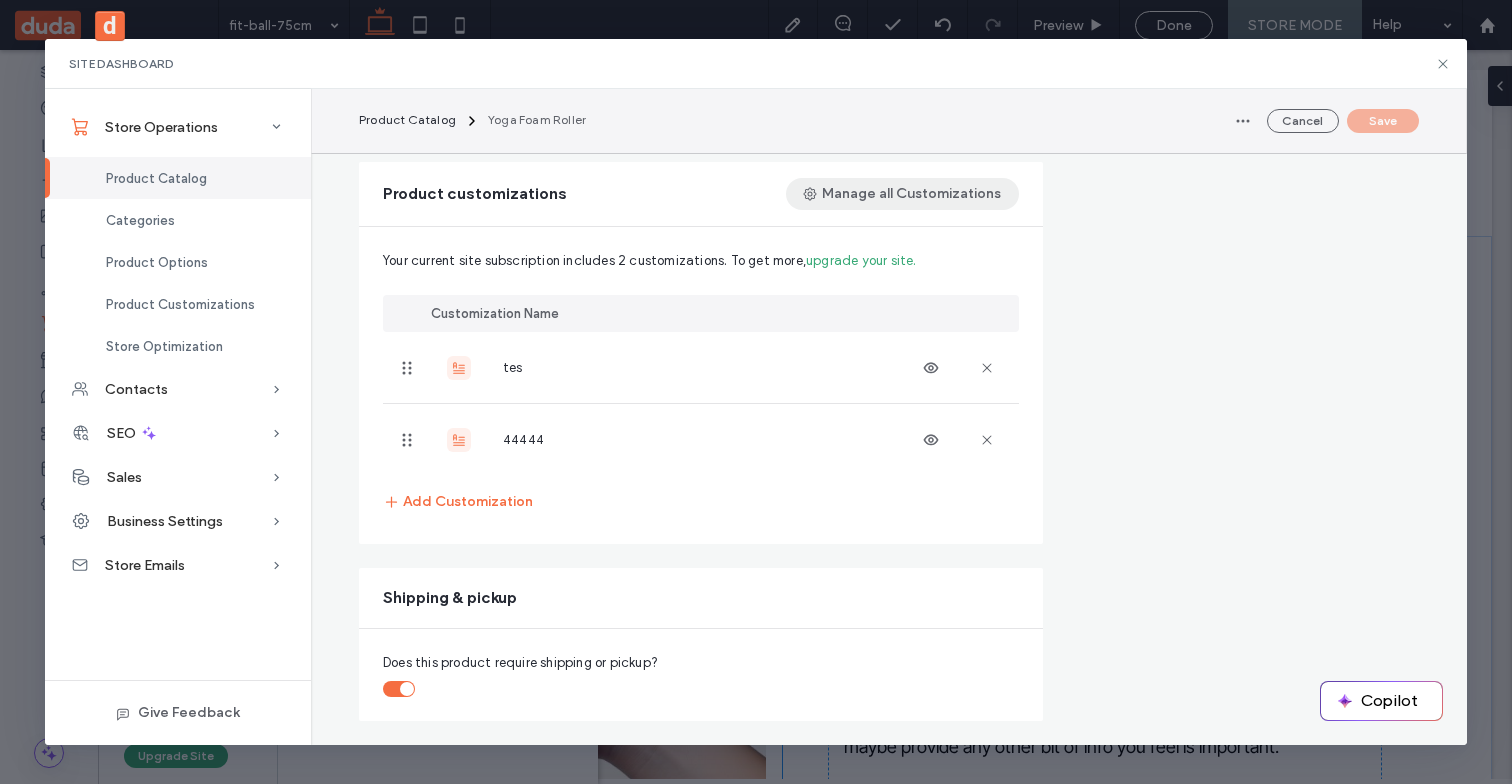 click on "Manage all Customizations" at bounding box center [902, 194] 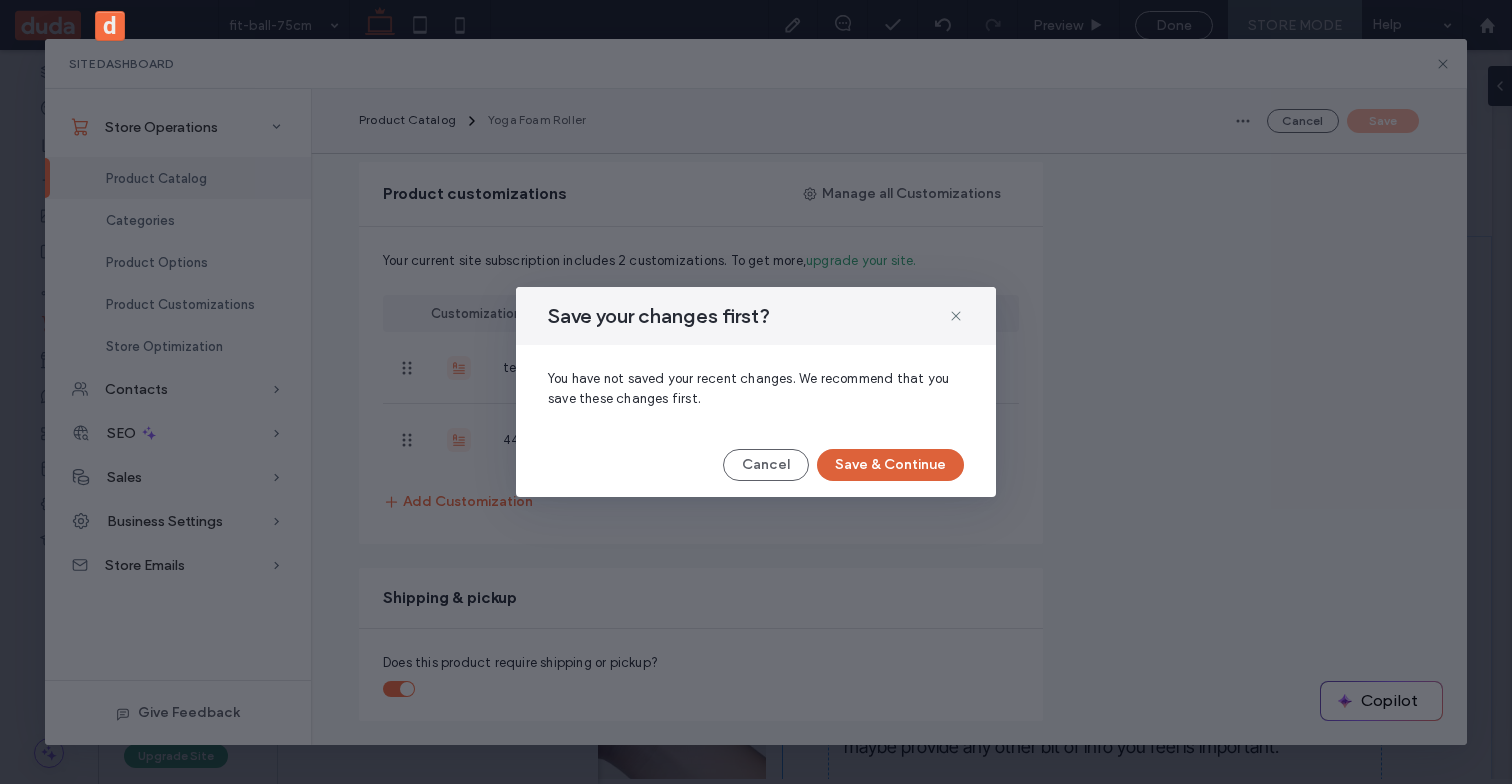 click on "Save & Continue" at bounding box center [890, 465] 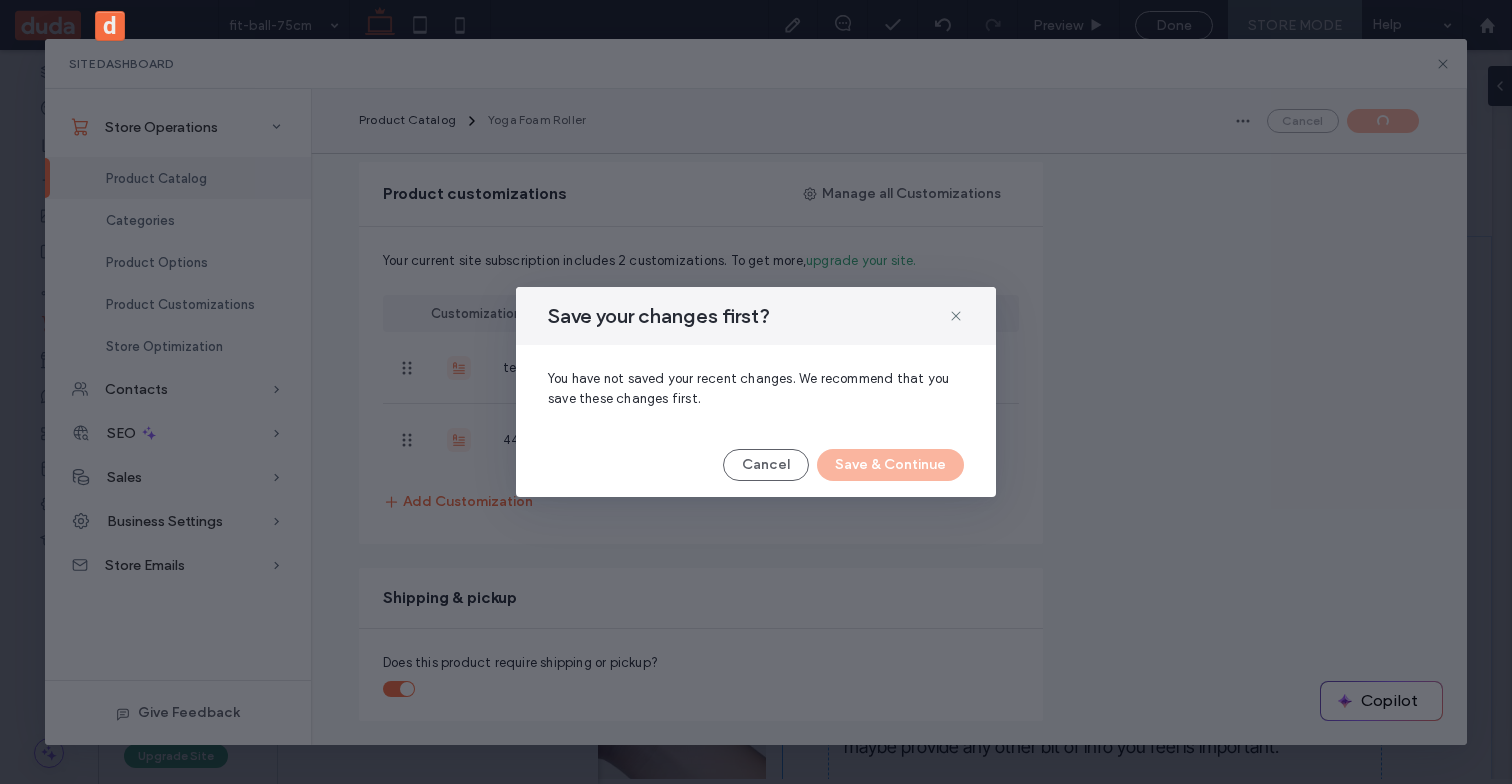 scroll, scrollTop: 0, scrollLeft: 0, axis: both 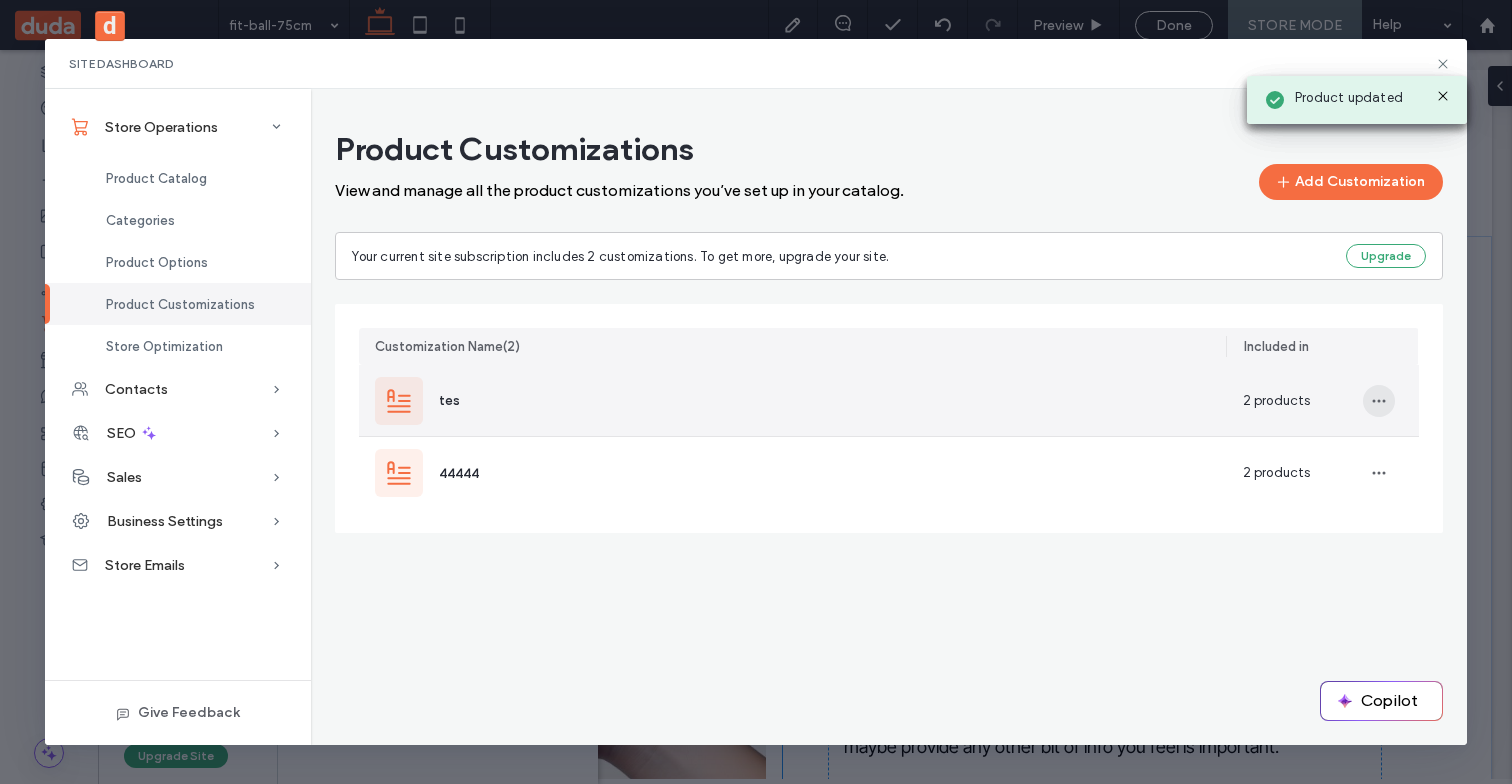 click at bounding box center [1379, 401] 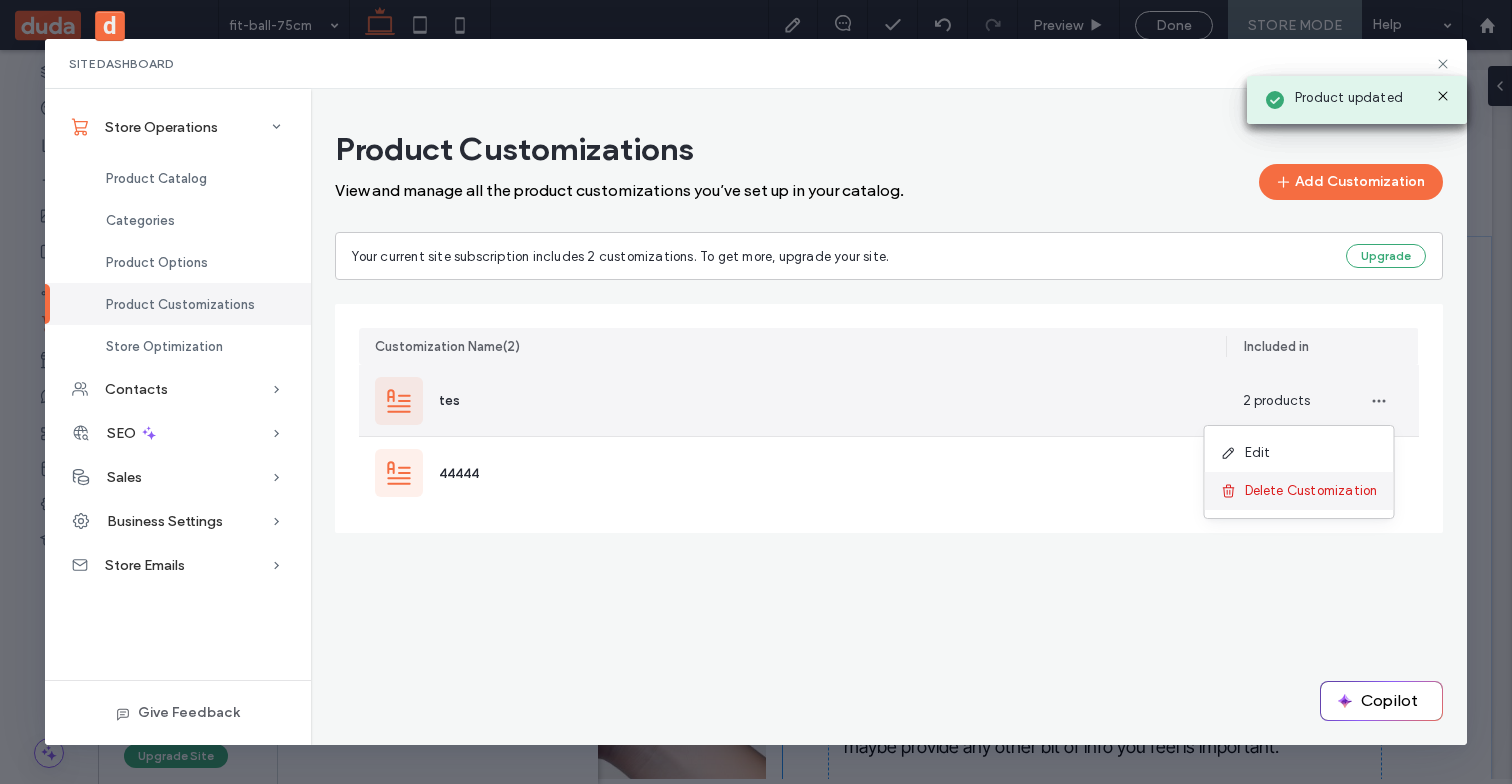 click on "Delete Customization" at bounding box center [1311, 491] 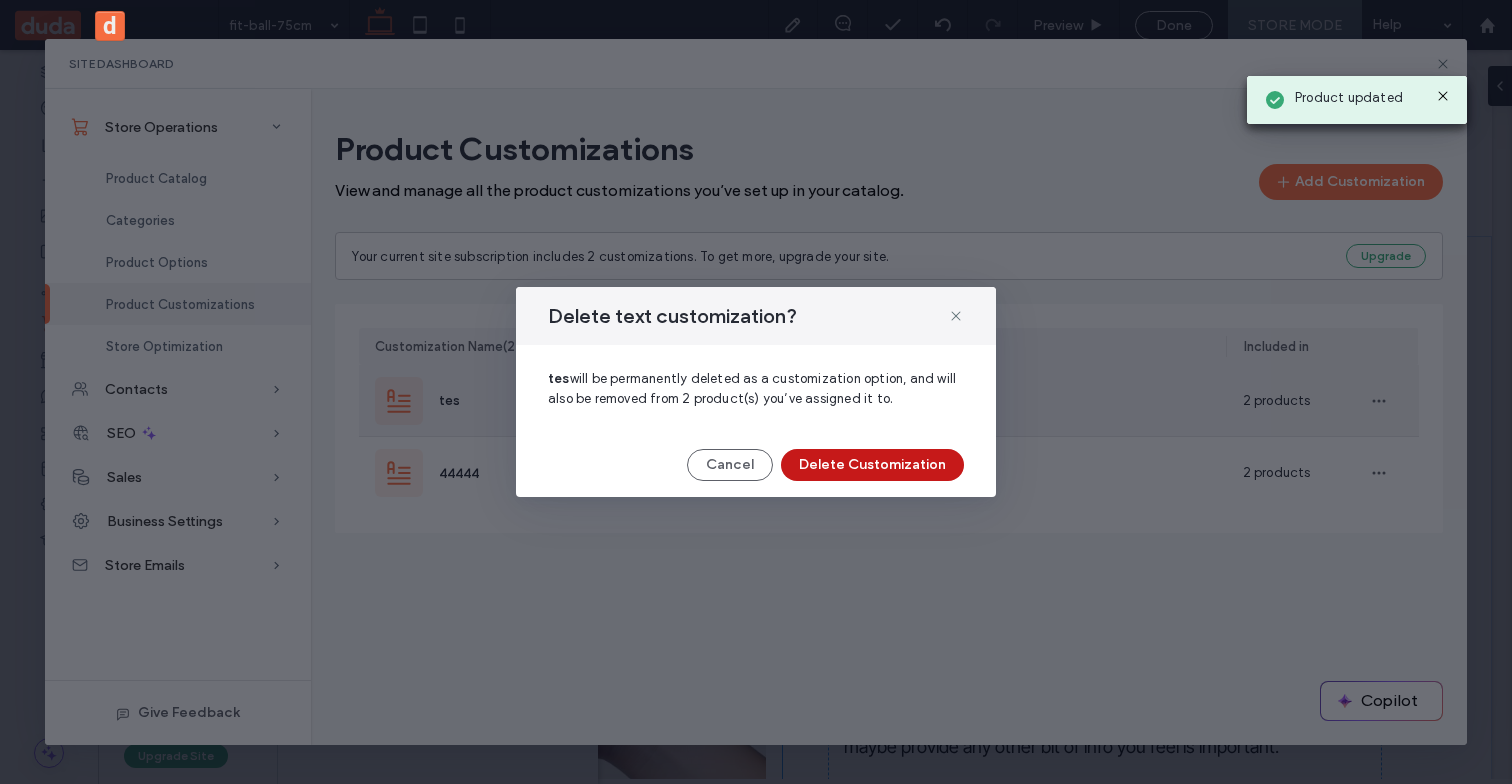 click on "Delete Customization" at bounding box center [872, 465] 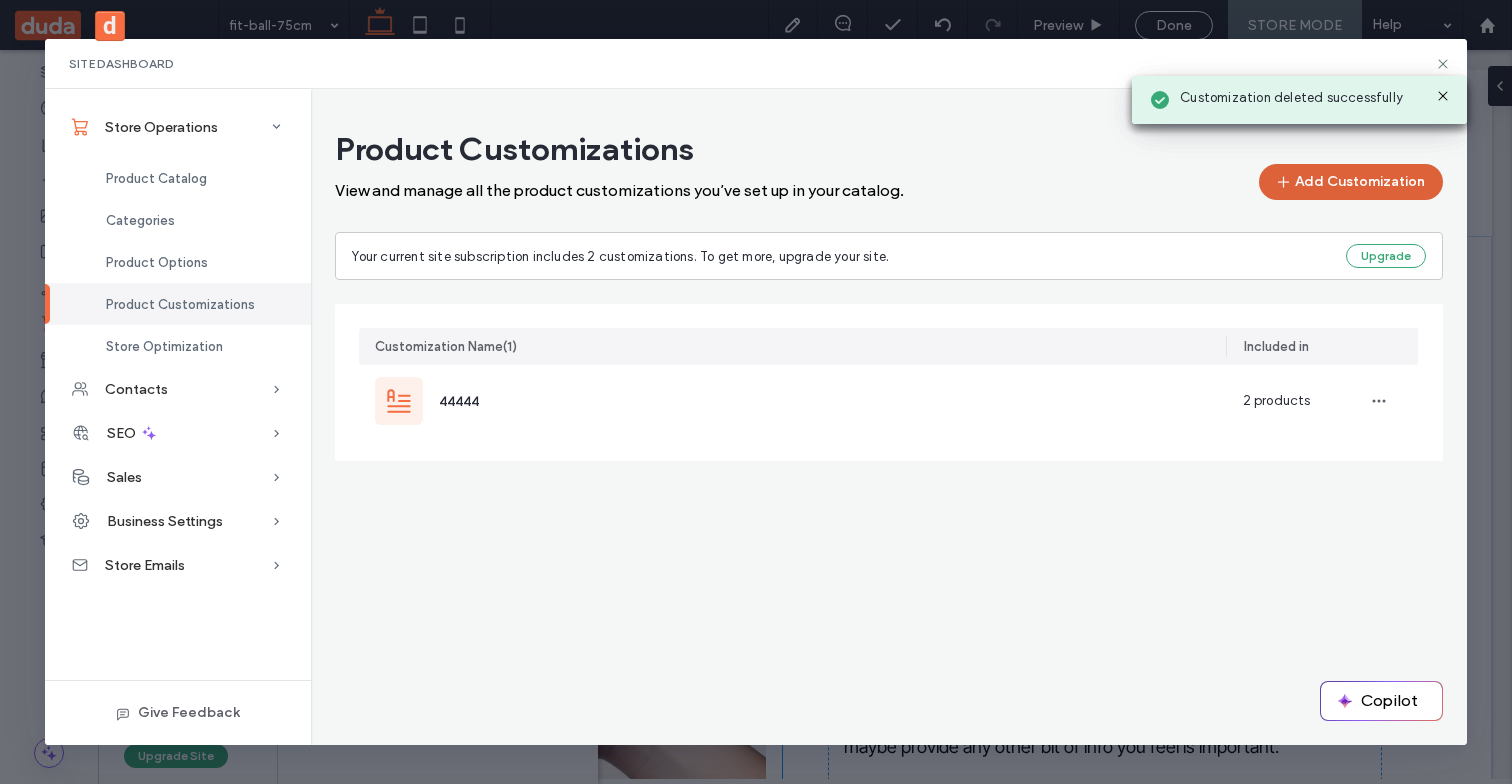 click on "Add Customization" at bounding box center (1351, 182) 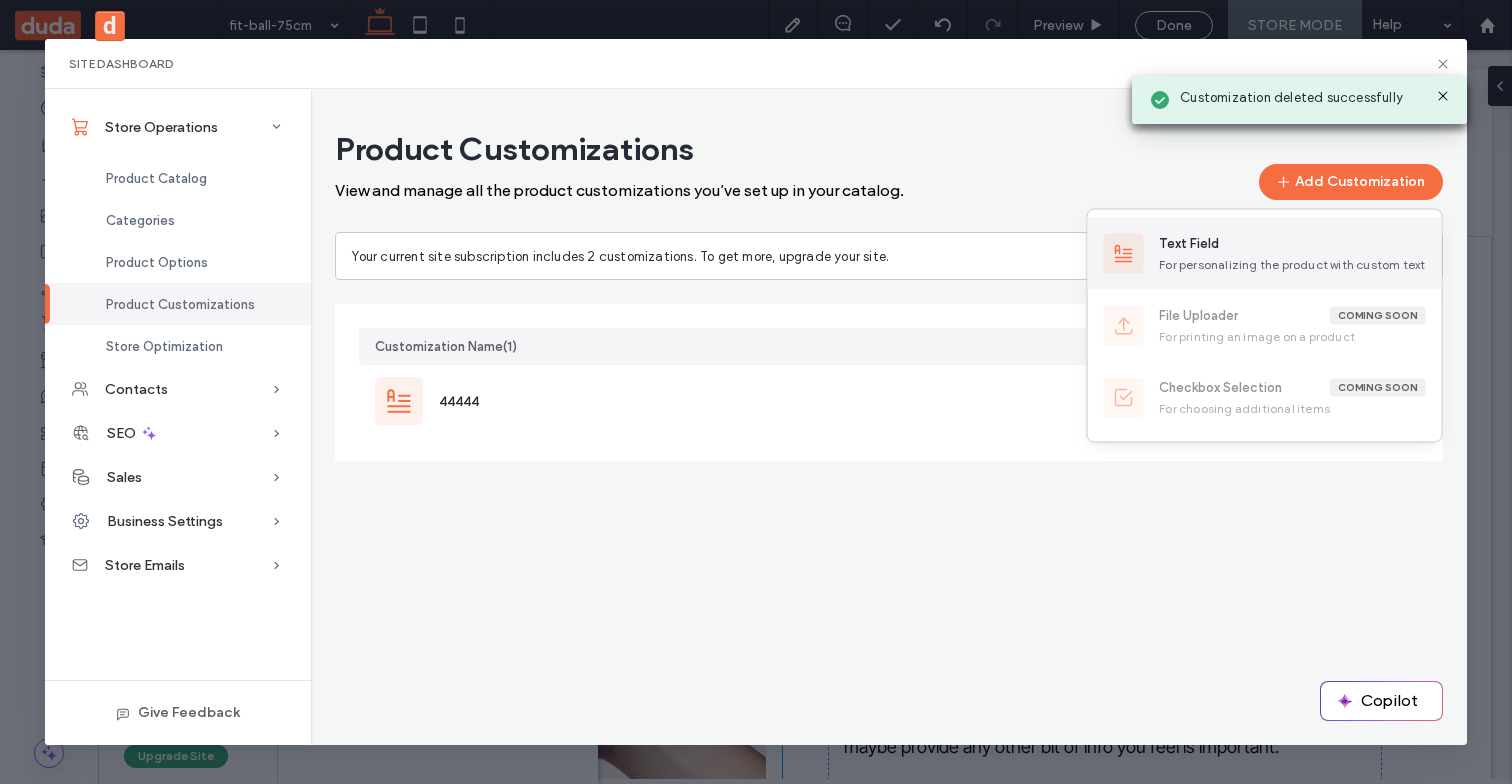click on "For personalizing the product with custom text" at bounding box center (1292, 265) 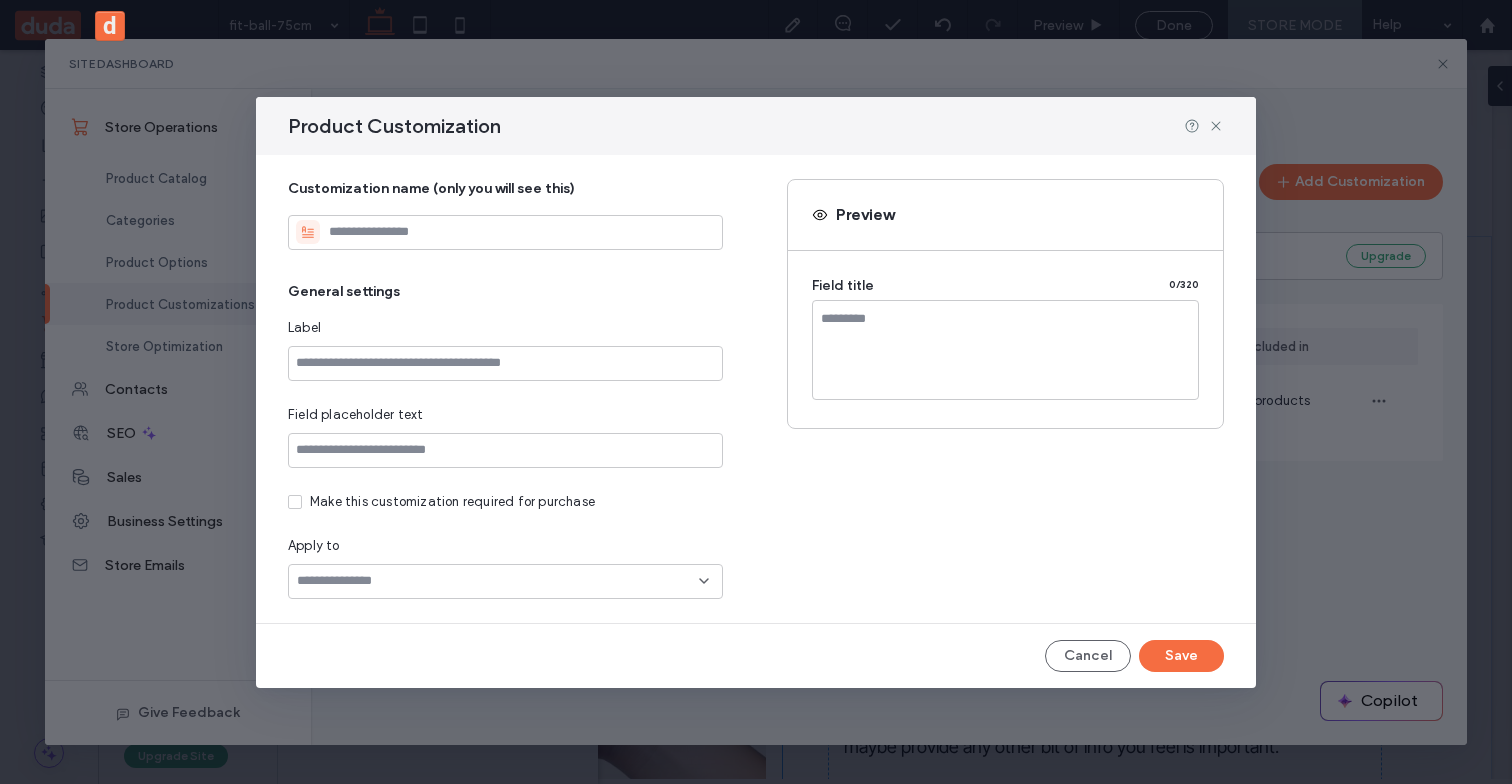 click on "General settings Label Field placeholder text Make this customization required for purchase Apply to" at bounding box center (505, 440) 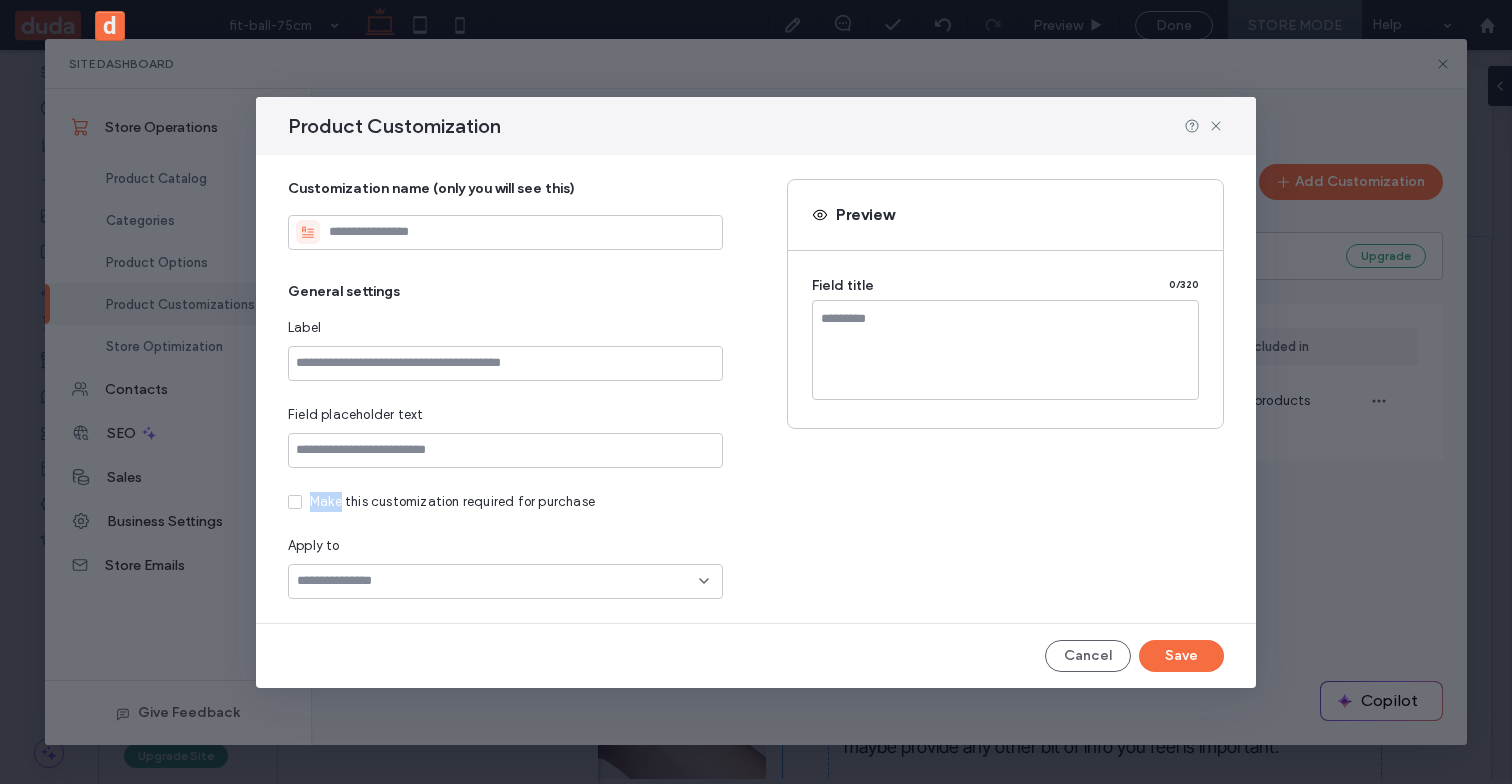 click on "General settings Label Field placeholder text Make this customization required for purchase Apply to" at bounding box center [505, 440] 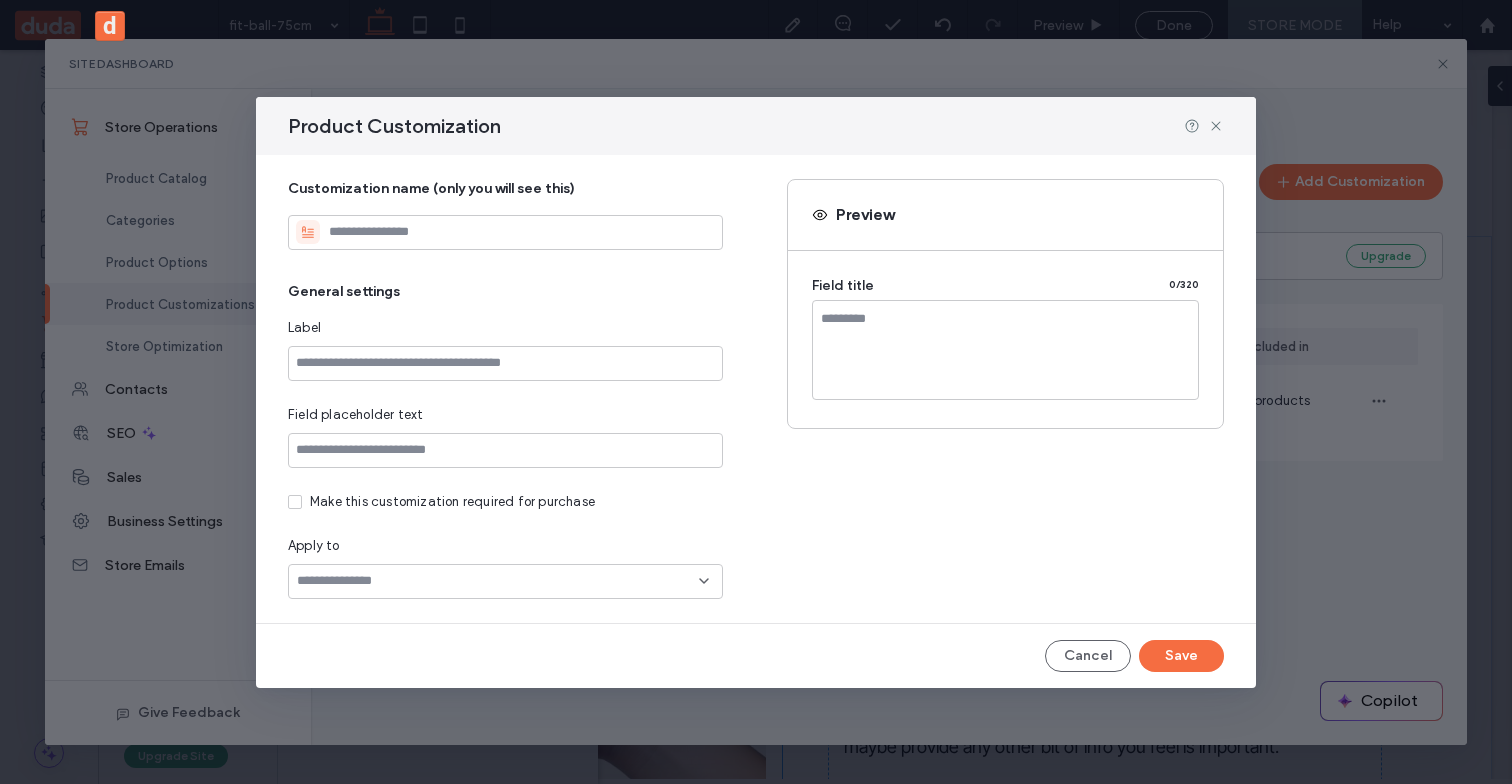 click 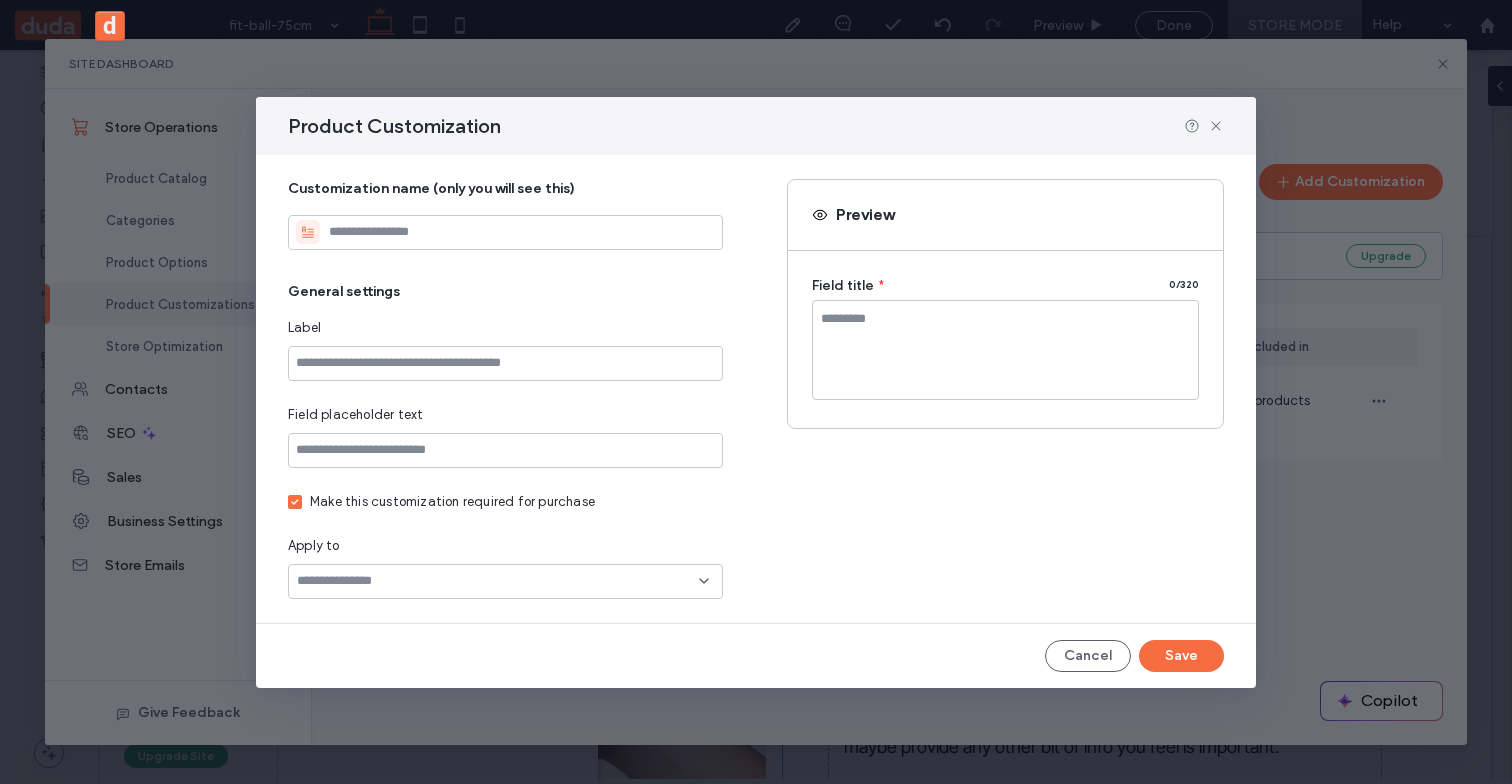 click 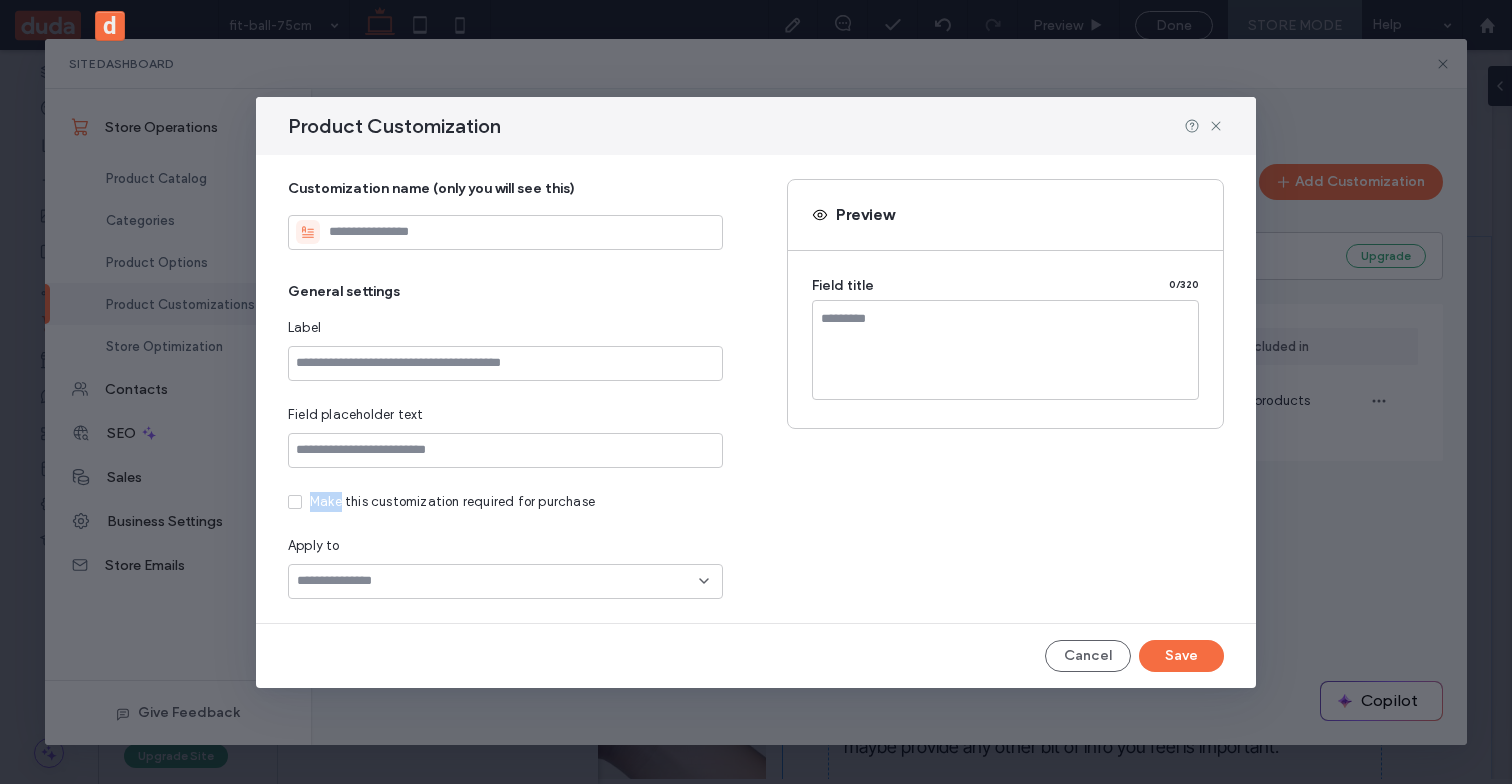 click 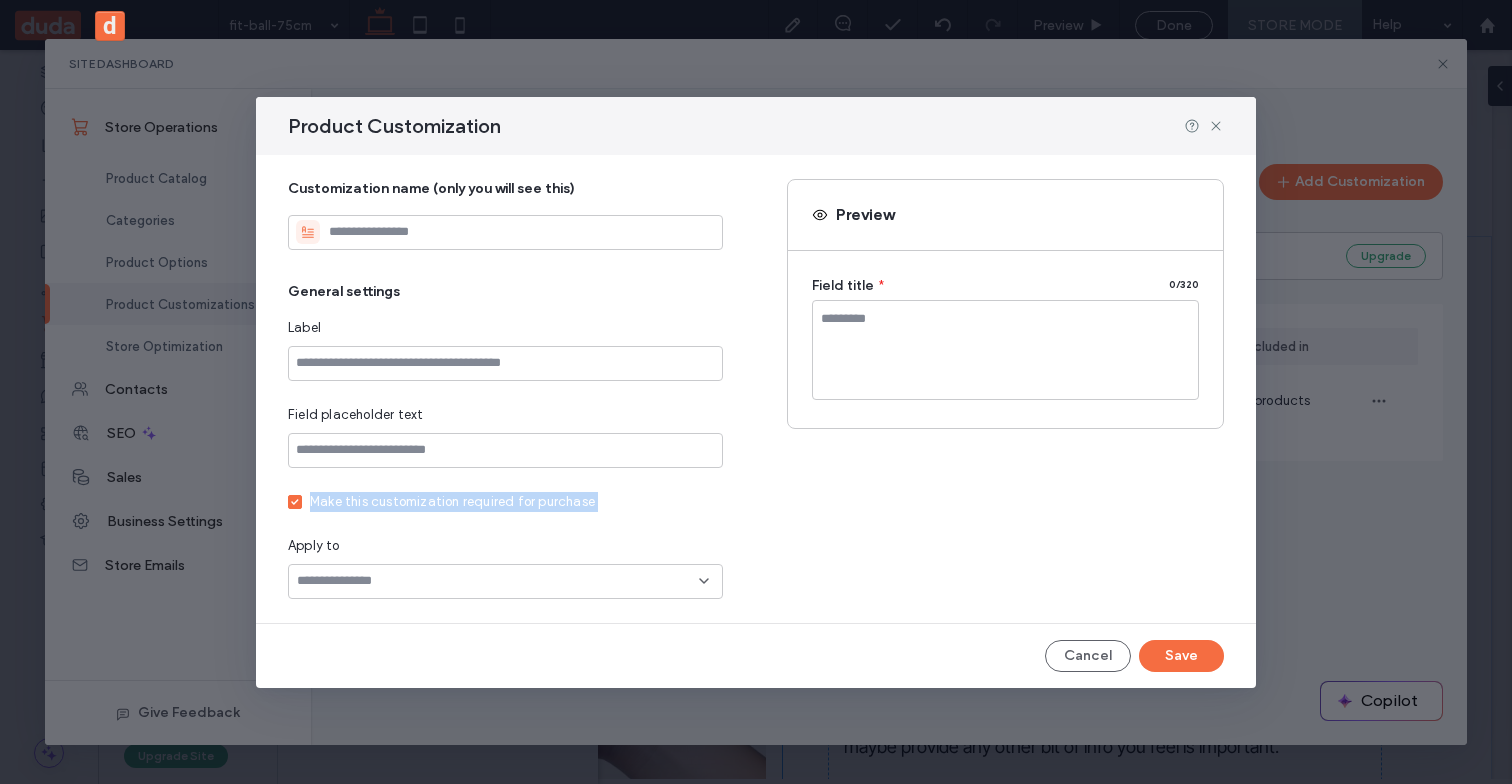 click 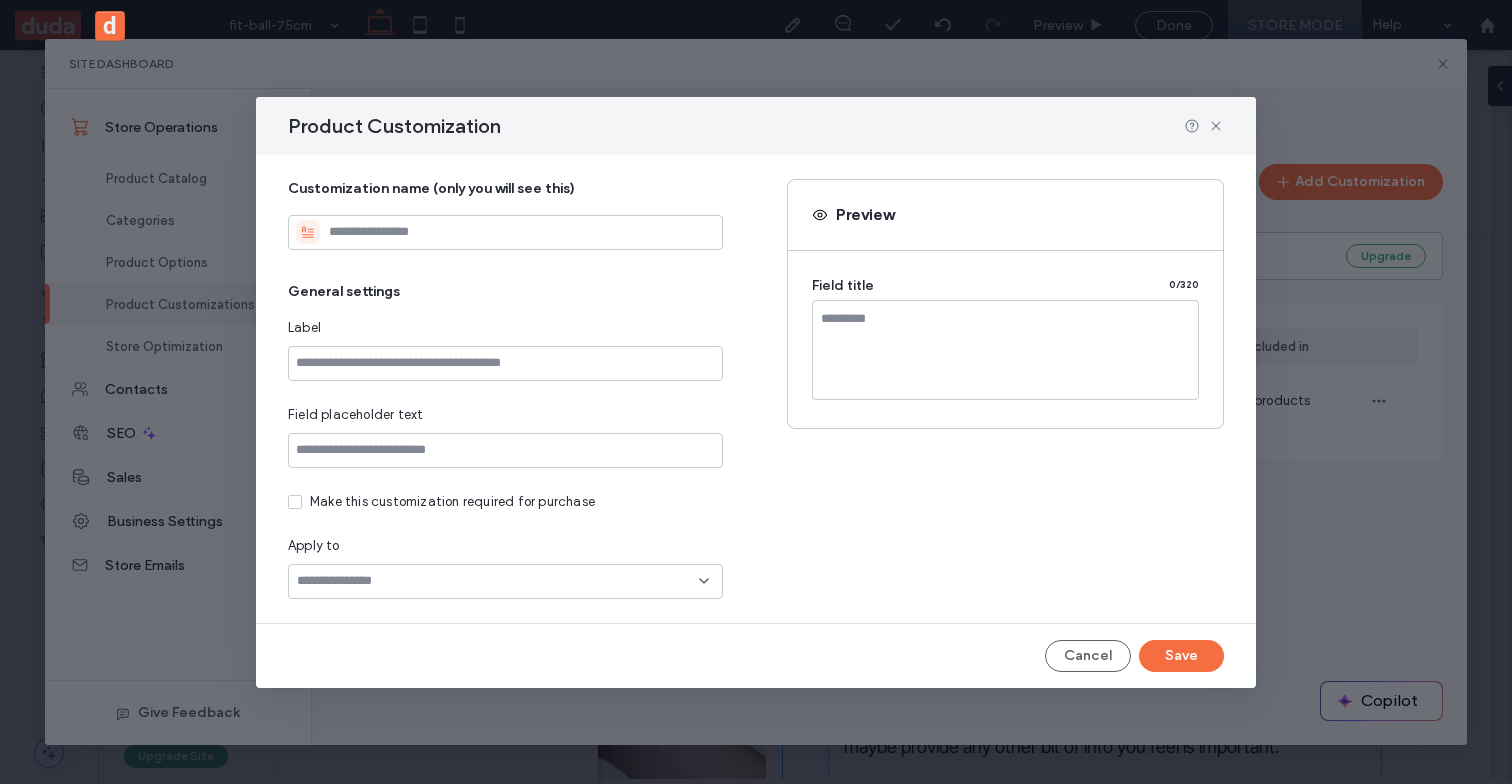 click 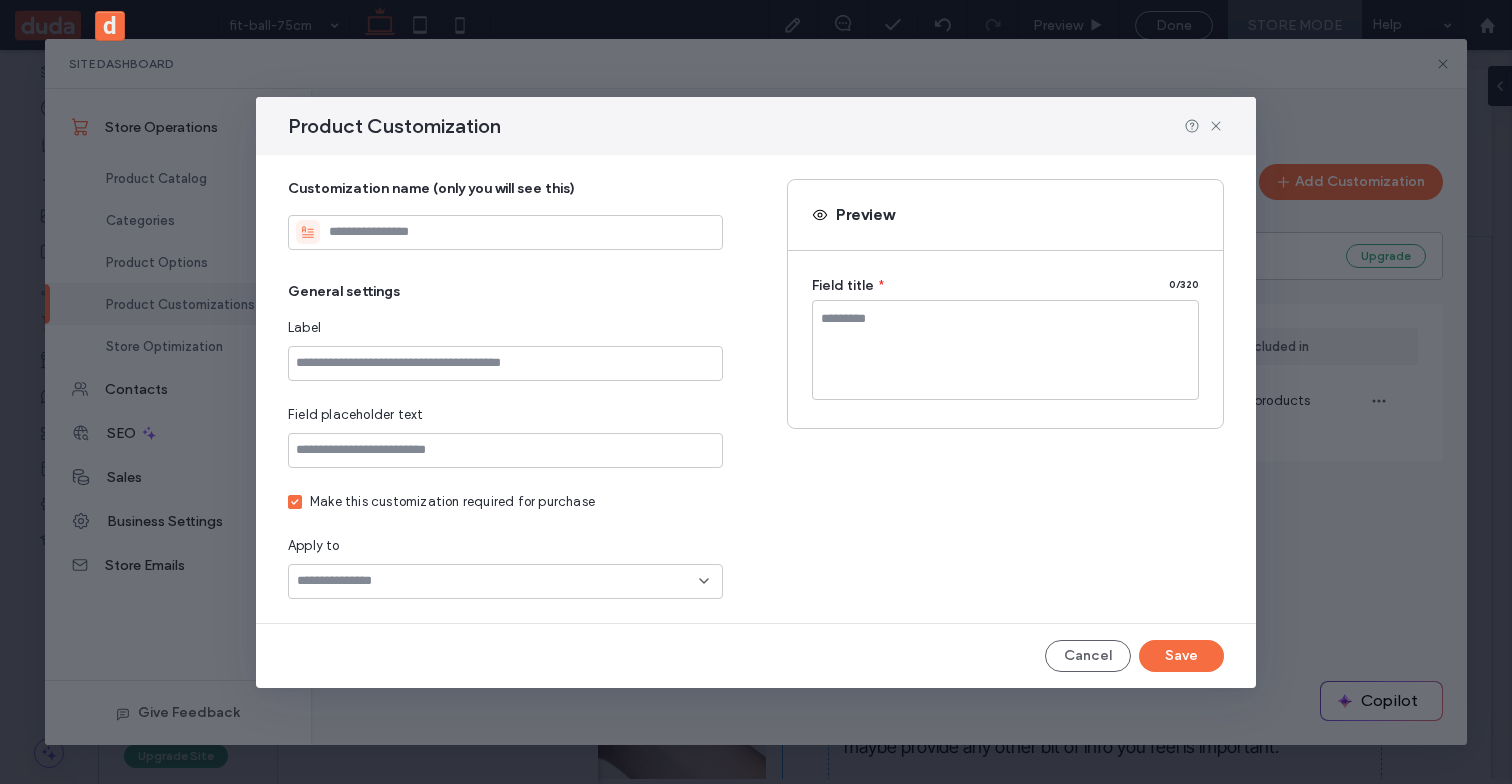 click at bounding box center (366, 581) 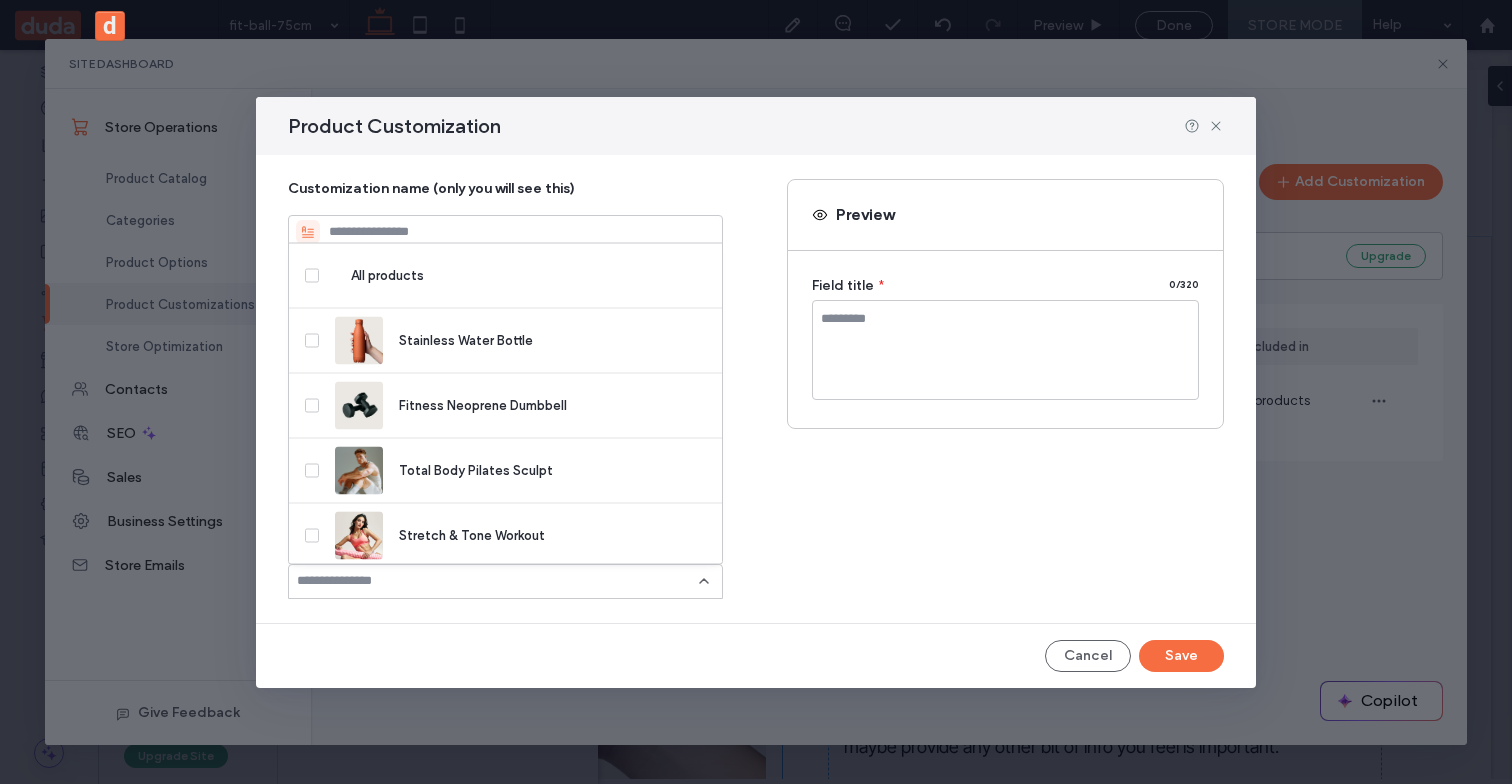 click on "Customization name (only you will see this) General settings Label Field placeholder text Make this customization required for purchase Apply to Preview Field title * 0/ 320" at bounding box center [756, 389] 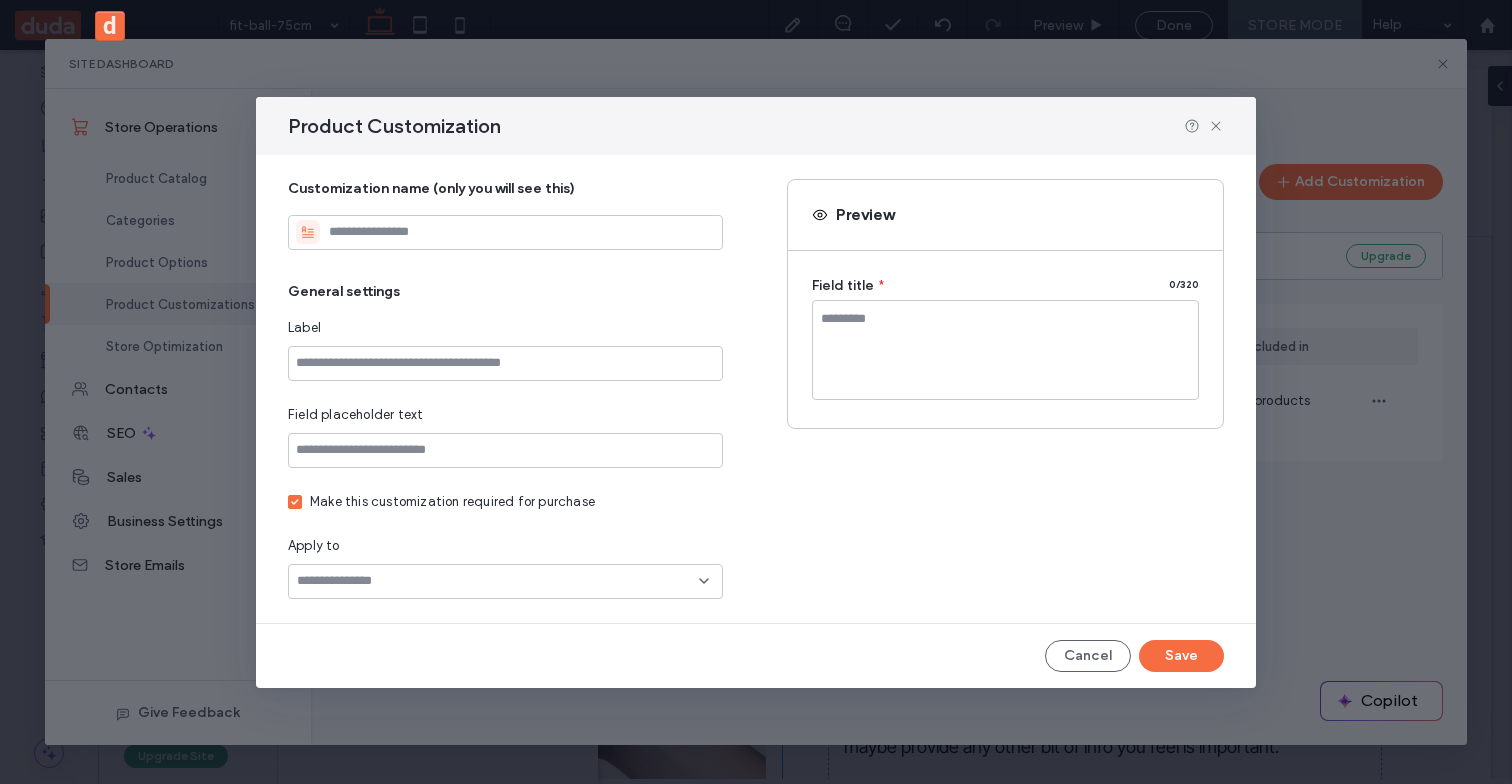 click at bounding box center [505, 581] 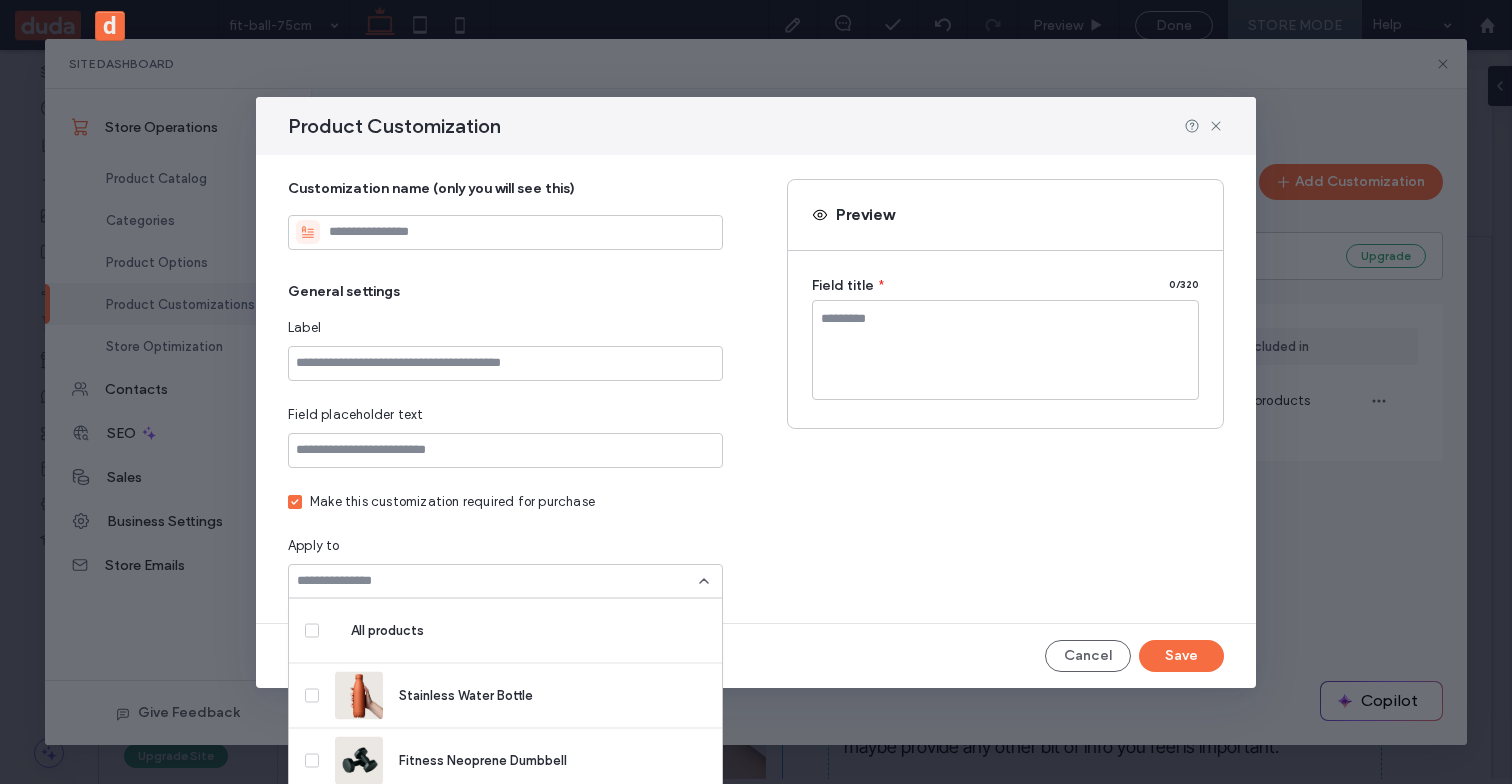 click at bounding box center (505, 581) 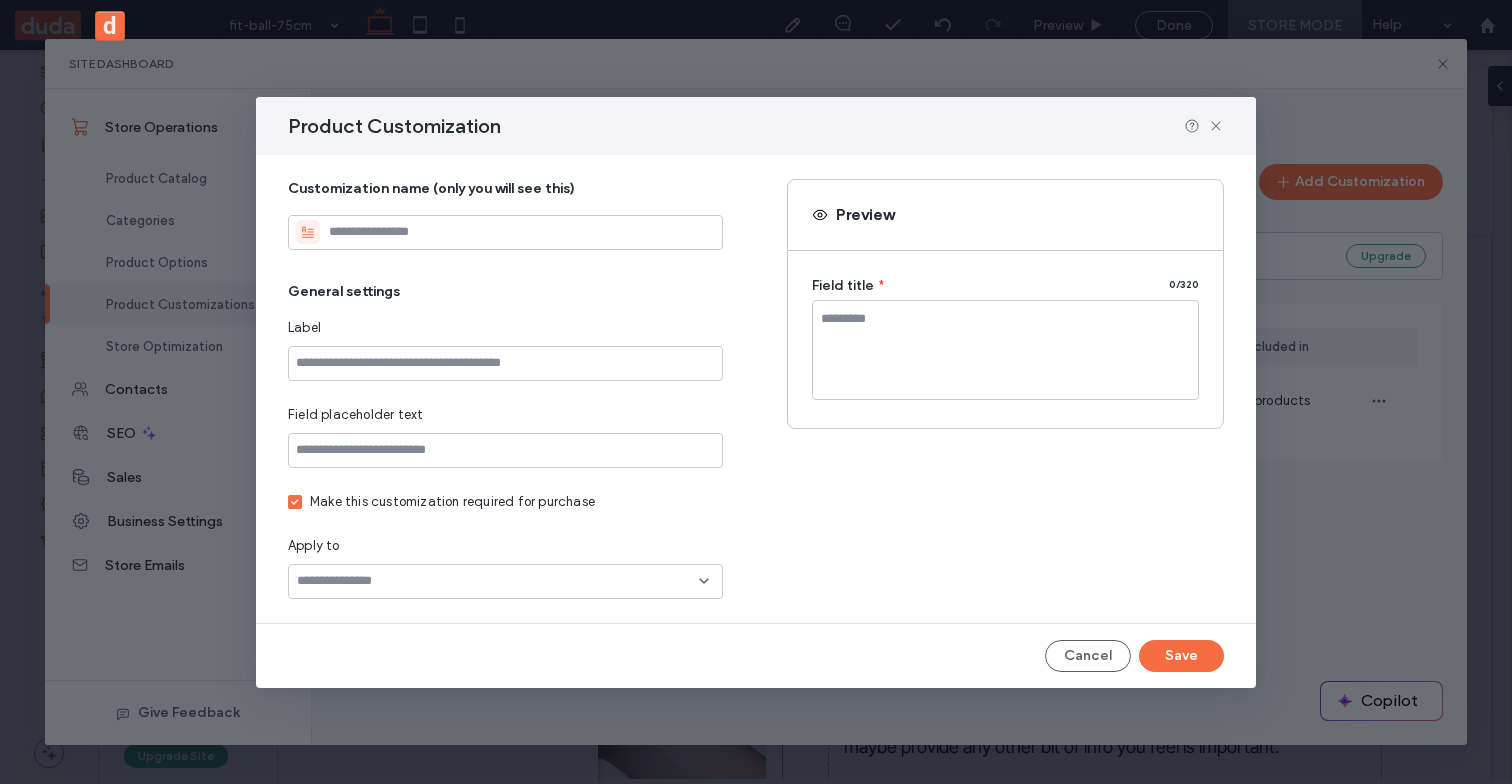 click at bounding box center [505, 581] 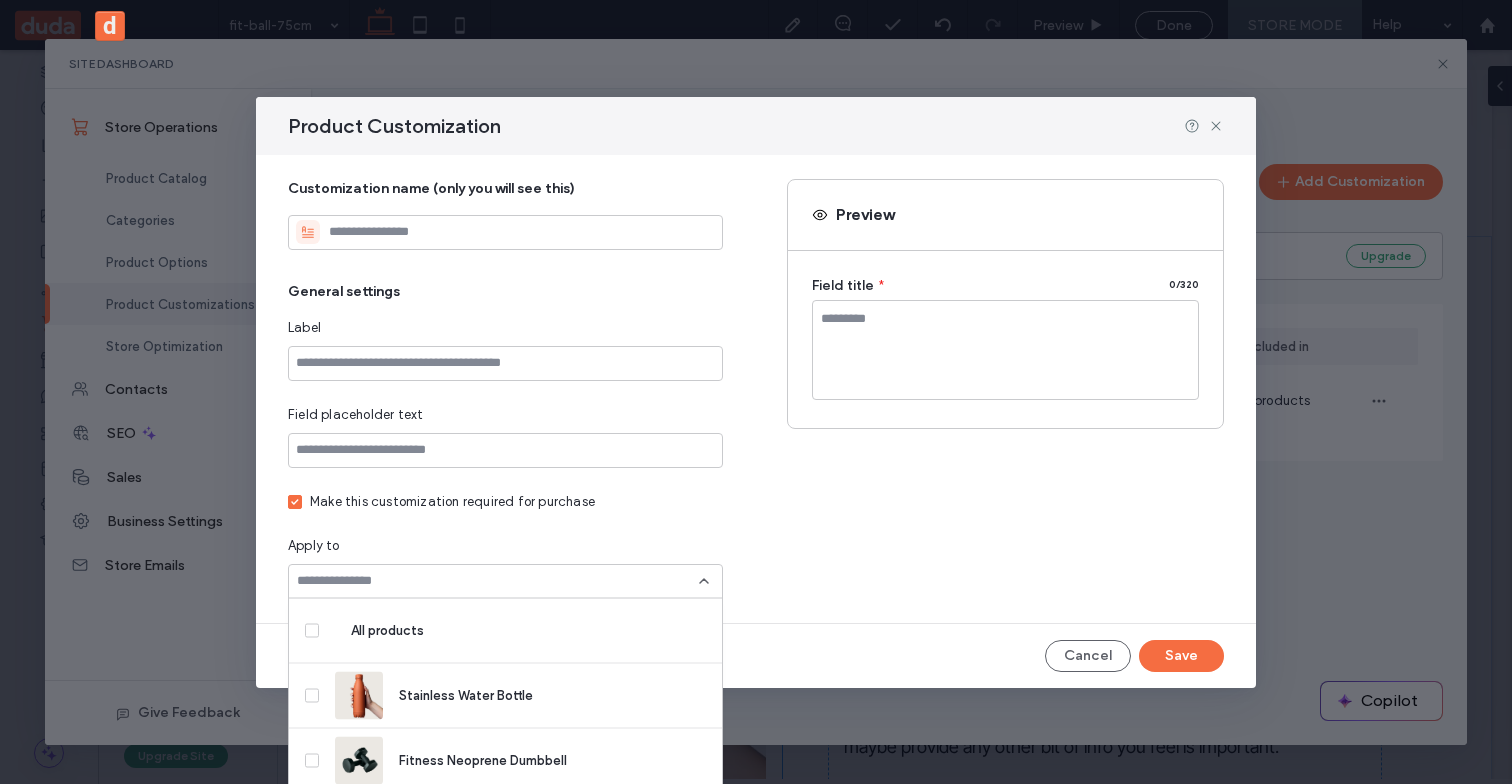 click on "Apply to" at bounding box center (505, 567) 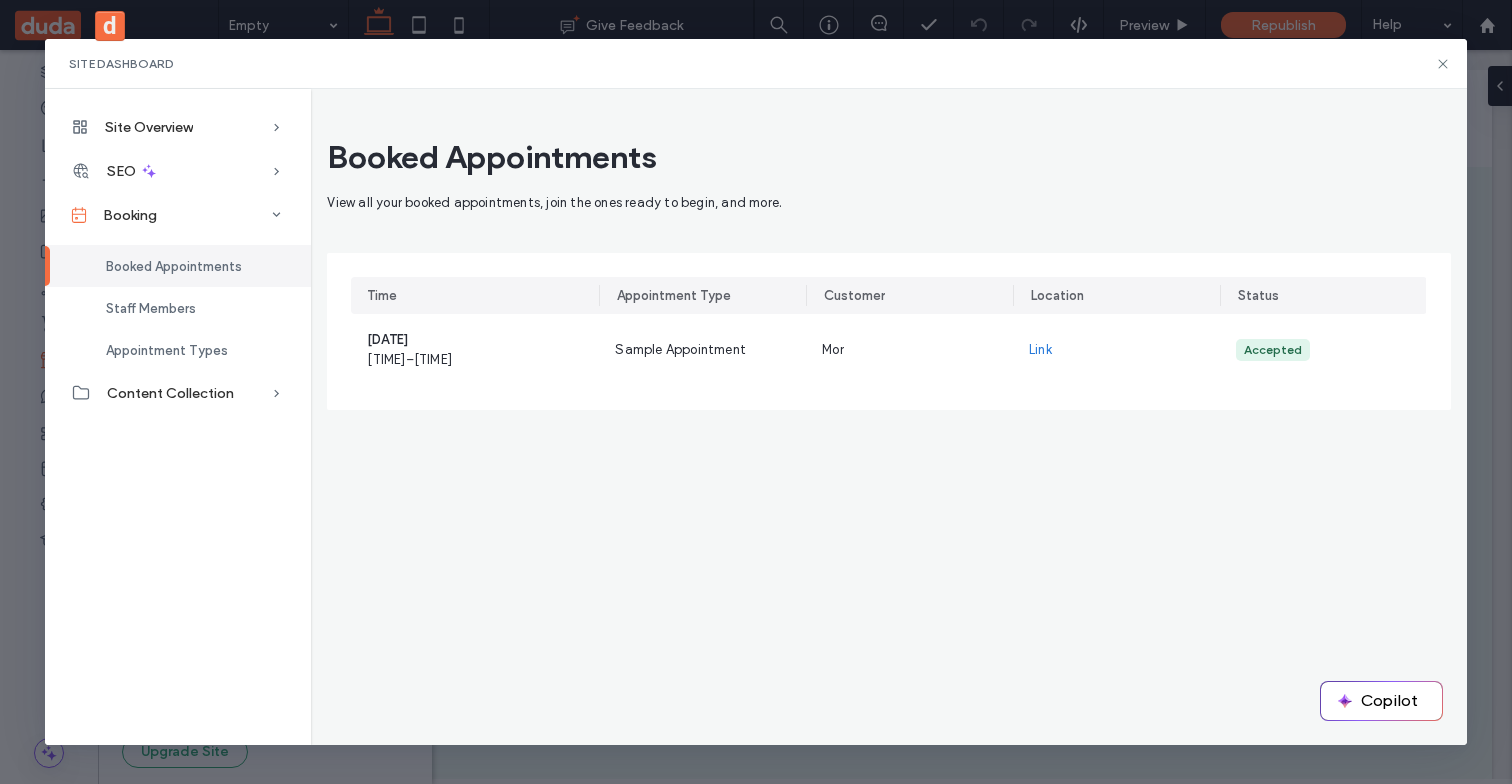 scroll, scrollTop: 0, scrollLeft: 0, axis: both 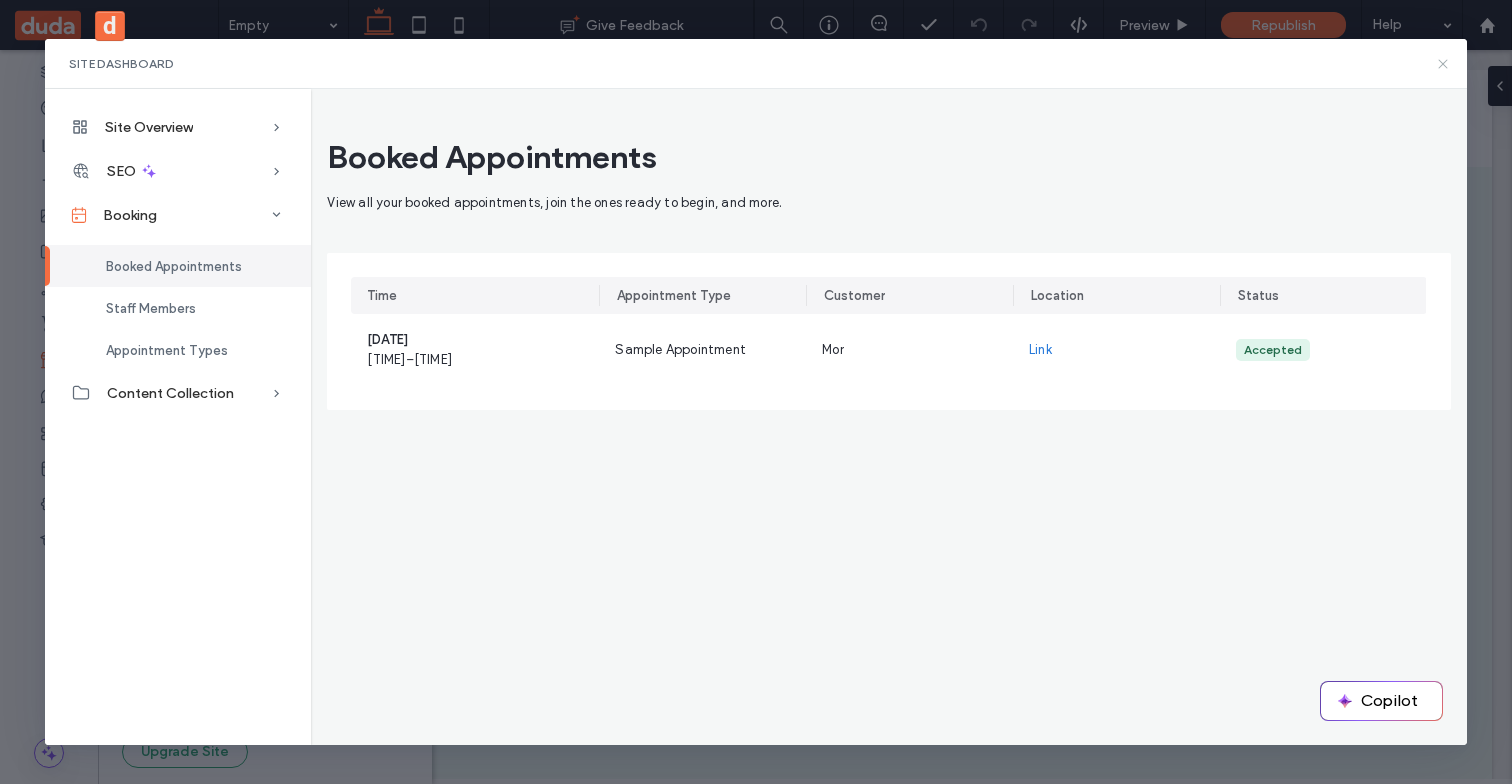 click 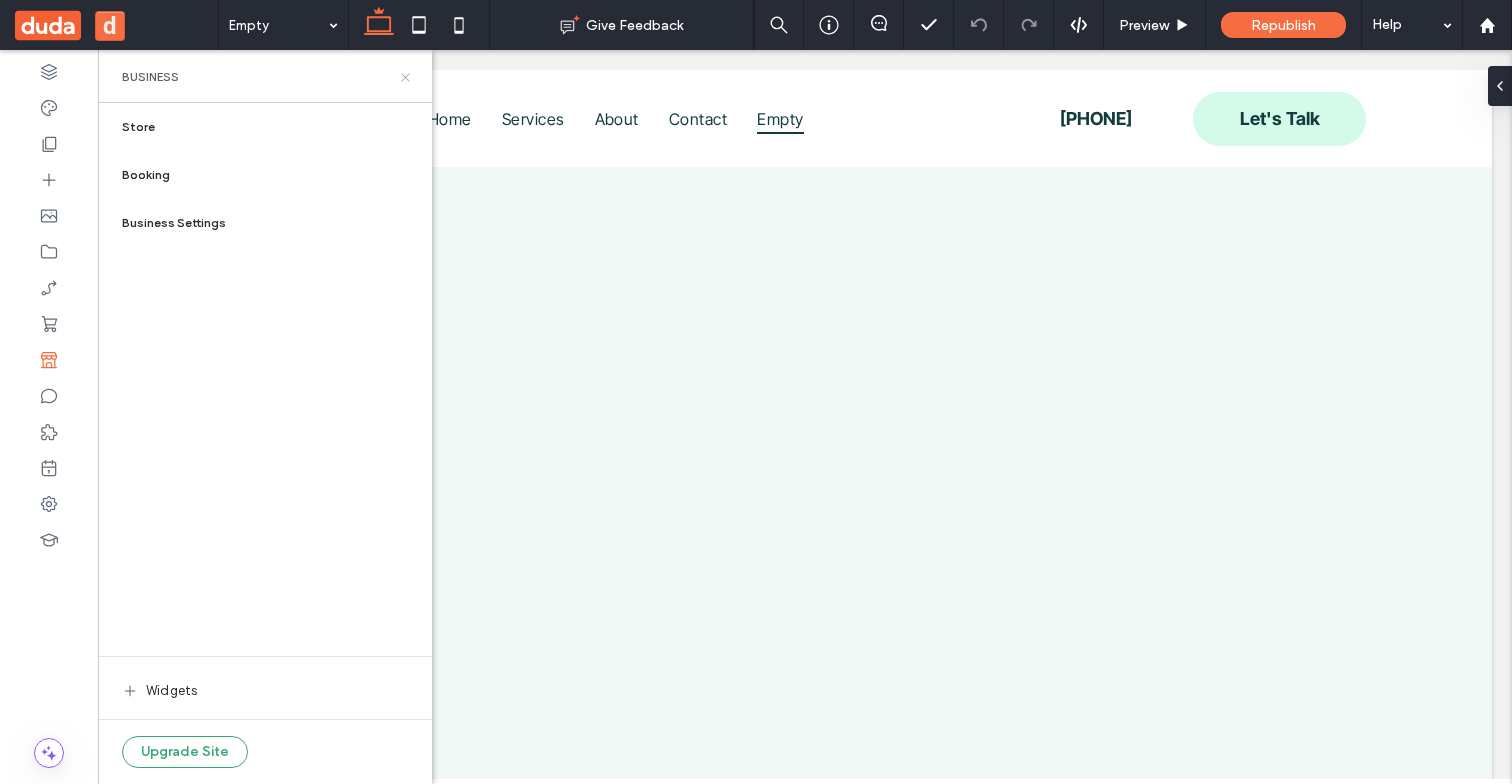 click 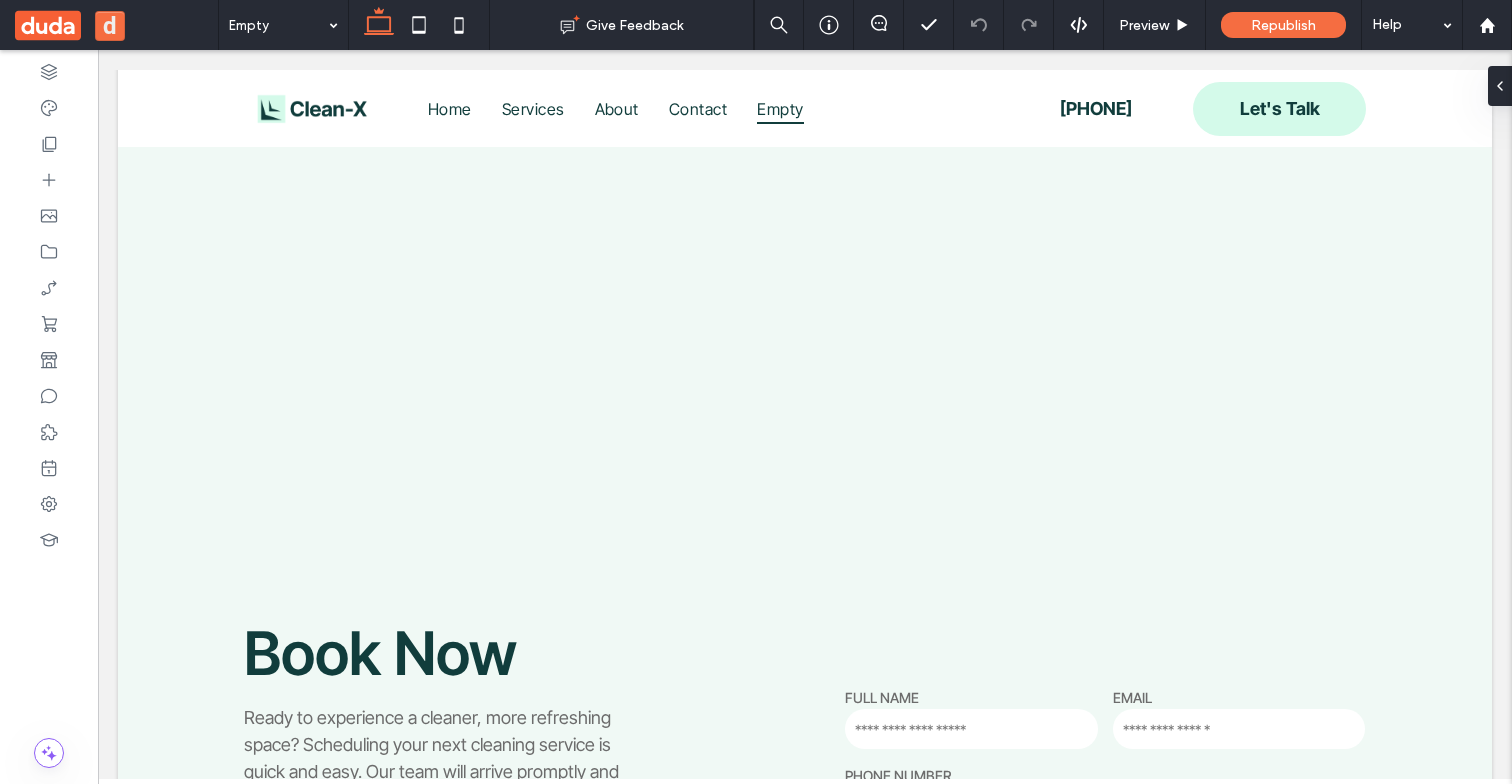 scroll, scrollTop: 95, scrollLeft: 0, axis: vertical 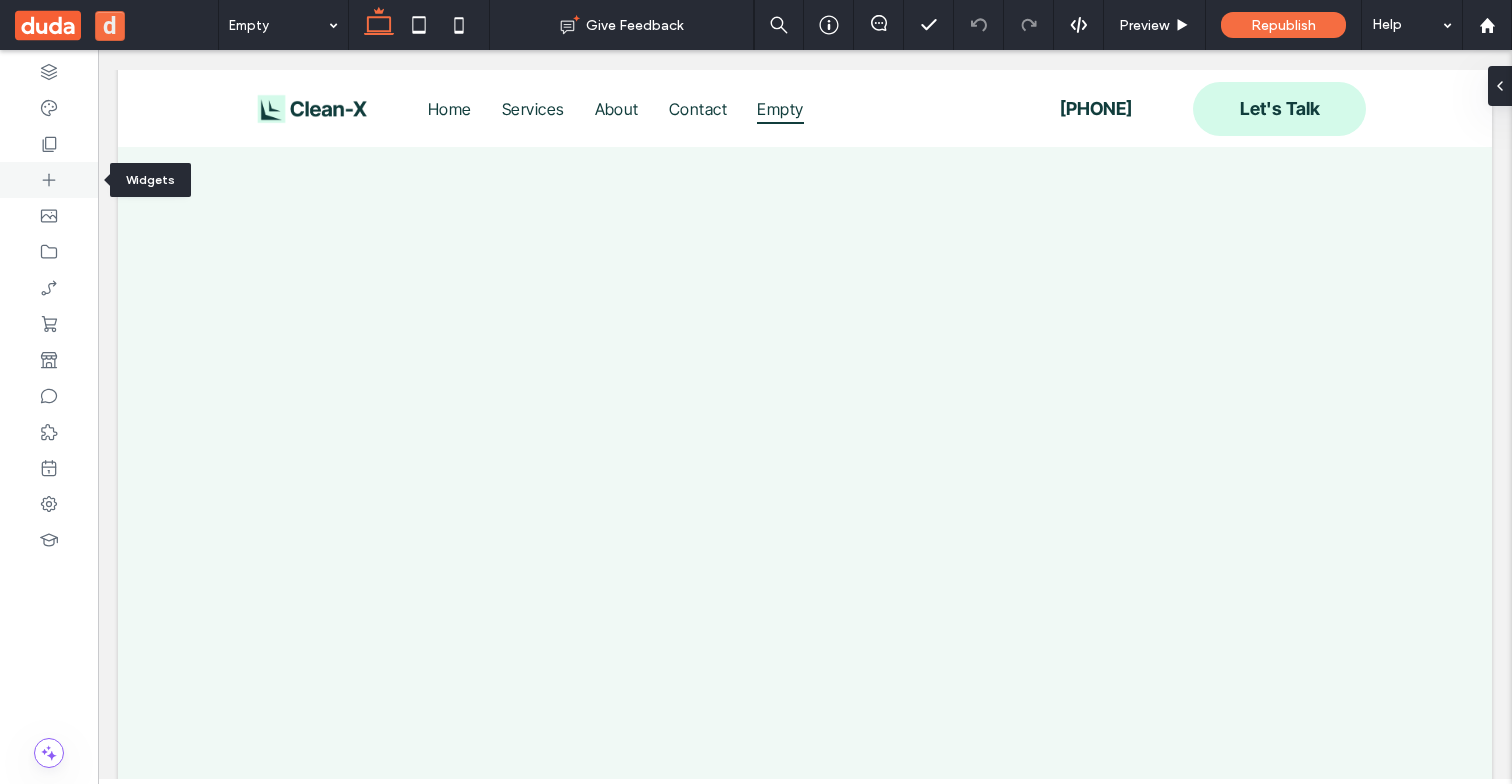 click 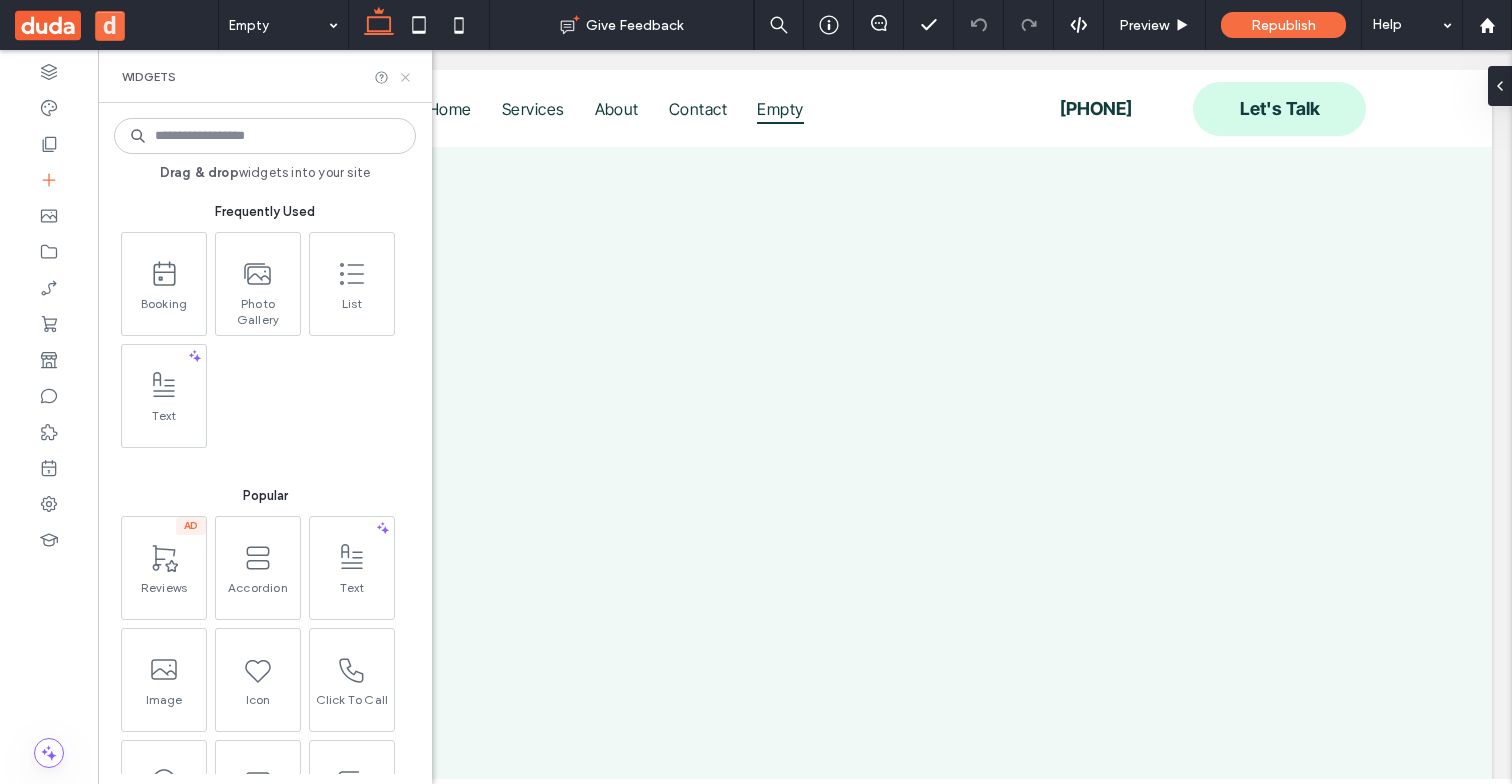 click 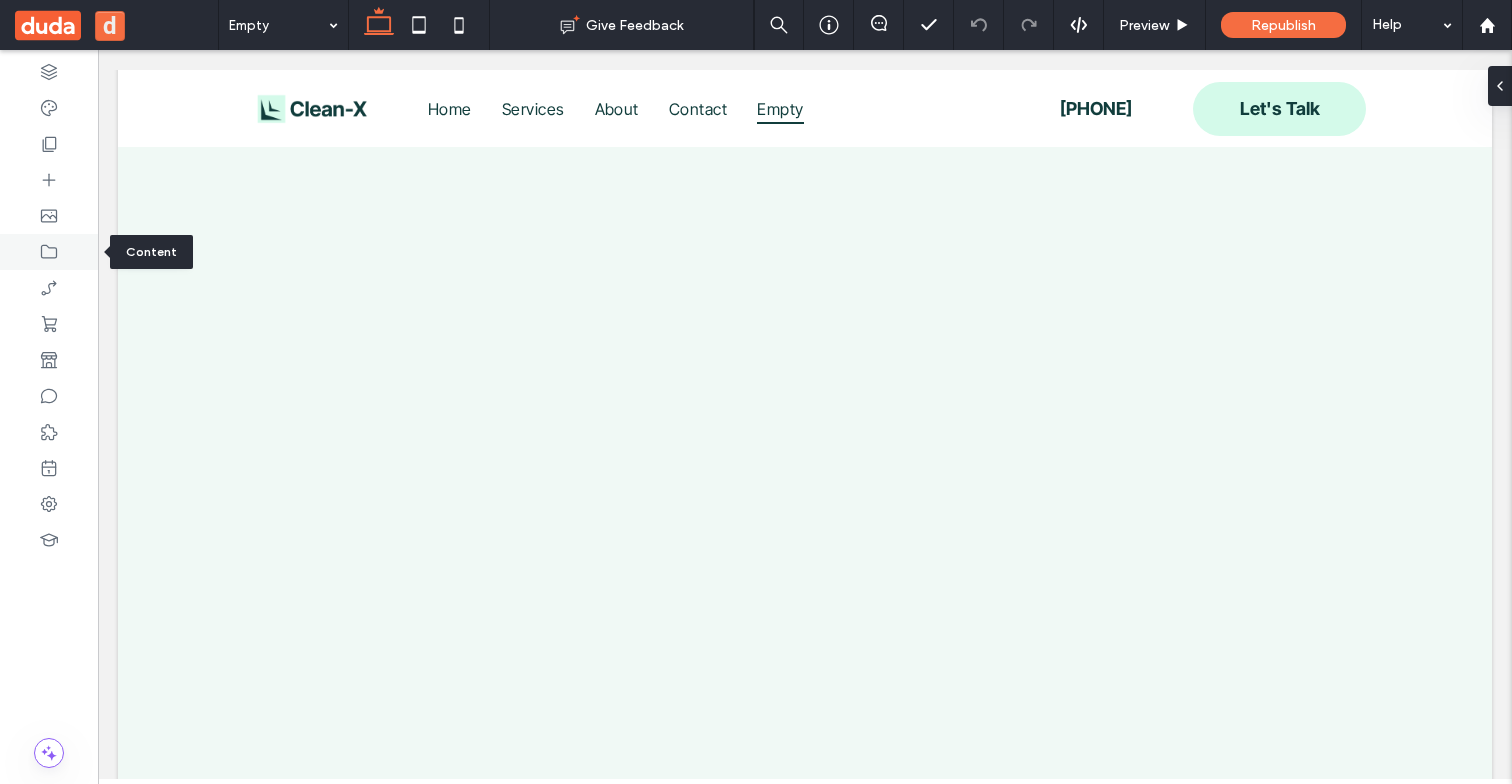click at bounding box center (49, 252) 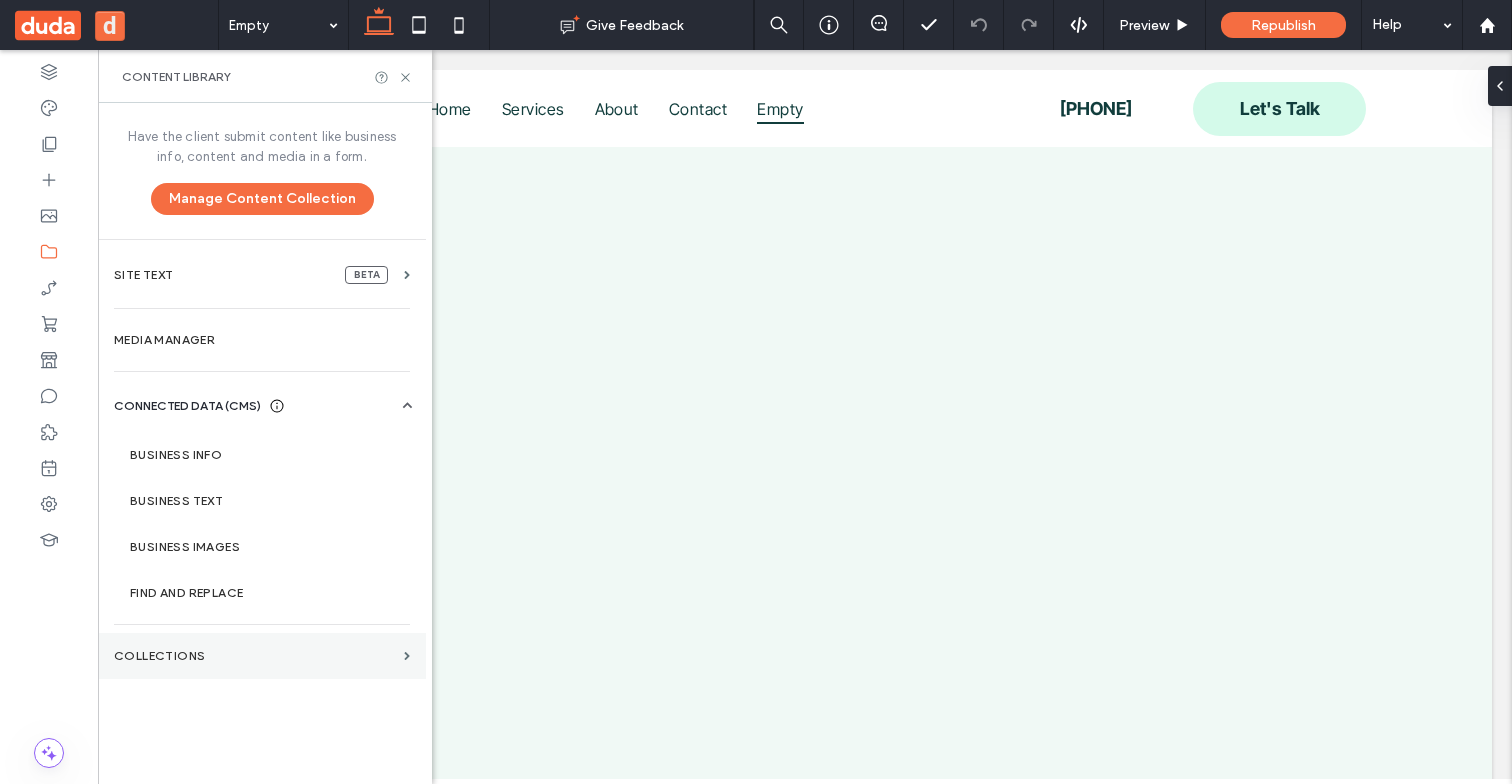 click on "Collections" at bounding box center [262, 656] 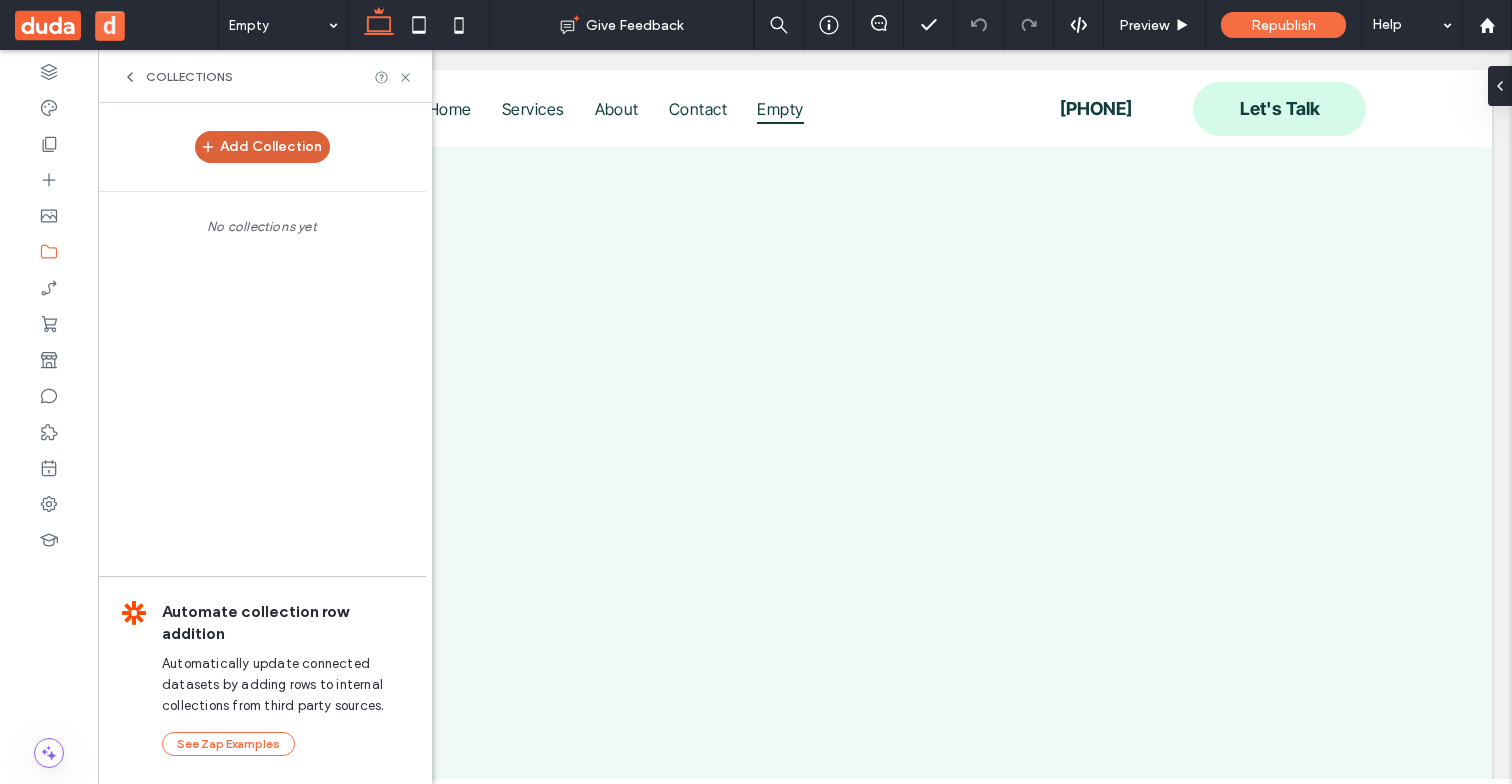 click on "Add Collection" at bounding box center (262, 147) 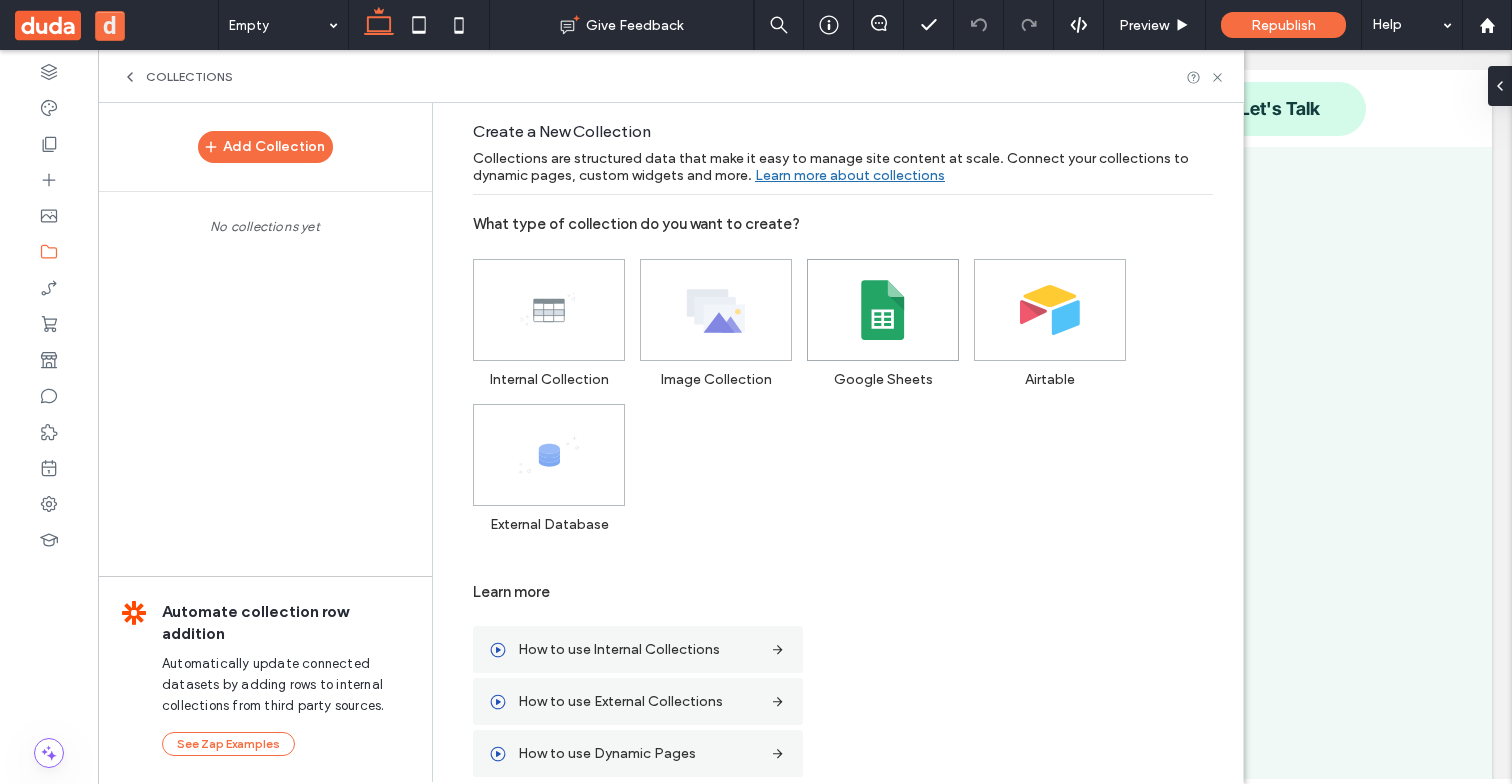 click at bounding box center [883, 310] 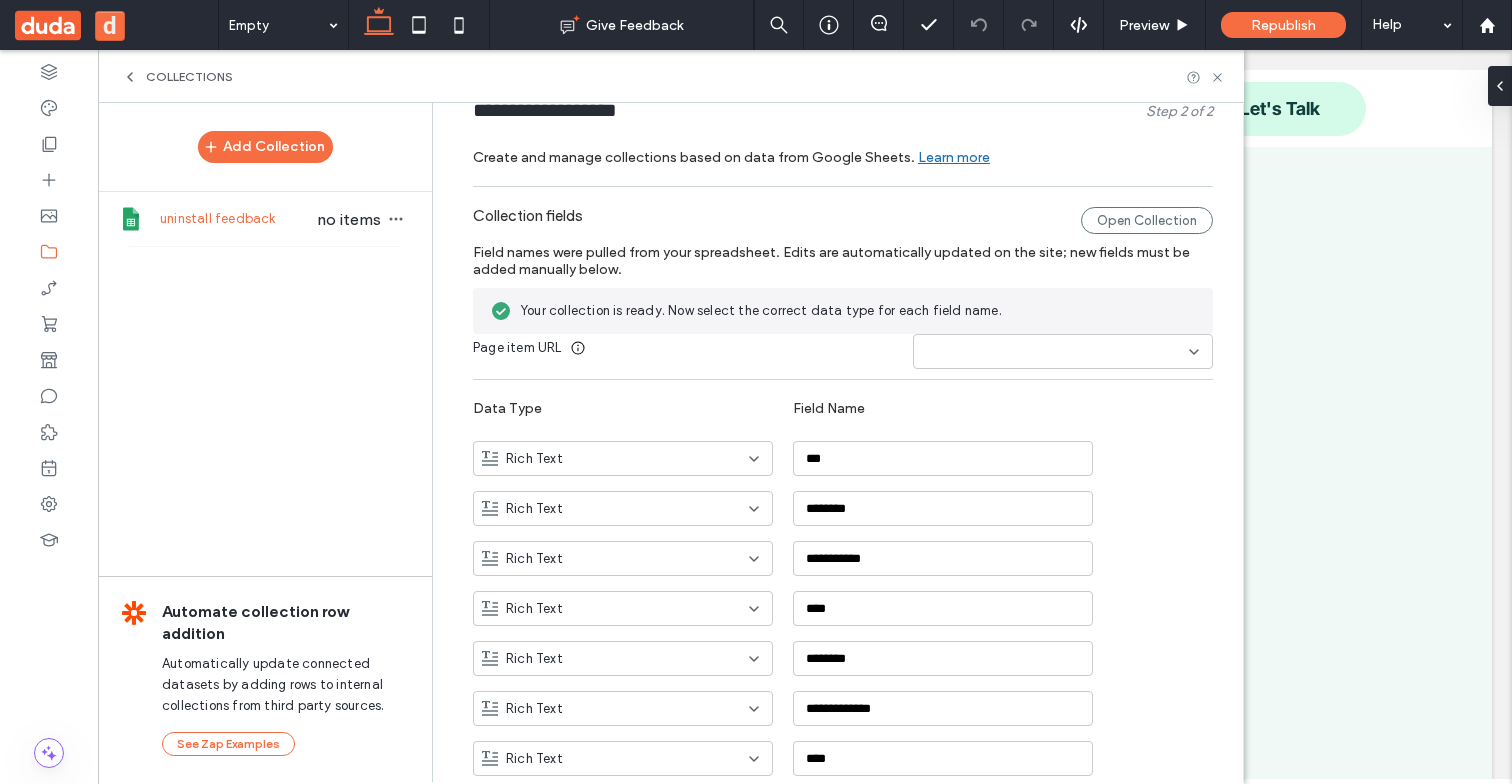 scroll, scrollTop: 0, scrollLeft: 0, axis: both 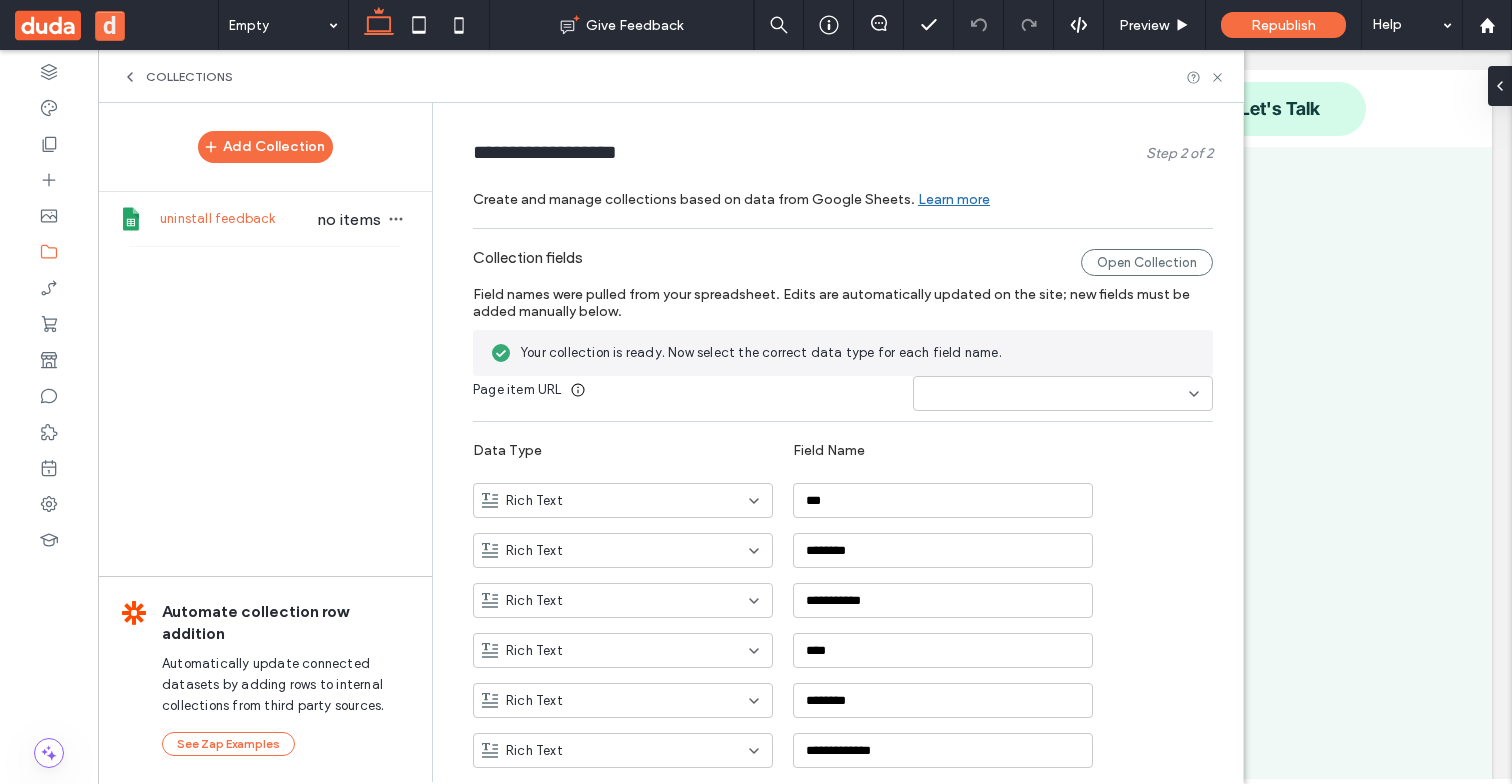 click at bounding box center (1055, 394) 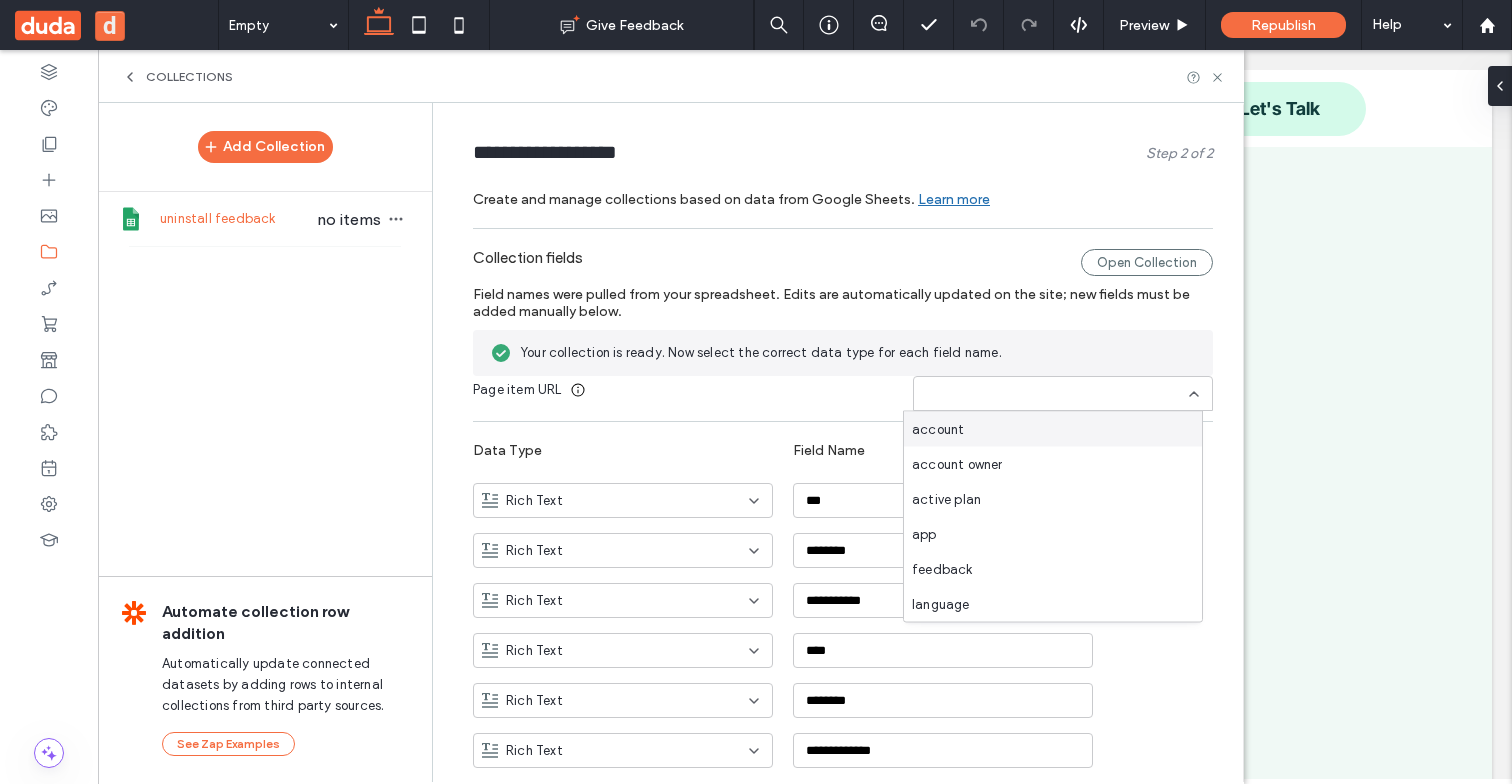 click on "Page item URL" at bounding box center (843, 393) 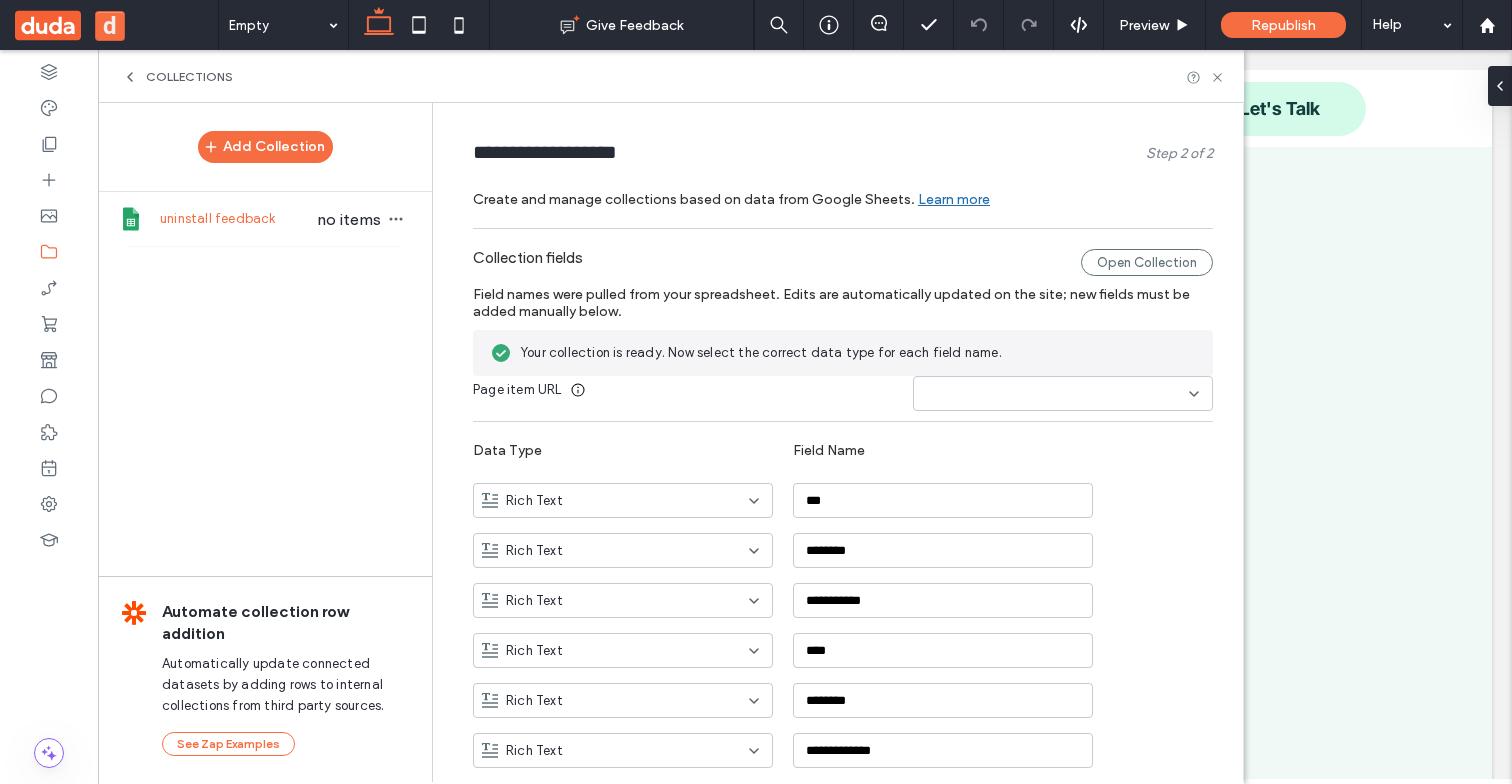 click at bounding box center [1055, 394] 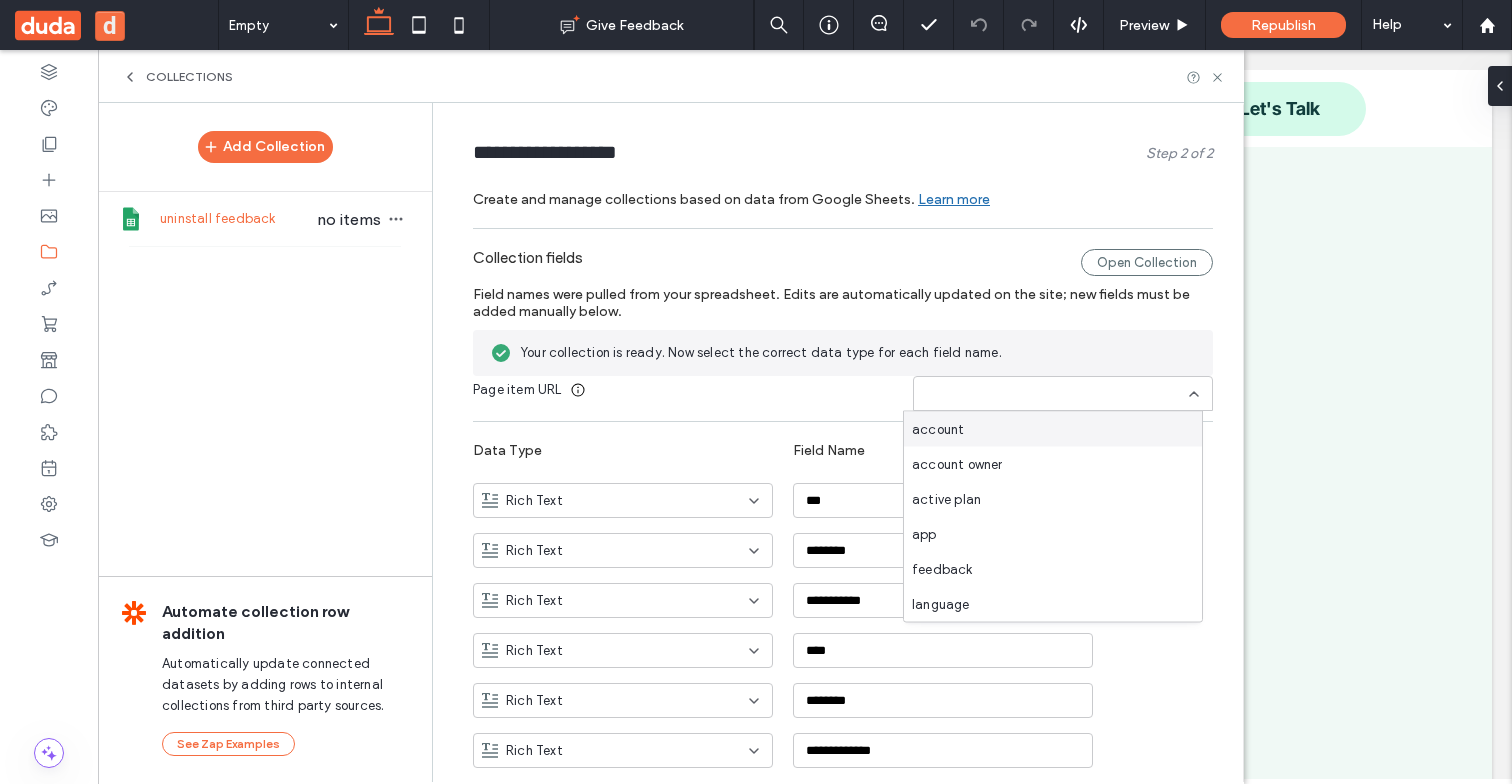 click on "Page item URL" at bounding box center [843, 393] 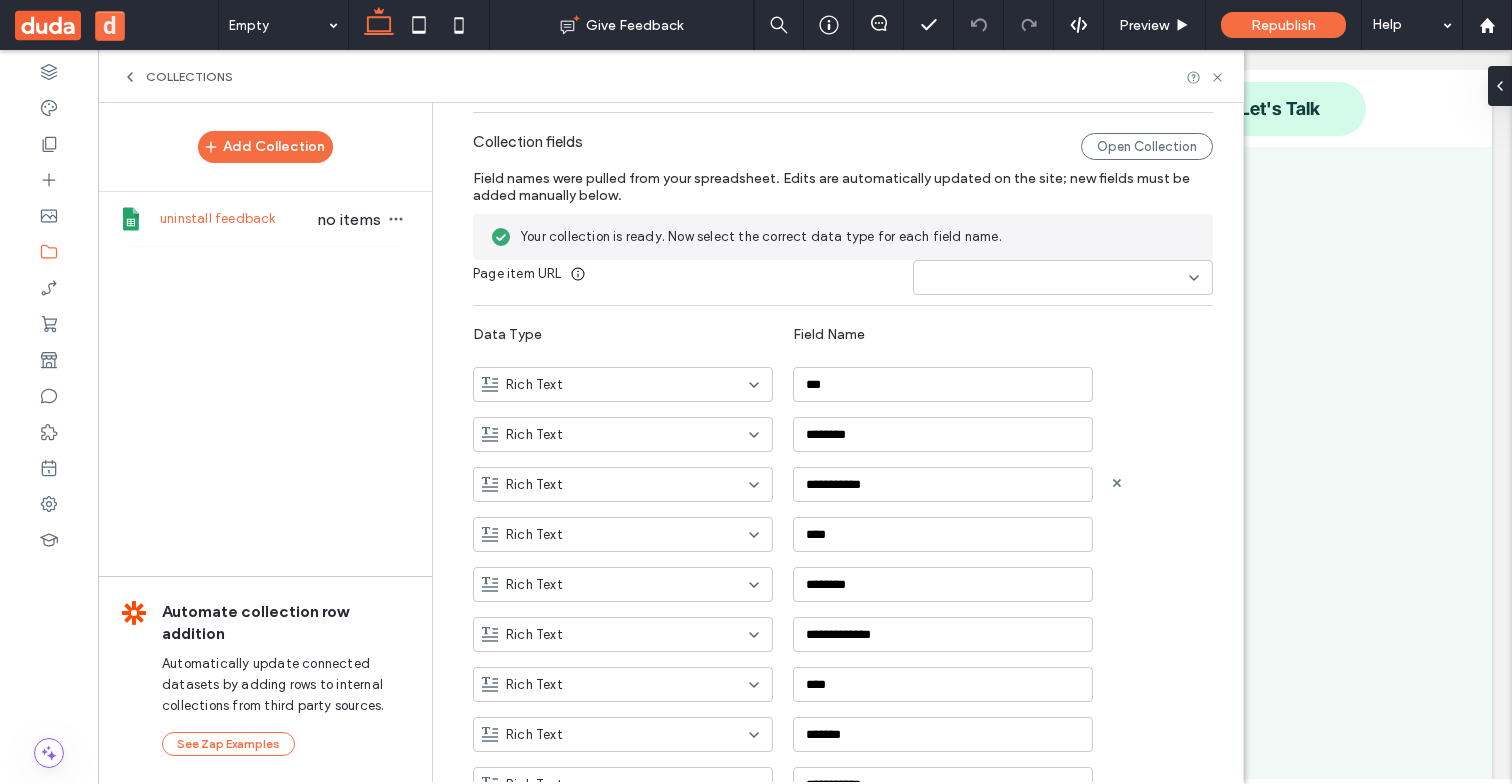 scroll, scrollTop: 112, scrollLeft: 0, axis: vertical 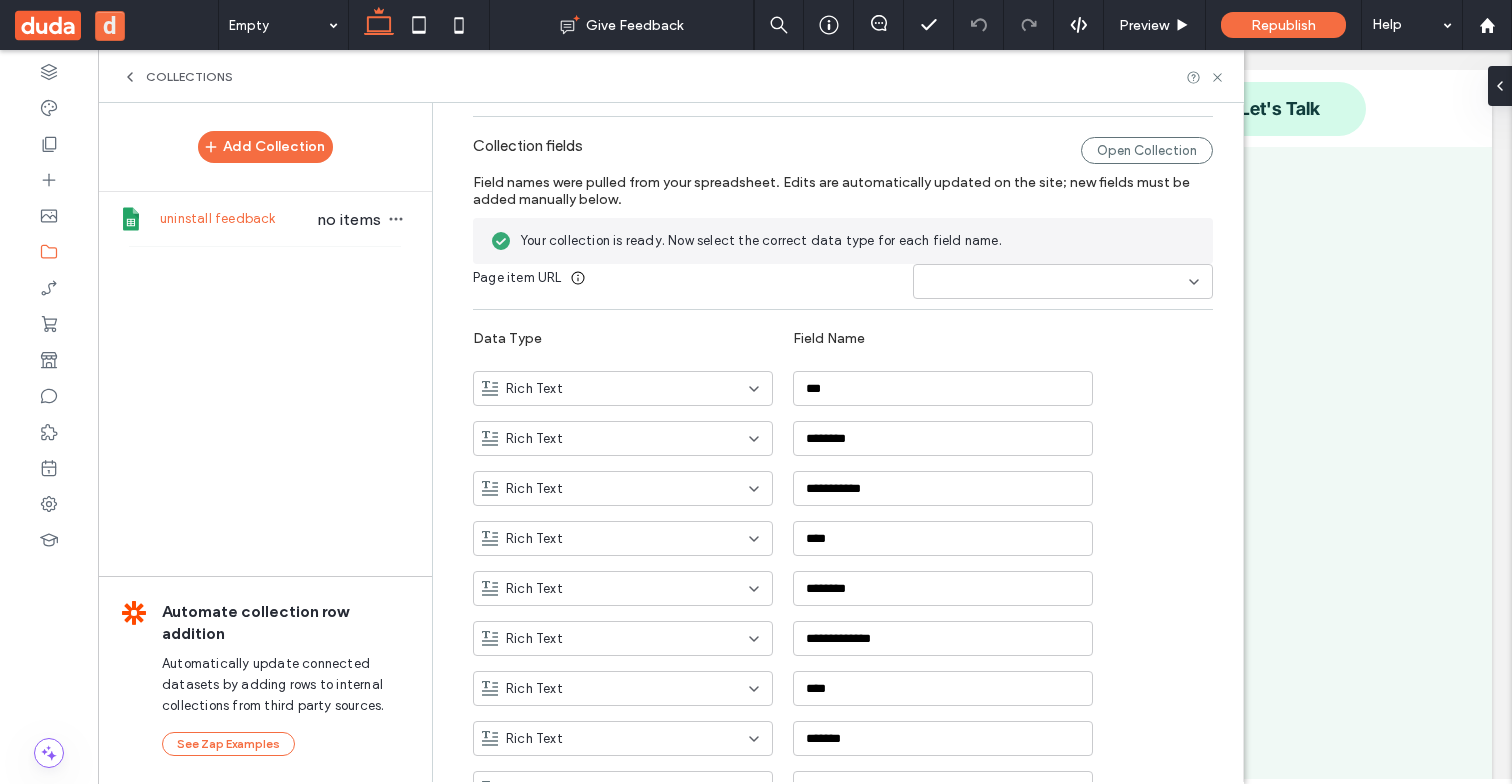 click at bounding box center [1055, 282] 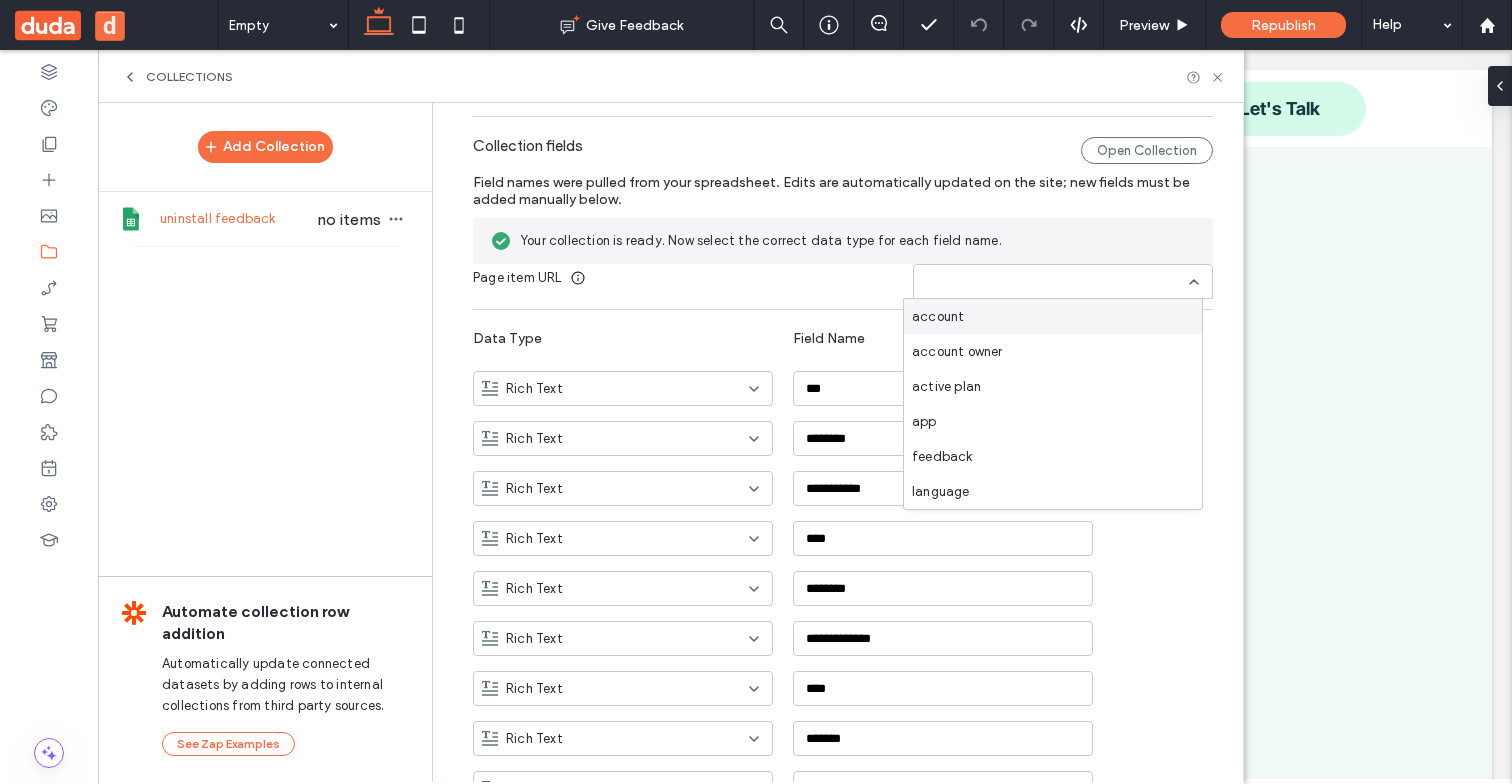 click on "Page item URL" at bounding box center (843, 281) 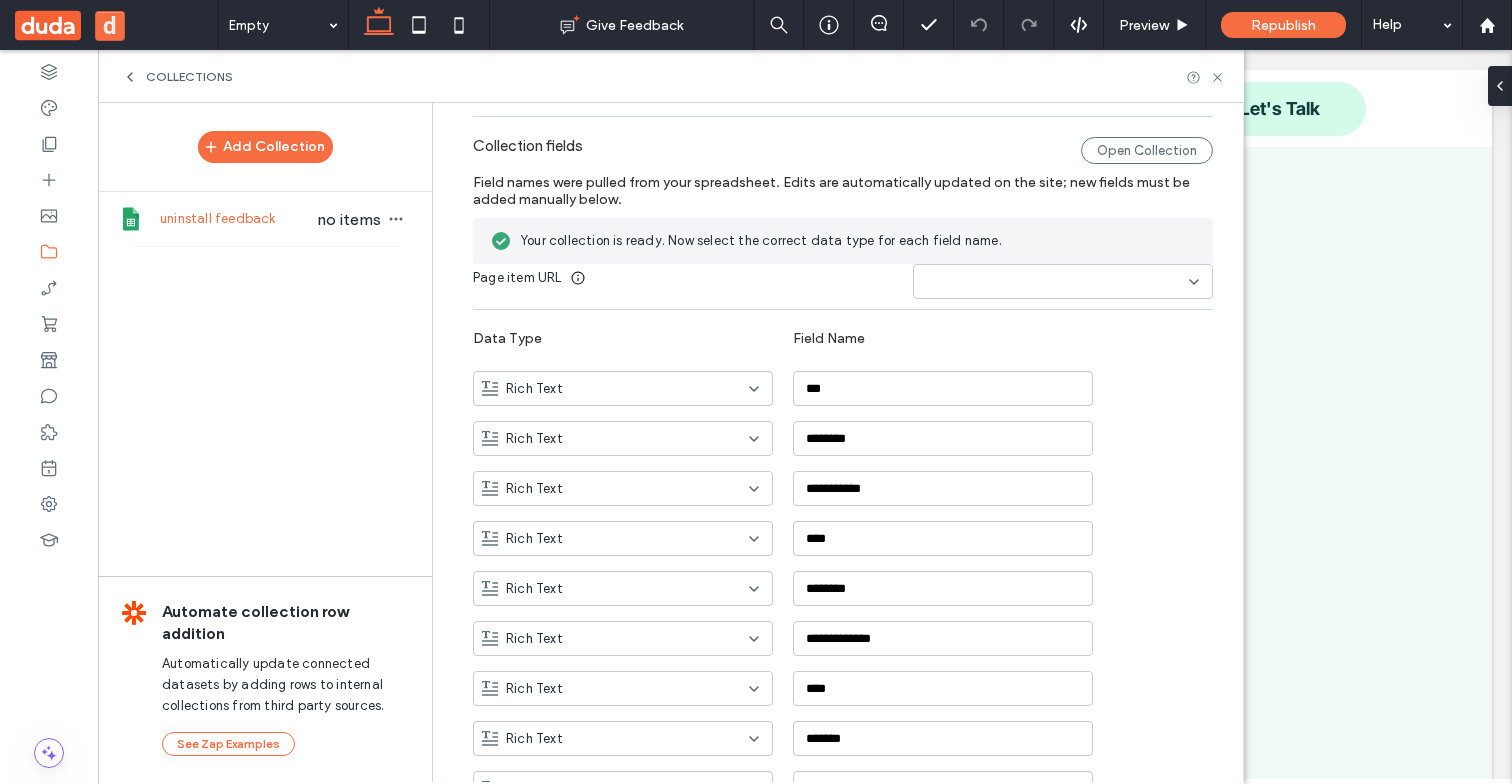 click at bounding box center [1063, 281] 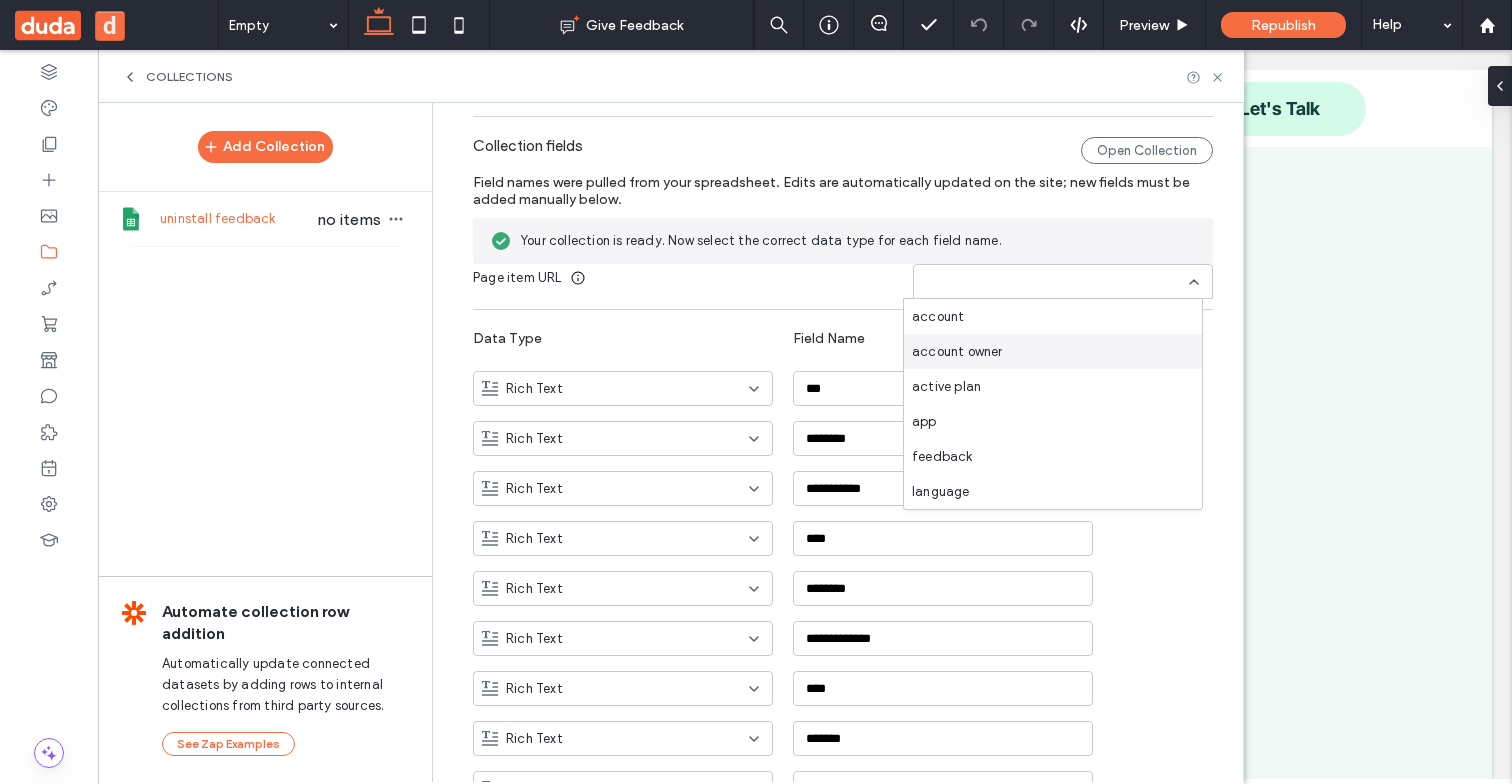 click on "account owner" at bounding box center (1053, 351) 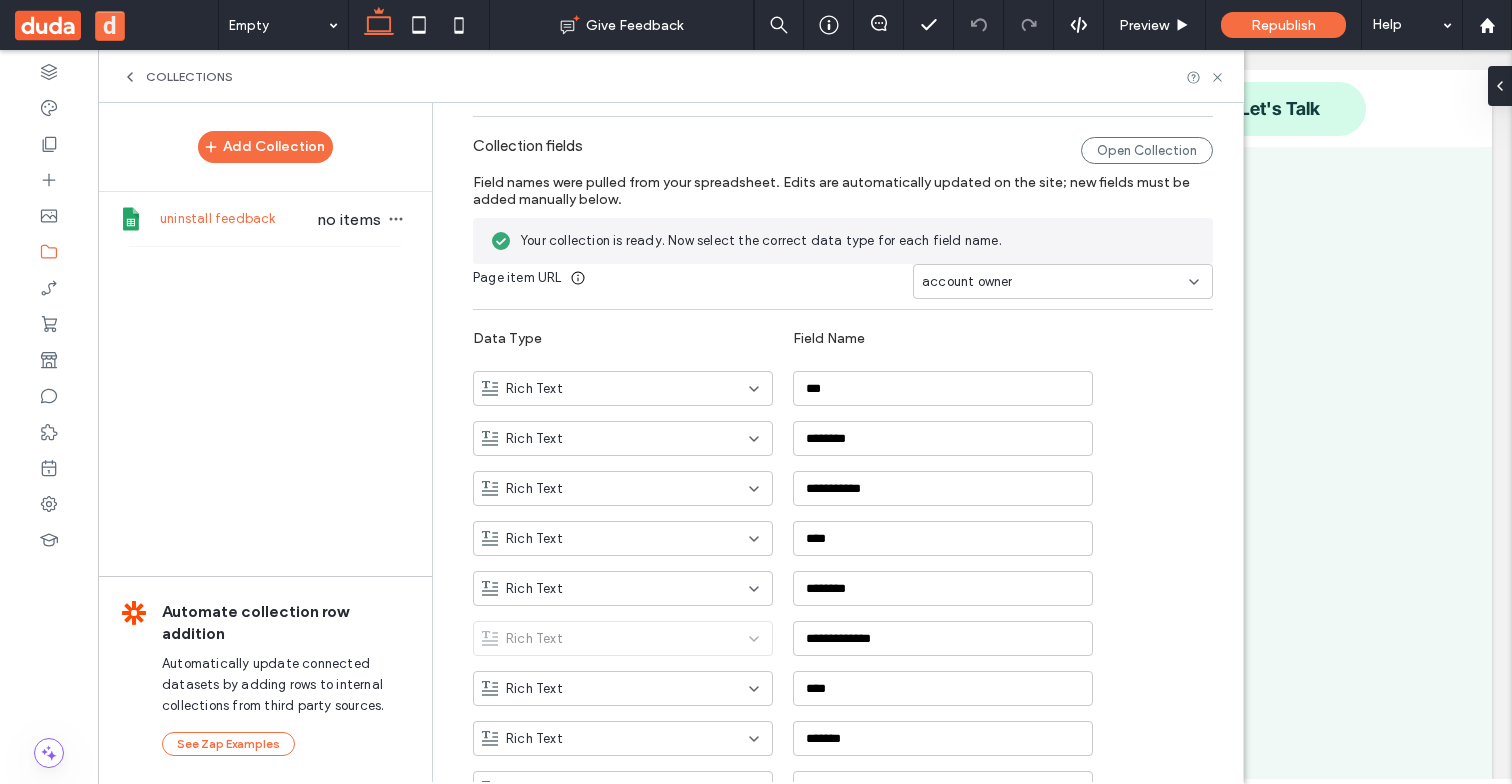 click on "Page item URL account owner" at bounding box center [843, 281] 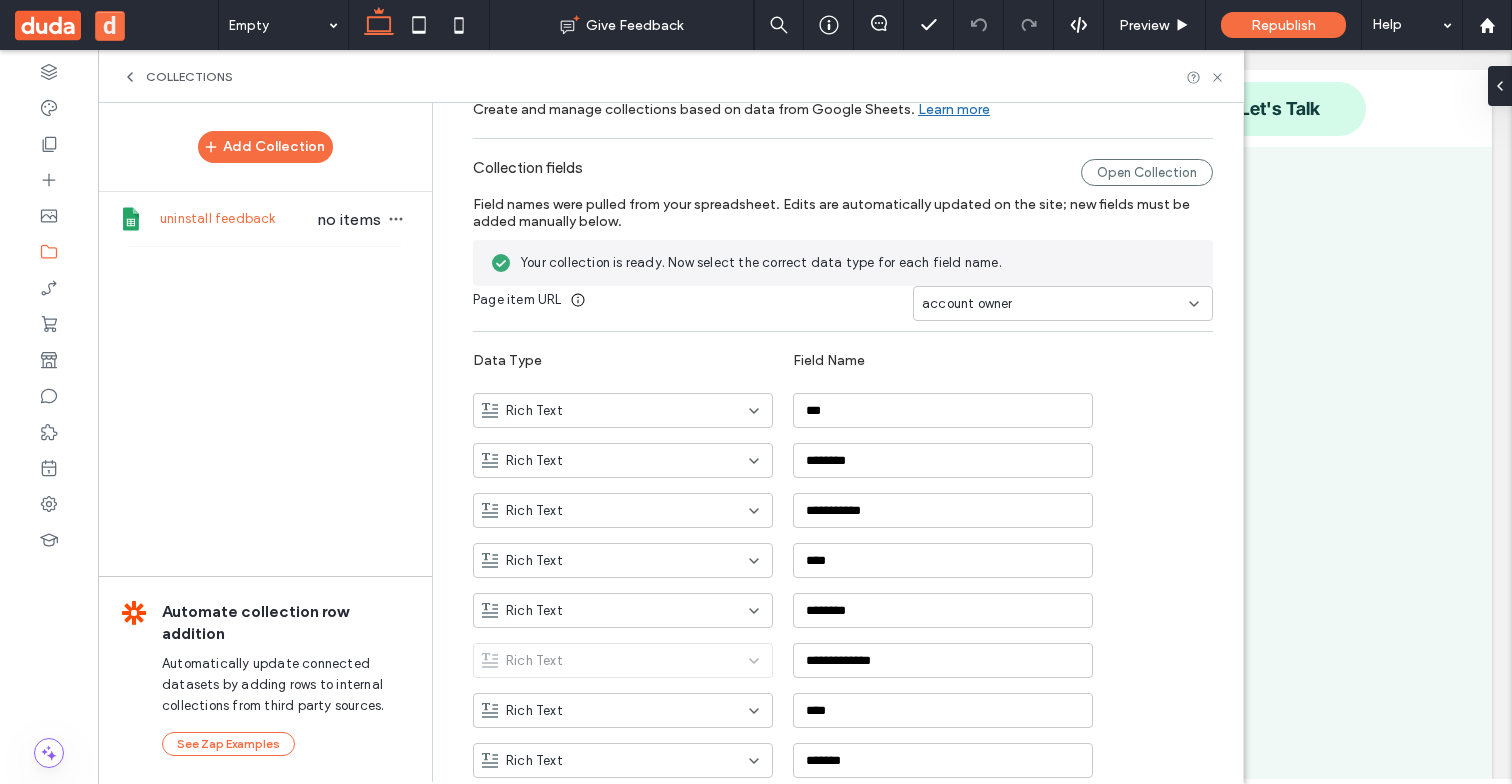 scroll, scrollTop: 0, scrollLeft: 0, axis: both 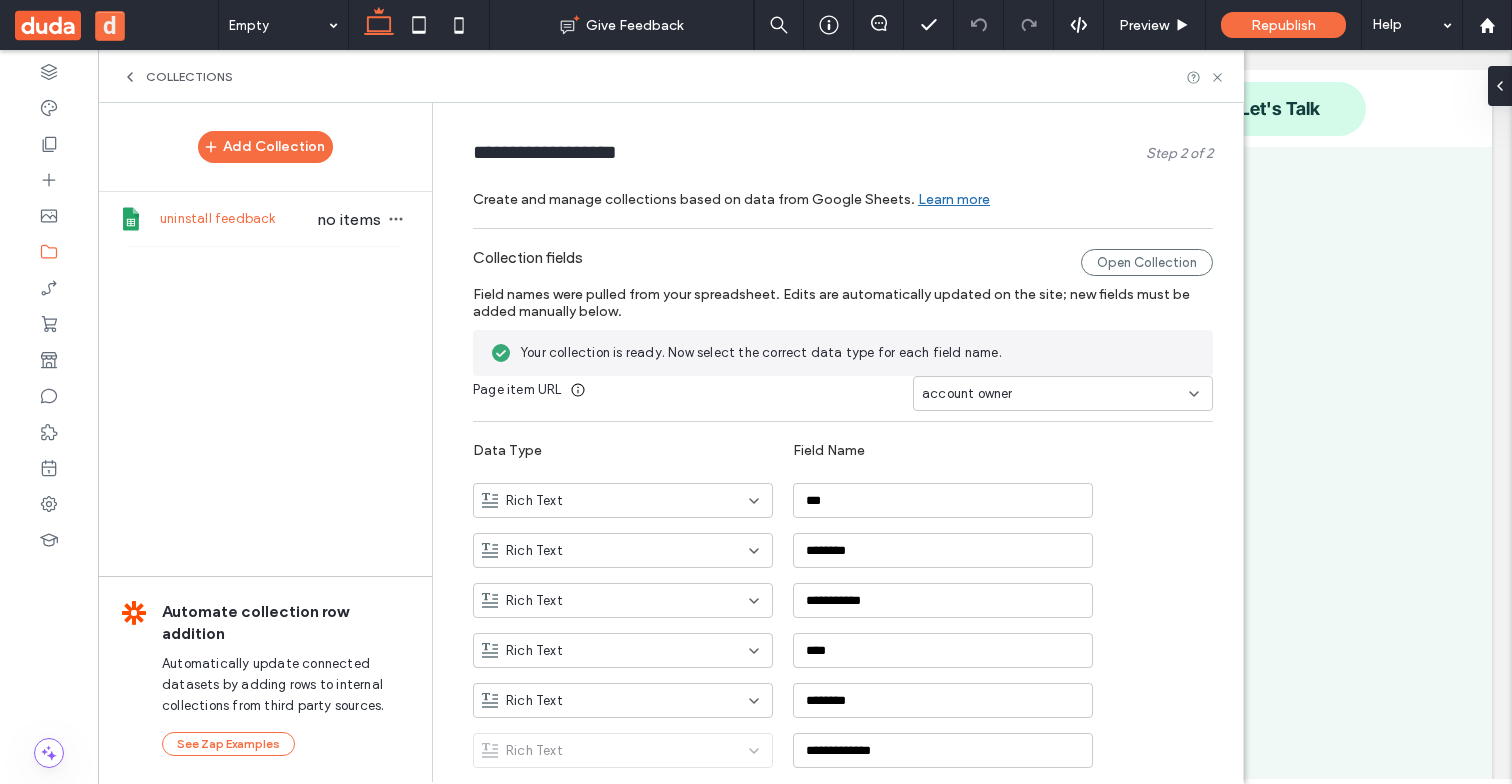 click on "Your collection is ready. Now select the correct data type for each field name." at bounding box center (859, 353) 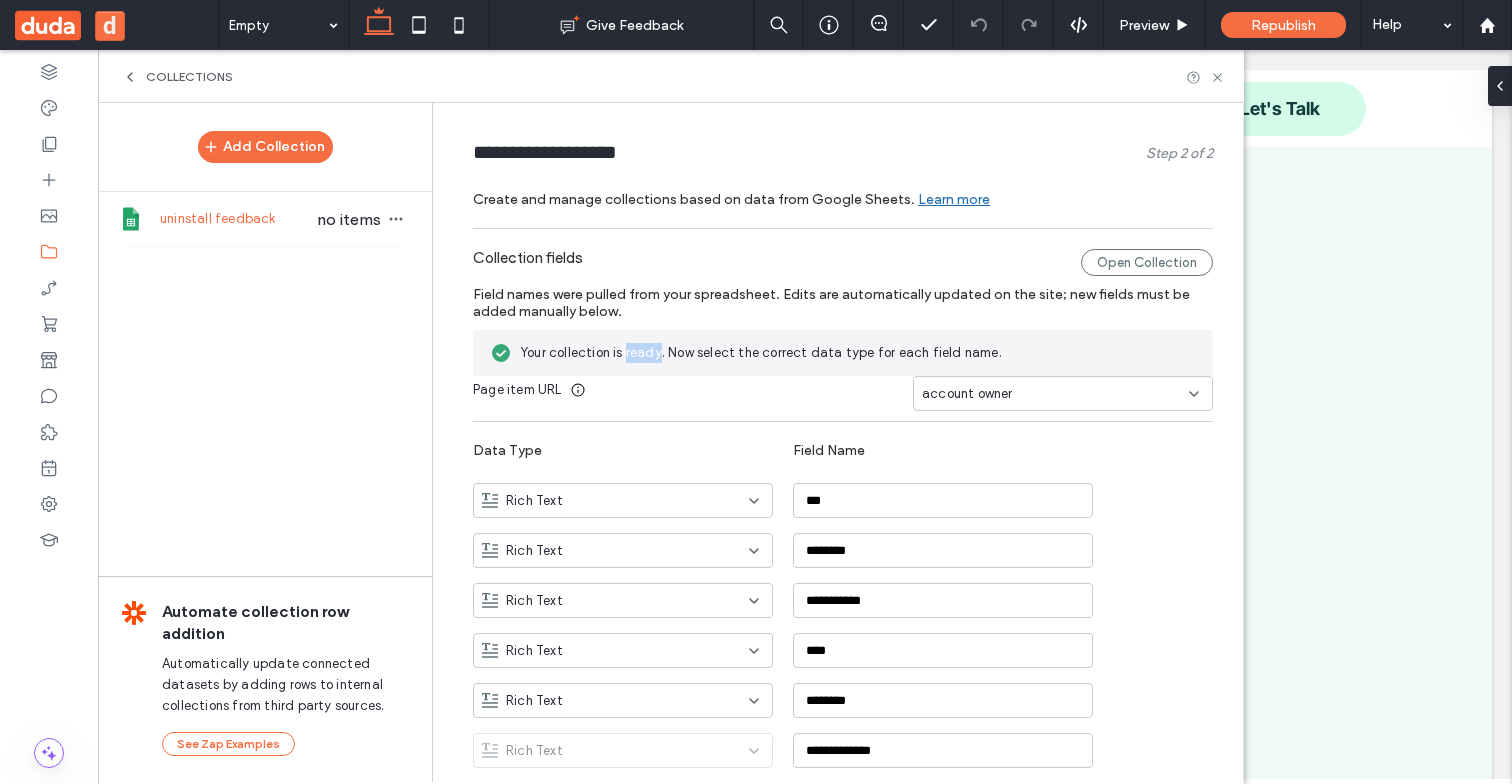 click on "Your collection is ready. Now select the correct data type for each field name." at bounding box center (859, 353) 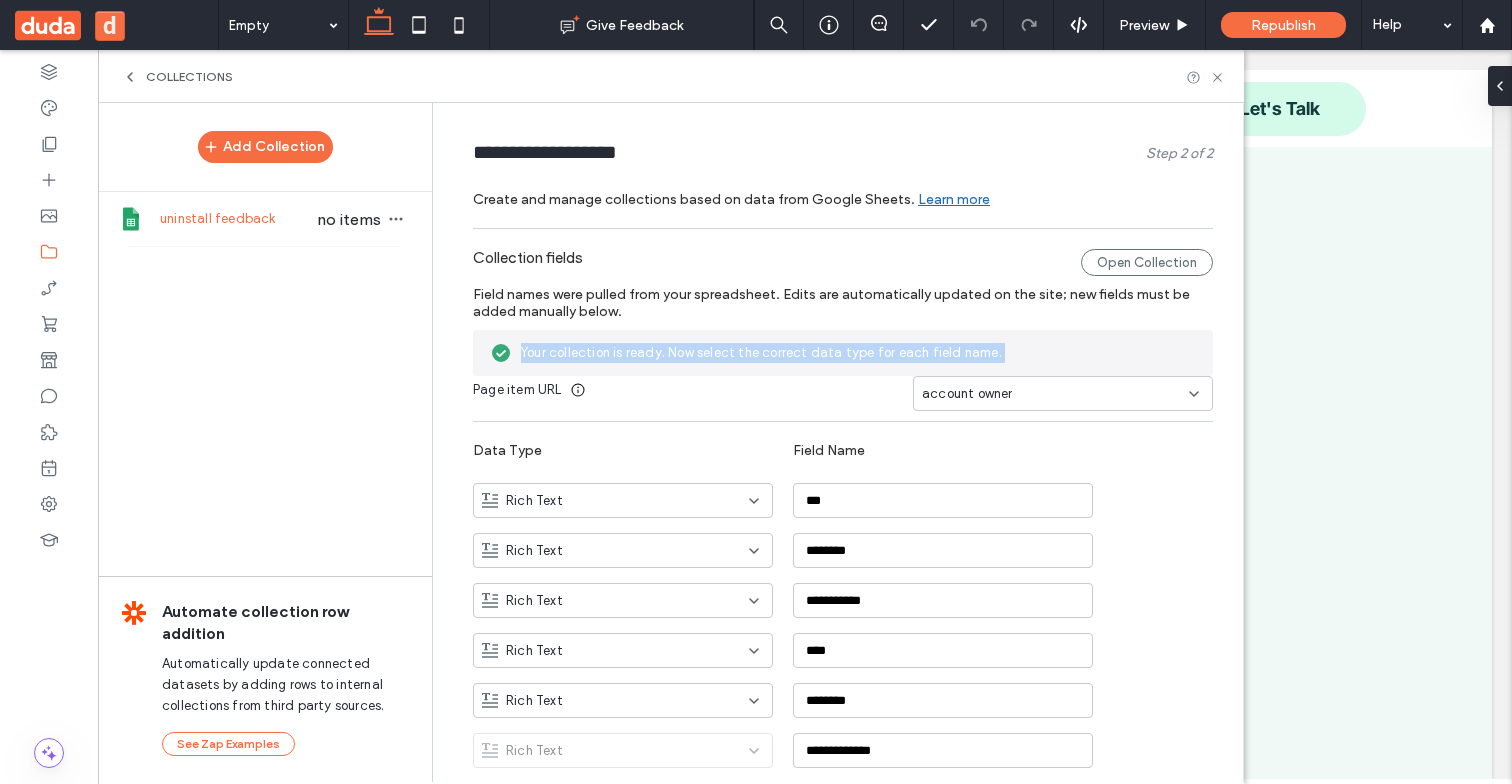 click on "Your collection is ready. Now select the correct data type for each field name." at bounding box center [859, 353] 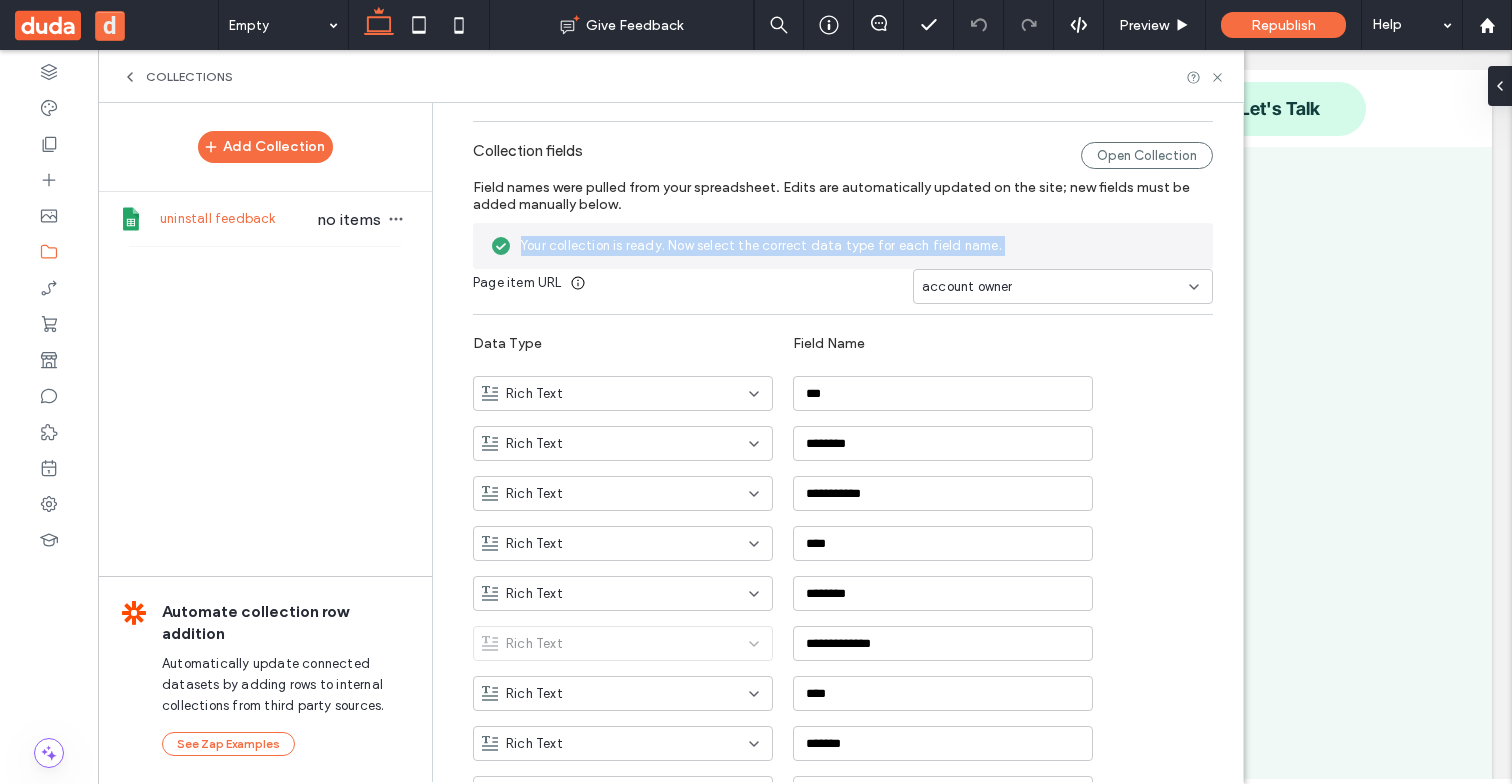 scroll, scrollTop: 0, scrollLeft: 0, axis: both 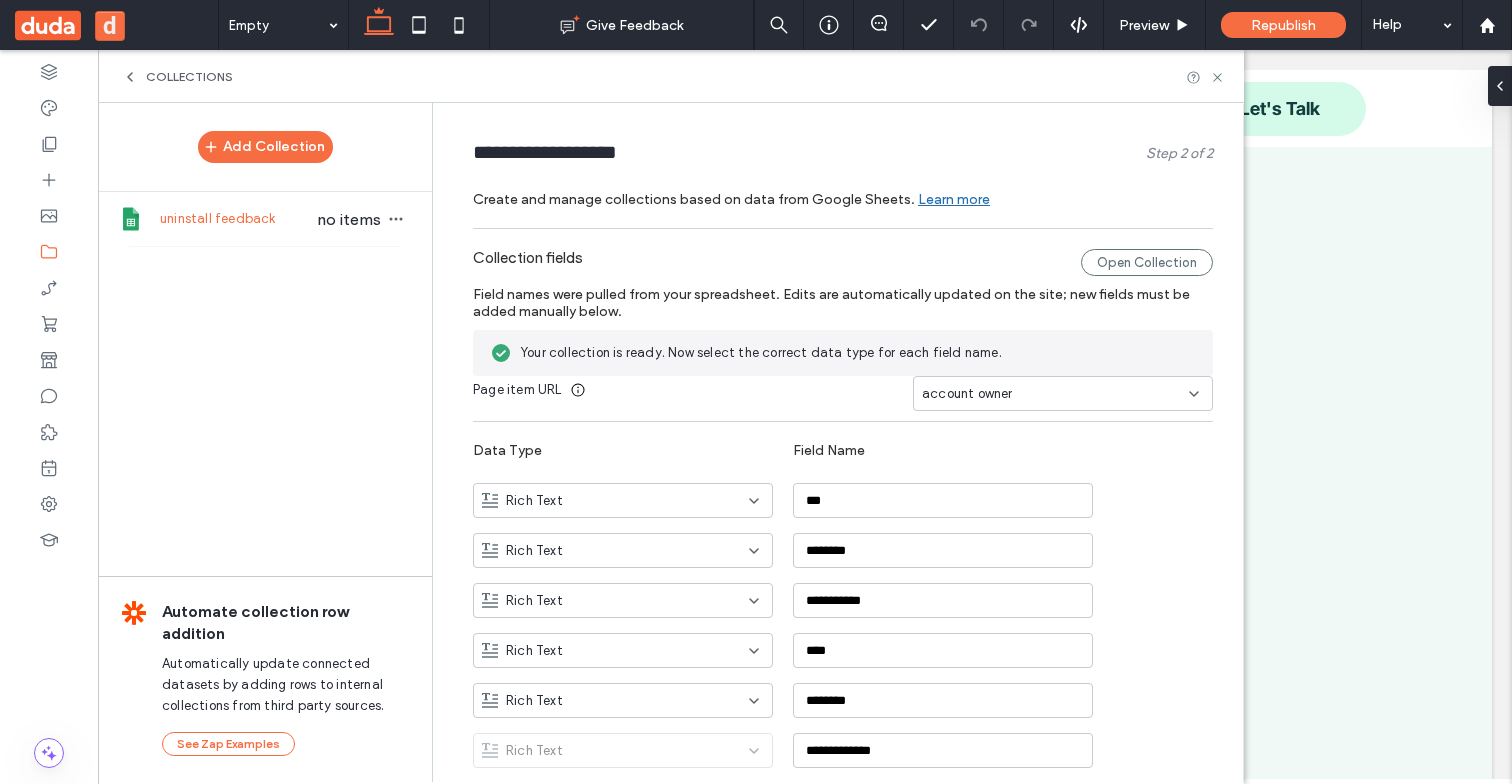 click on "account owner" at bounding box center (1051, 394) 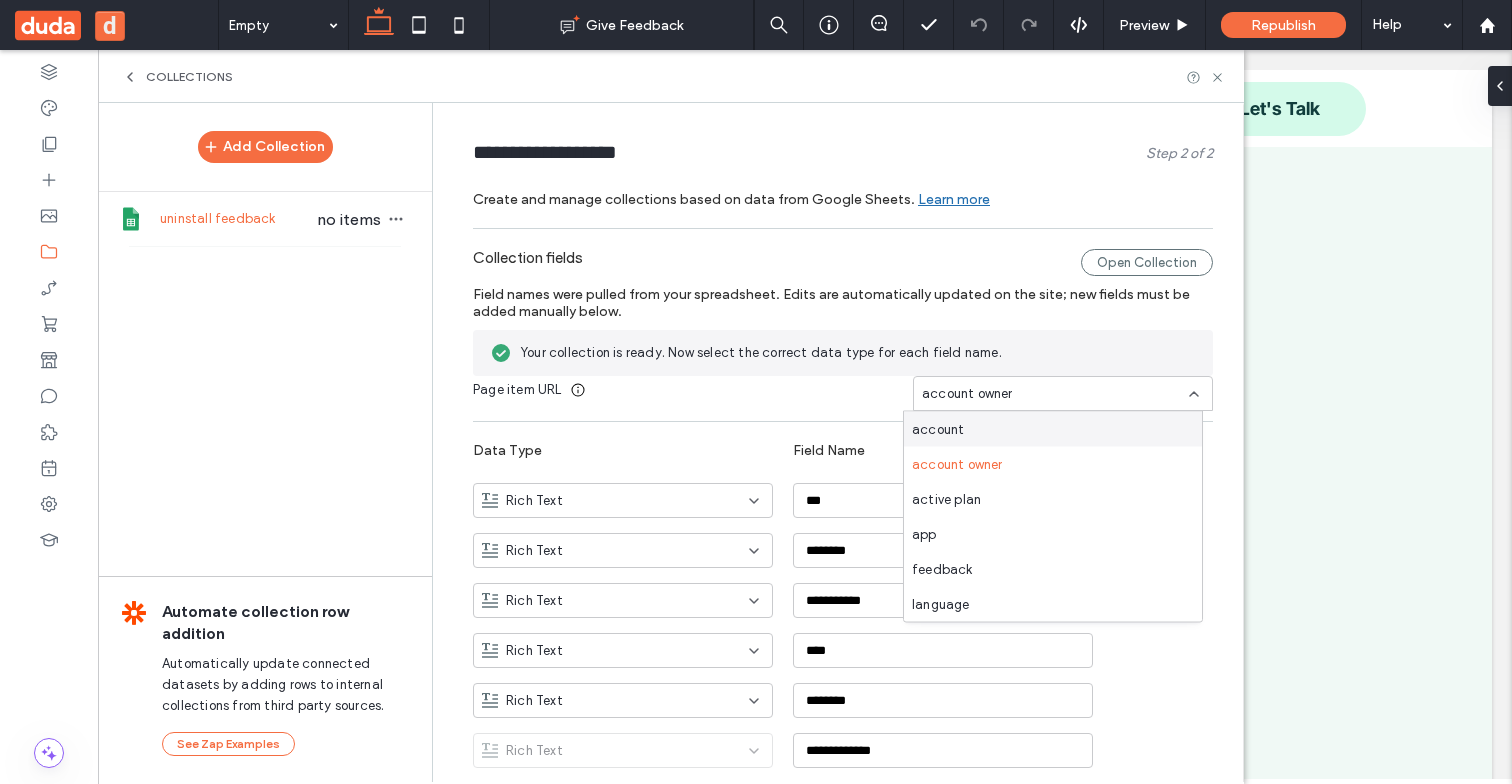 click on "account owner" at bounding box center [1051, 394] 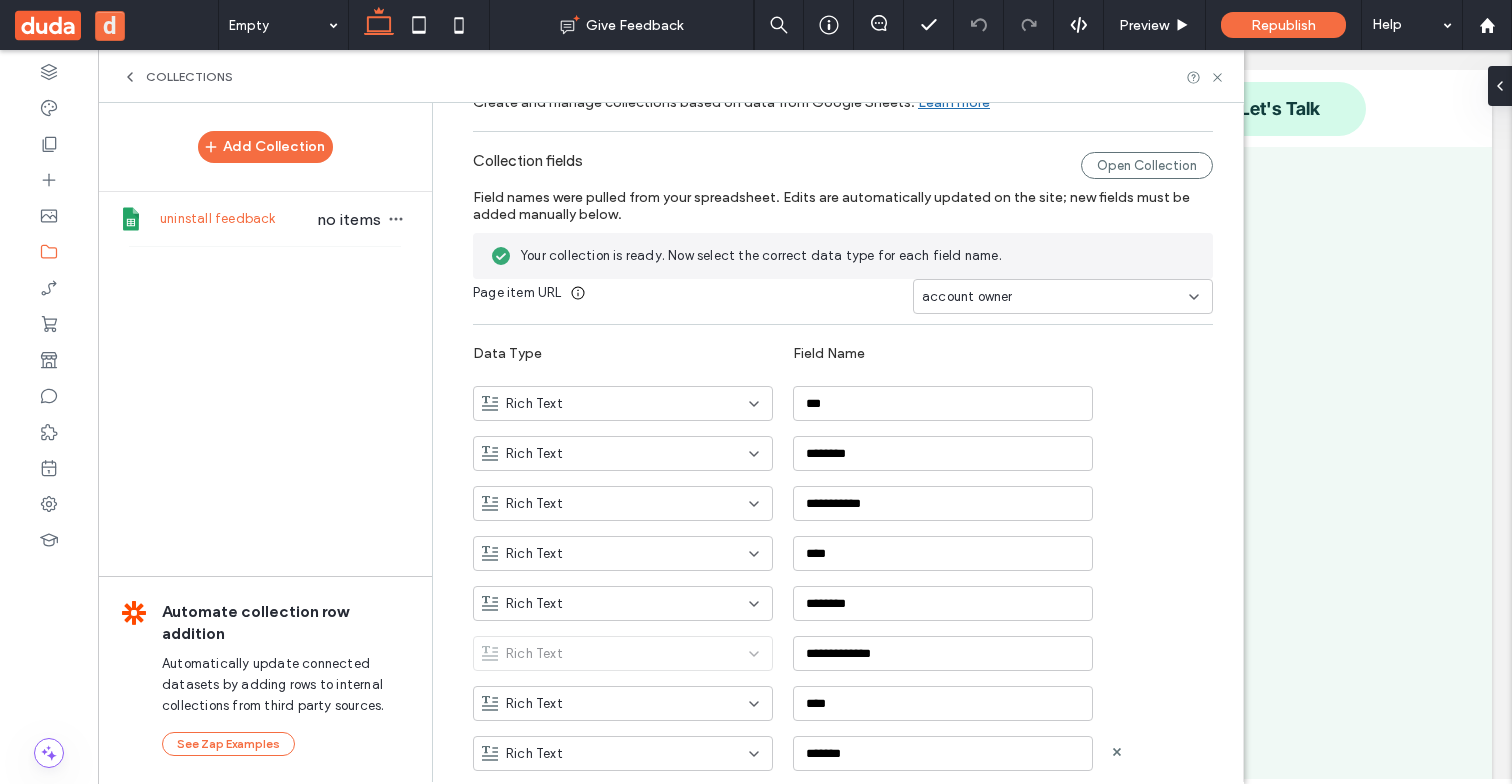 scroll, scrollTop: 0, scrollLeft: 0, axis: both 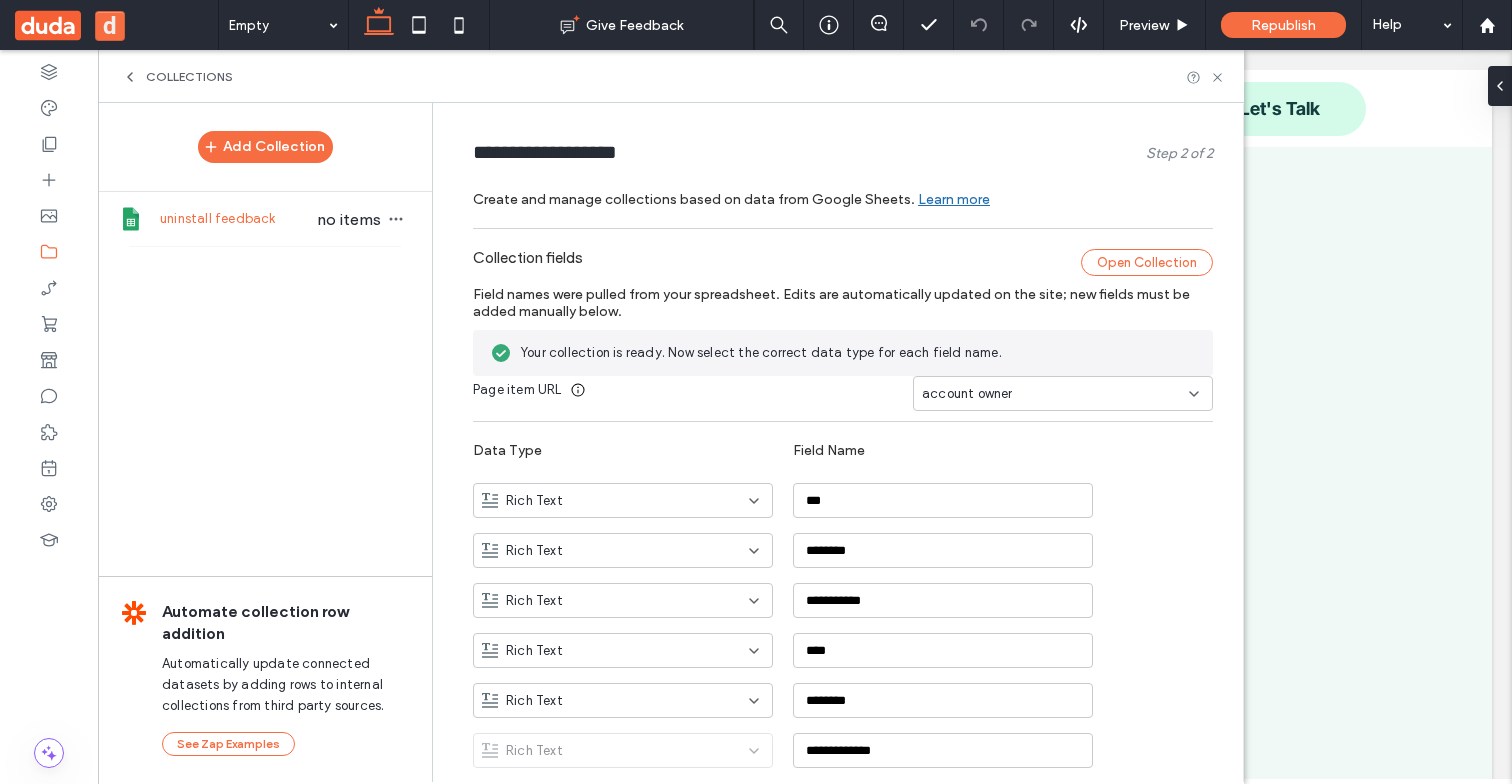 click on "Open Collection" at bounding box center (1147, 262) 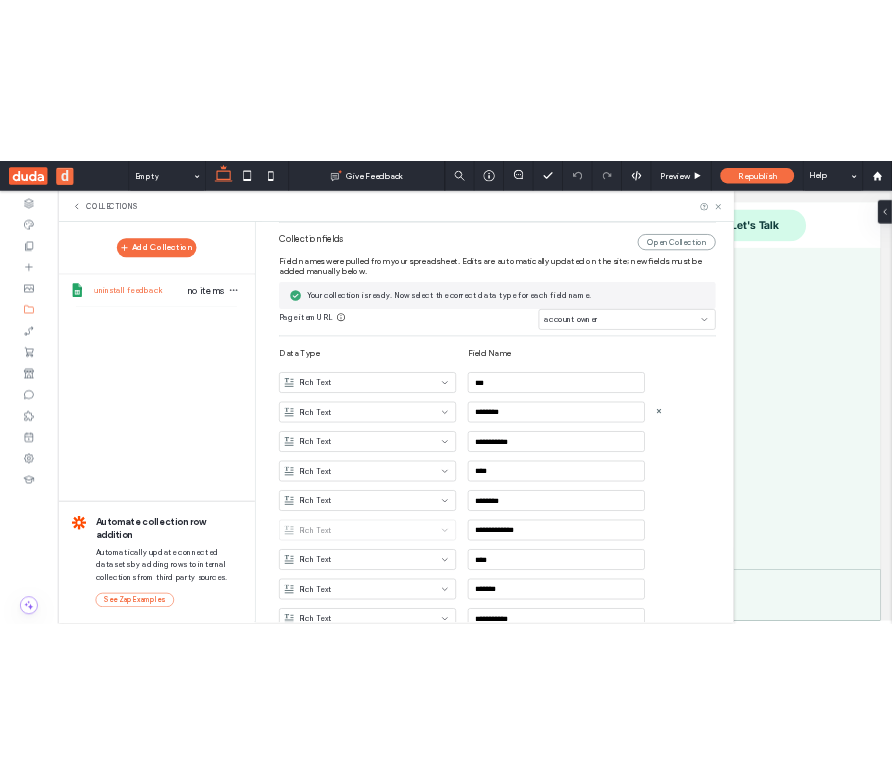 scroll, scrollTop: 169, scrollLeft: 0, axis: vertical 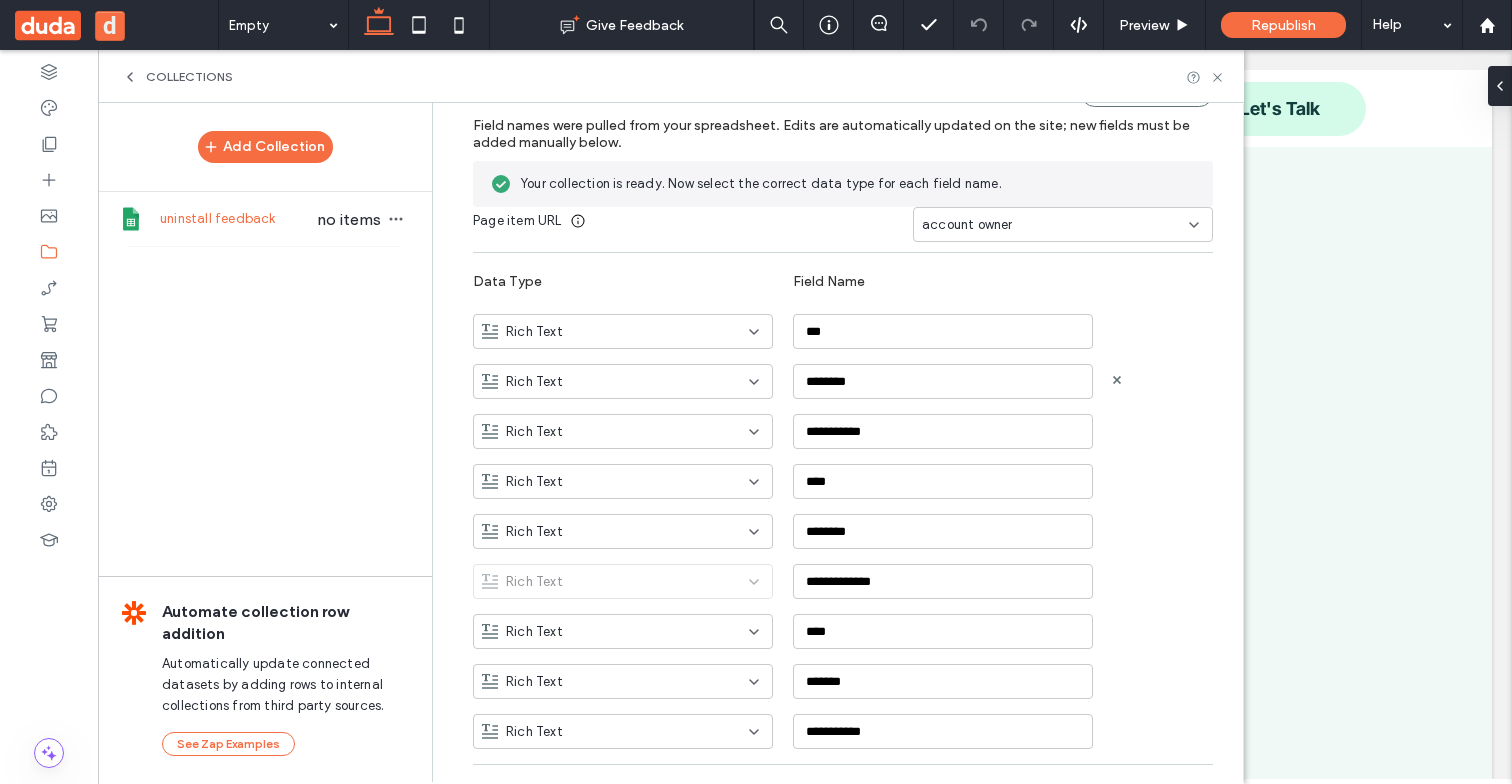 click on "Rich Text ********" at bounding box center (858, 374) 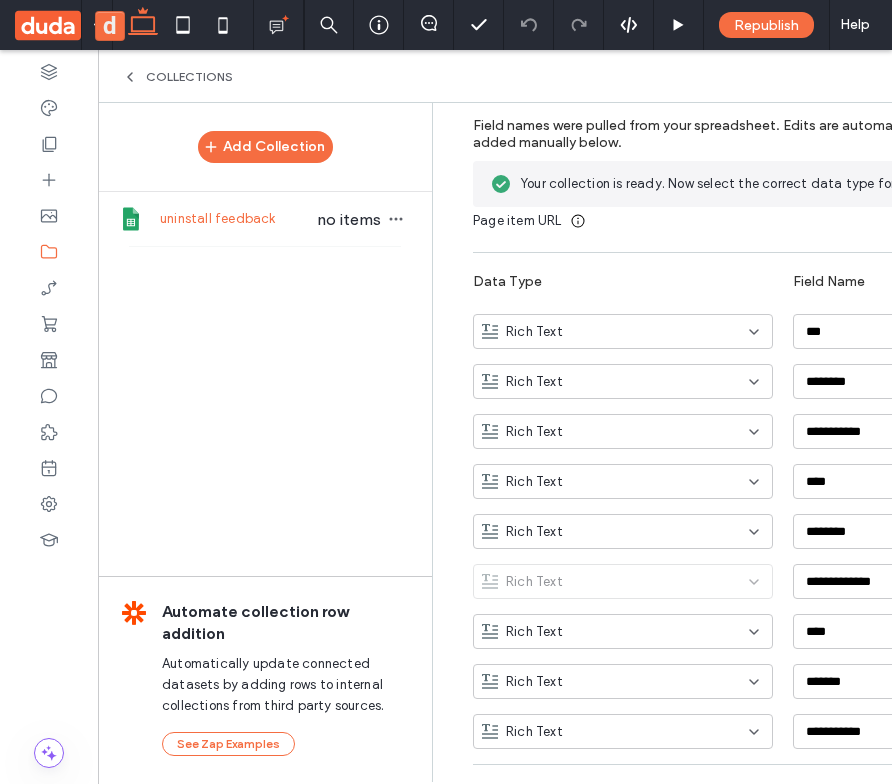 scroll, scrollTop: 100, scrollLeft: 0, axis: vertical 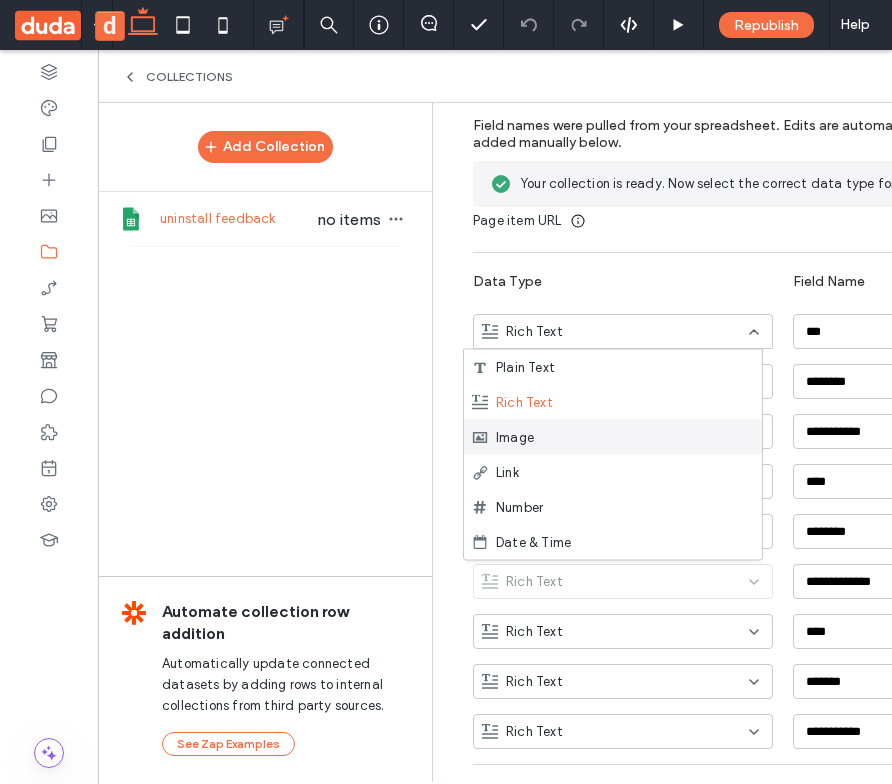 click on "Image" at bounding box center [613, 437] 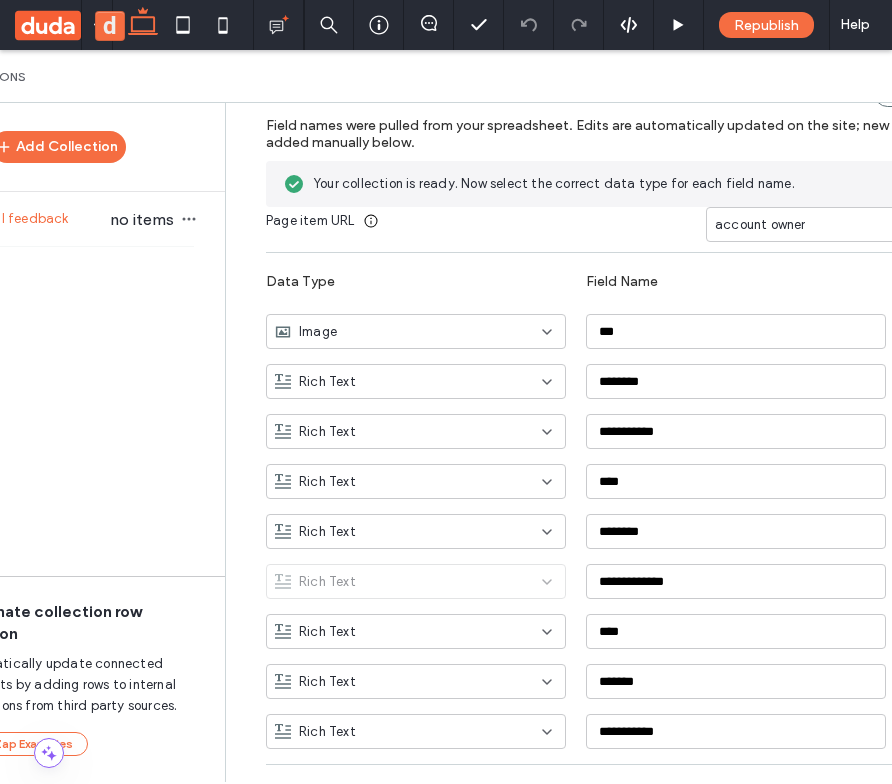 scroll, scrollTop: 0, scrollLeft: 352, axis: horizontal 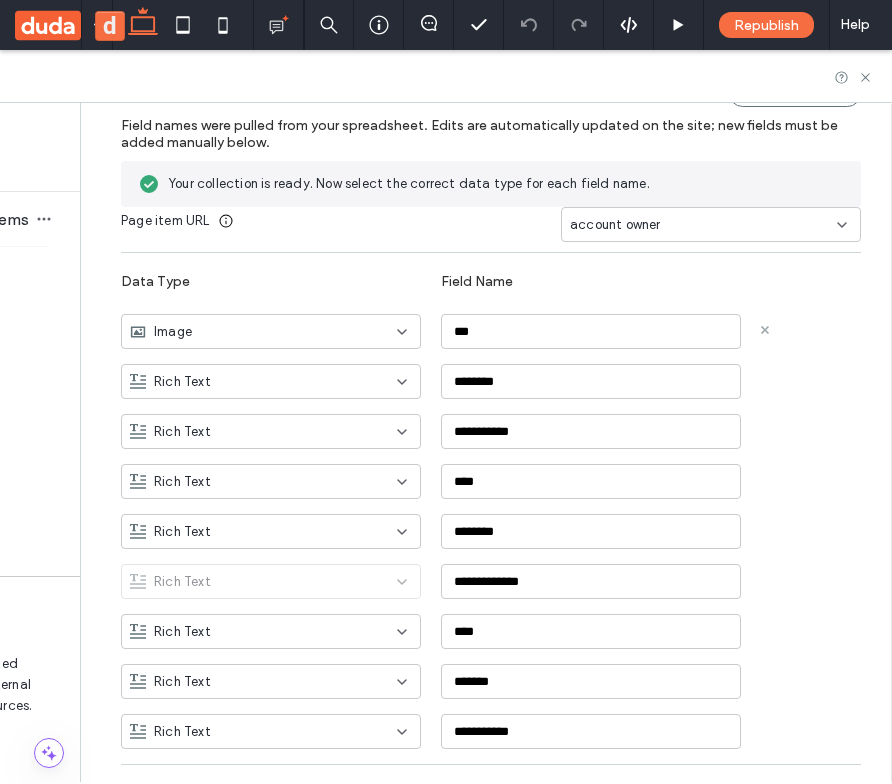 click 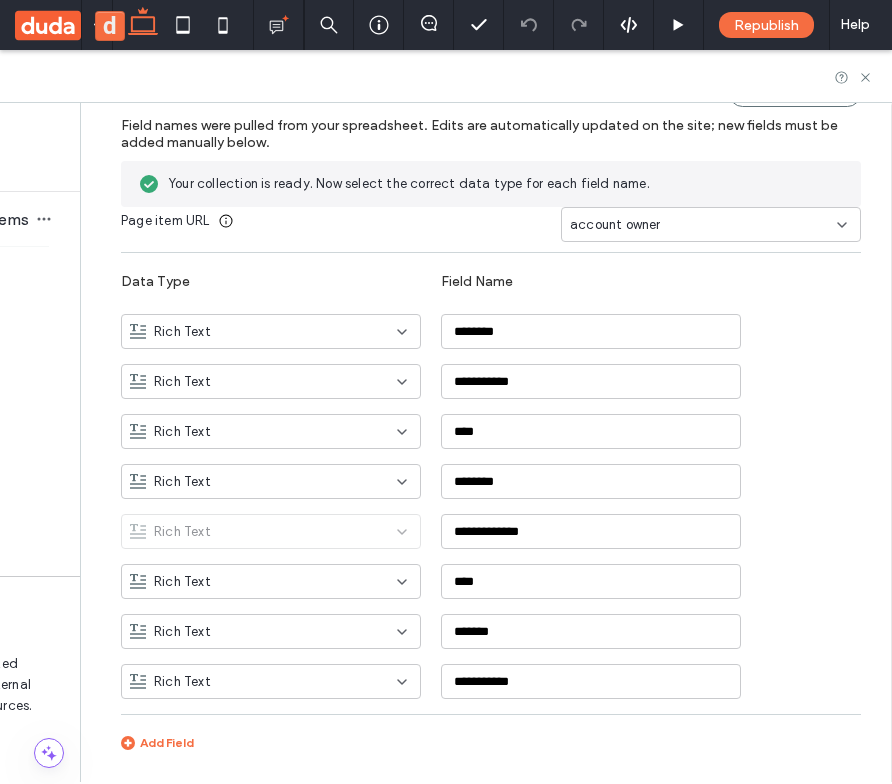 click on "account owner" at bounding box center (699, 225) 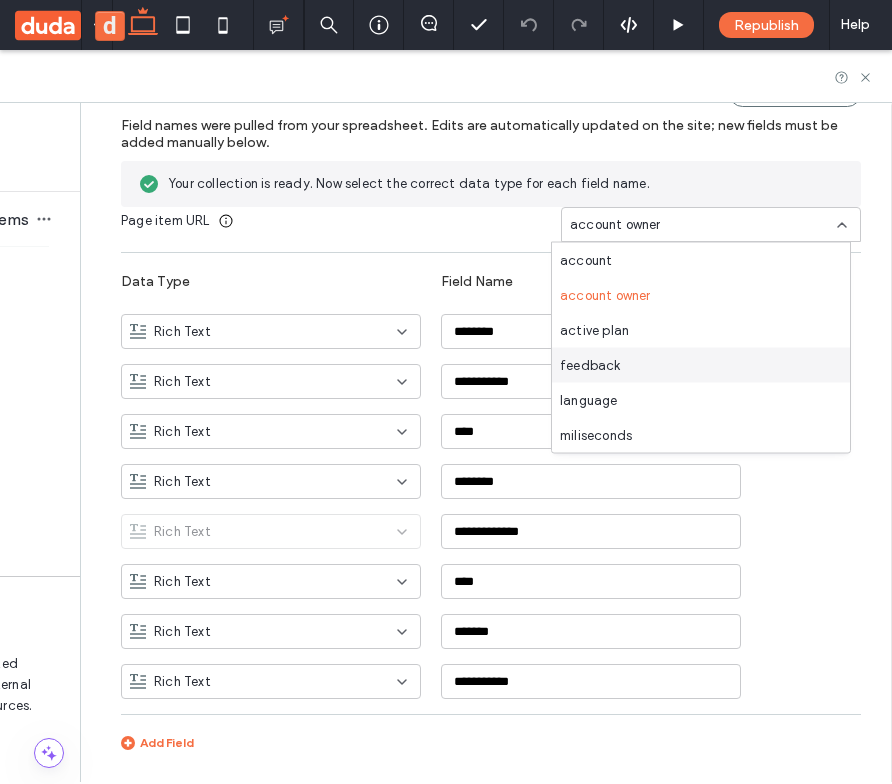 click on "feedback" at bounding box center [701, 365] 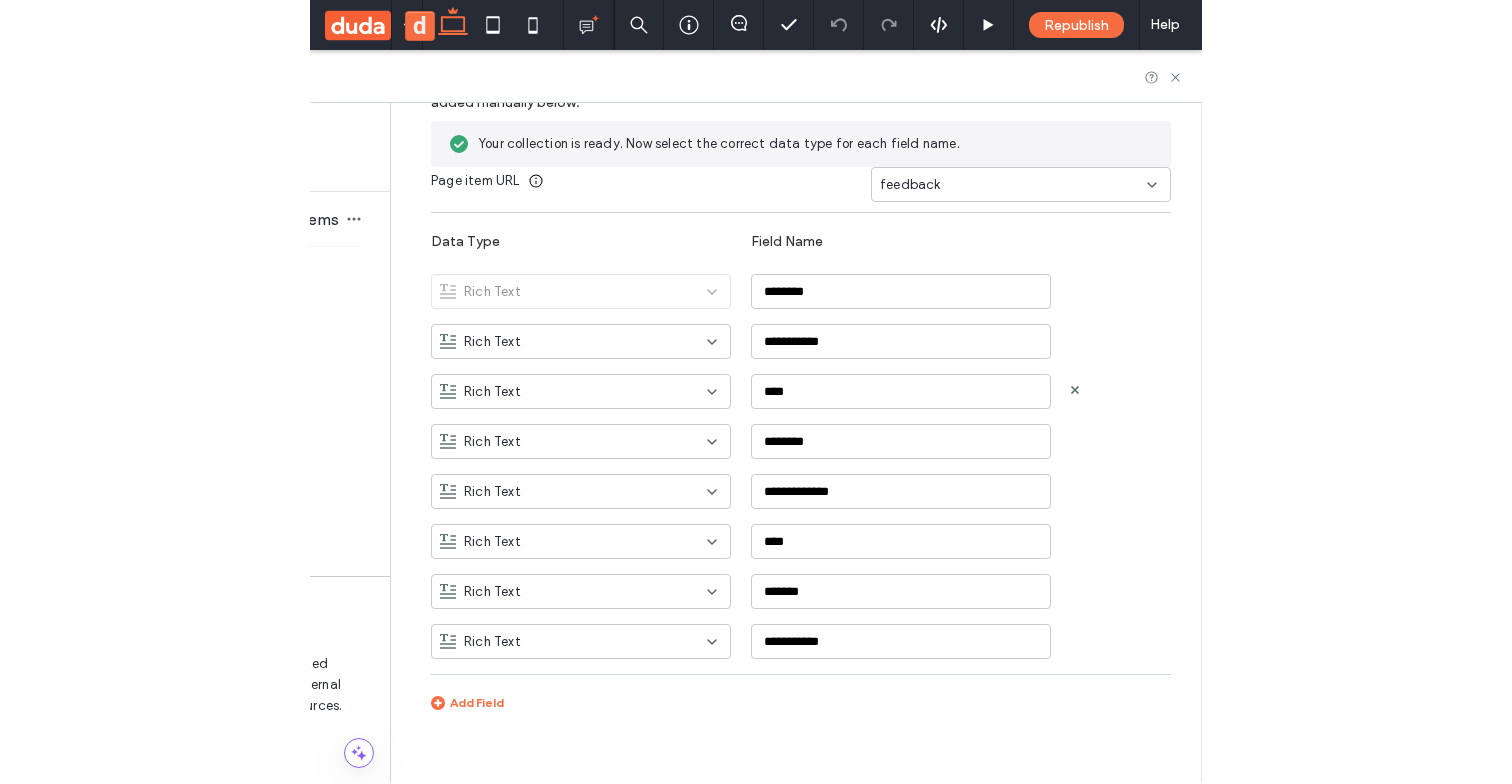 scroll, scrollTop: 0, scrollLeft: 0, axis: both 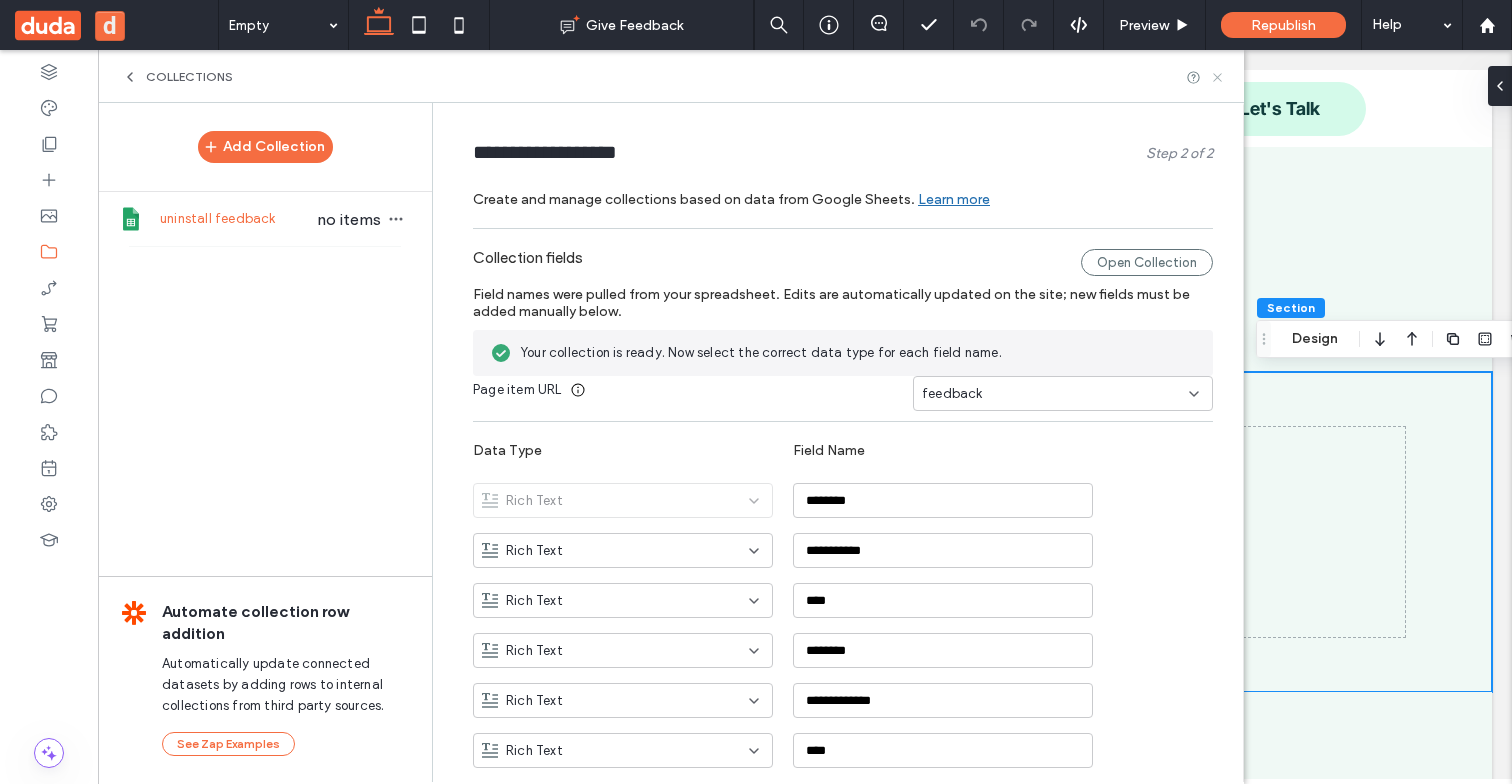 click 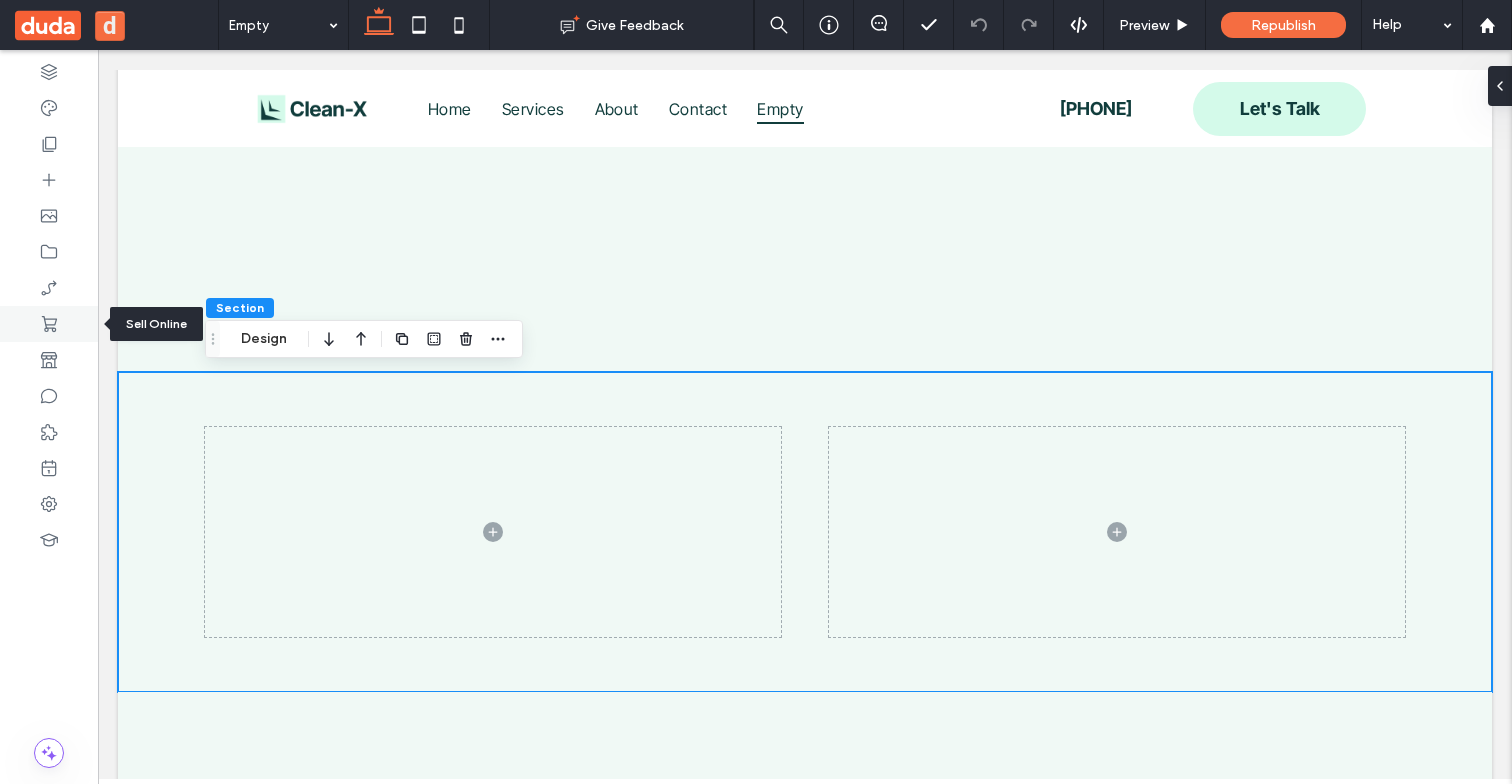 click 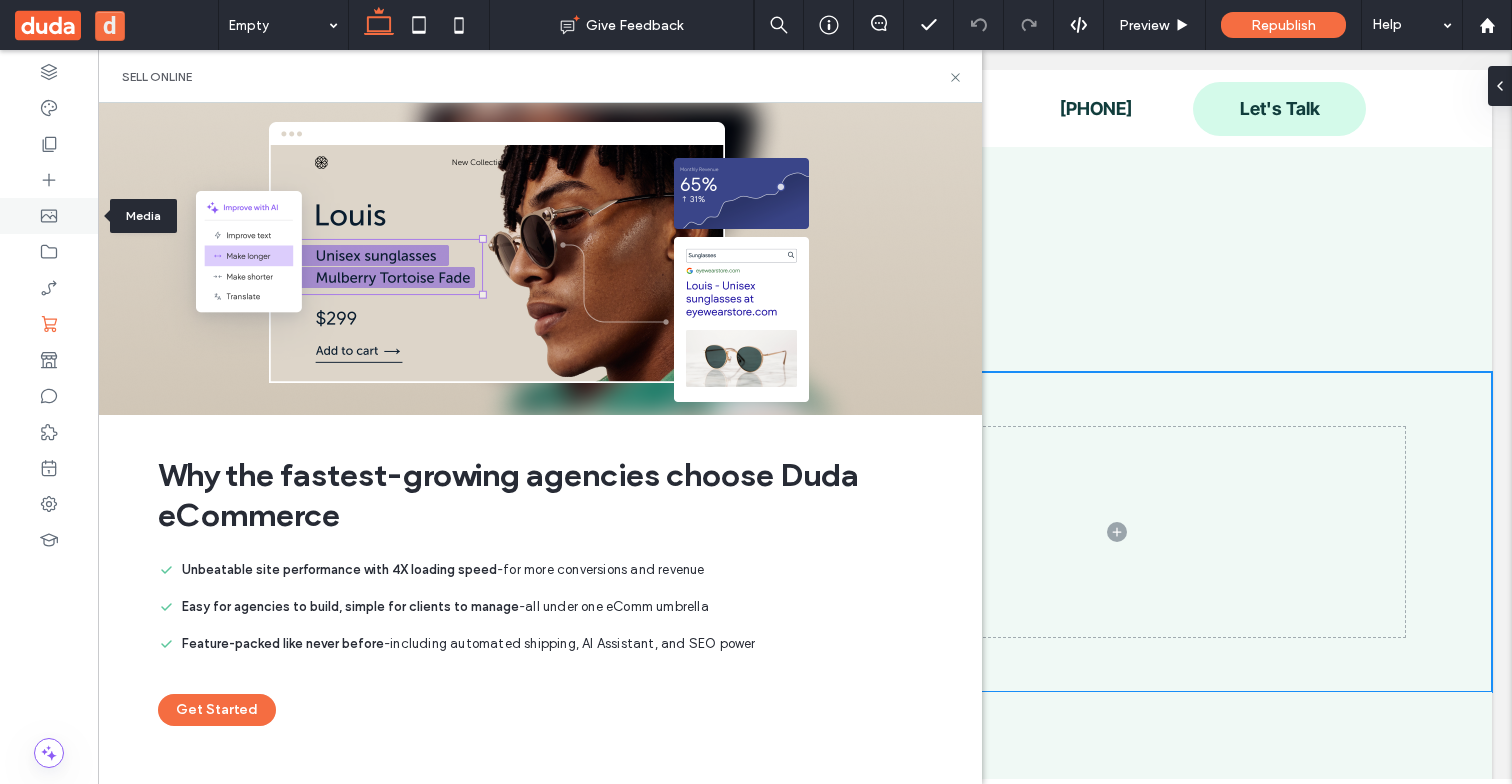 click 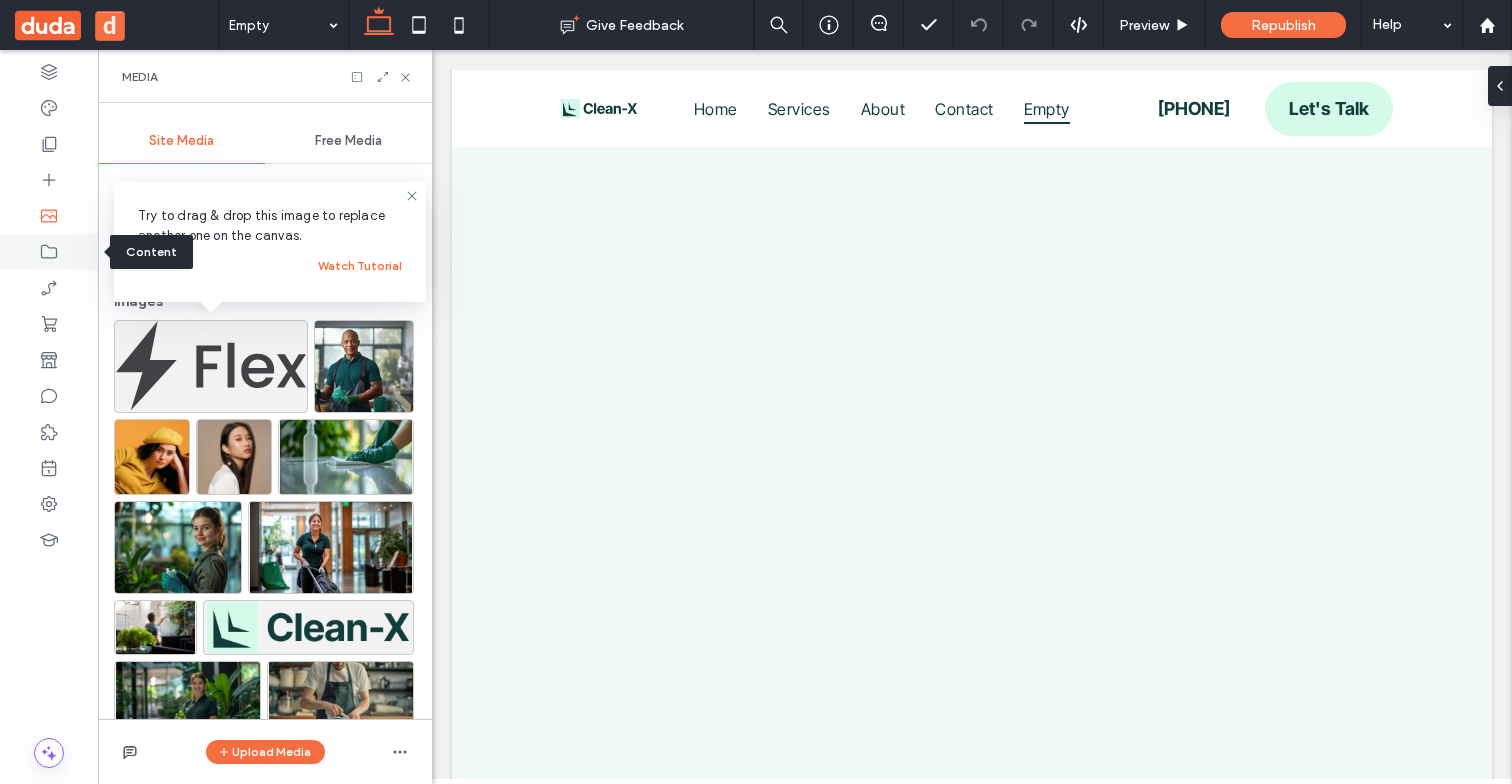 click 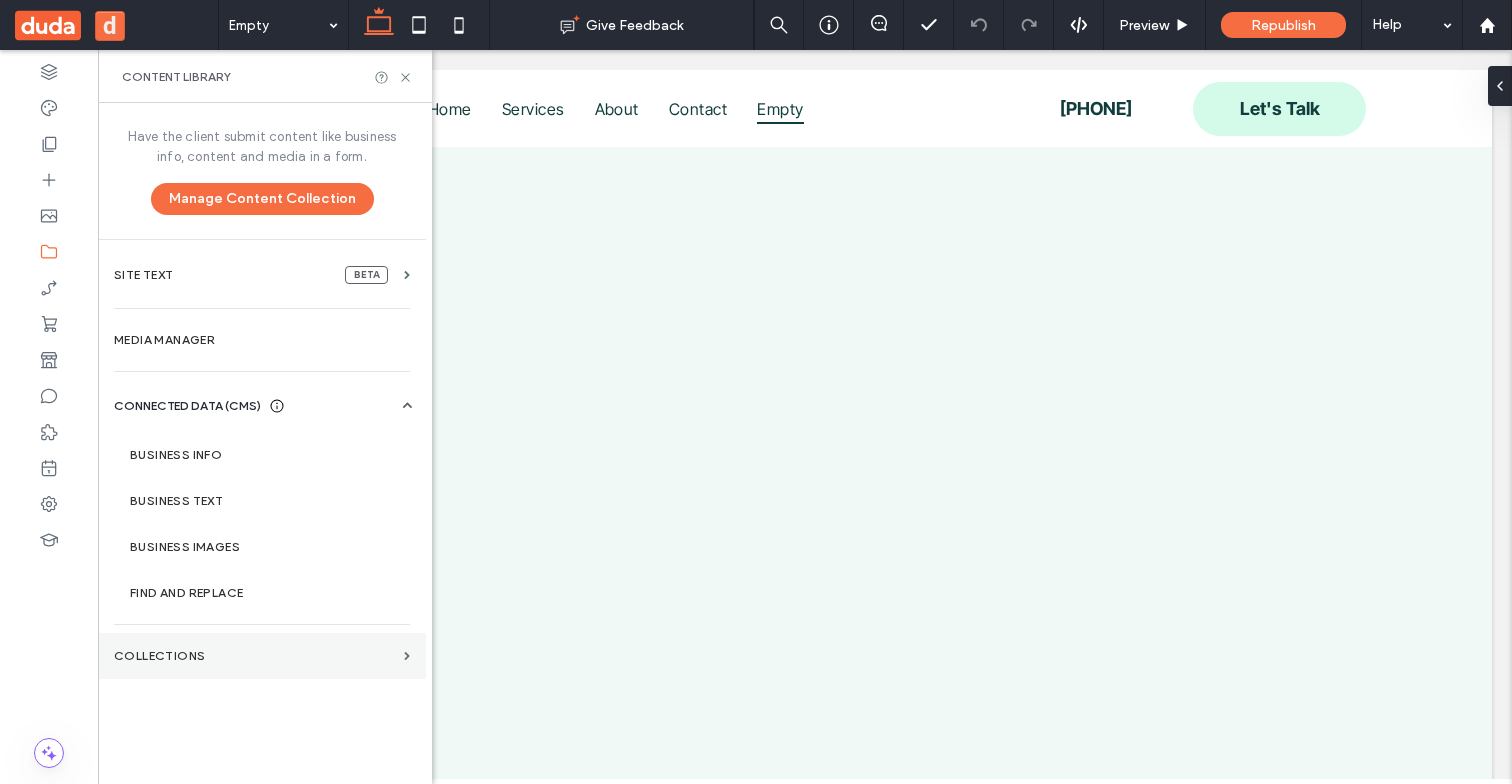 click on "Collections" at bounding box center [255, 656] 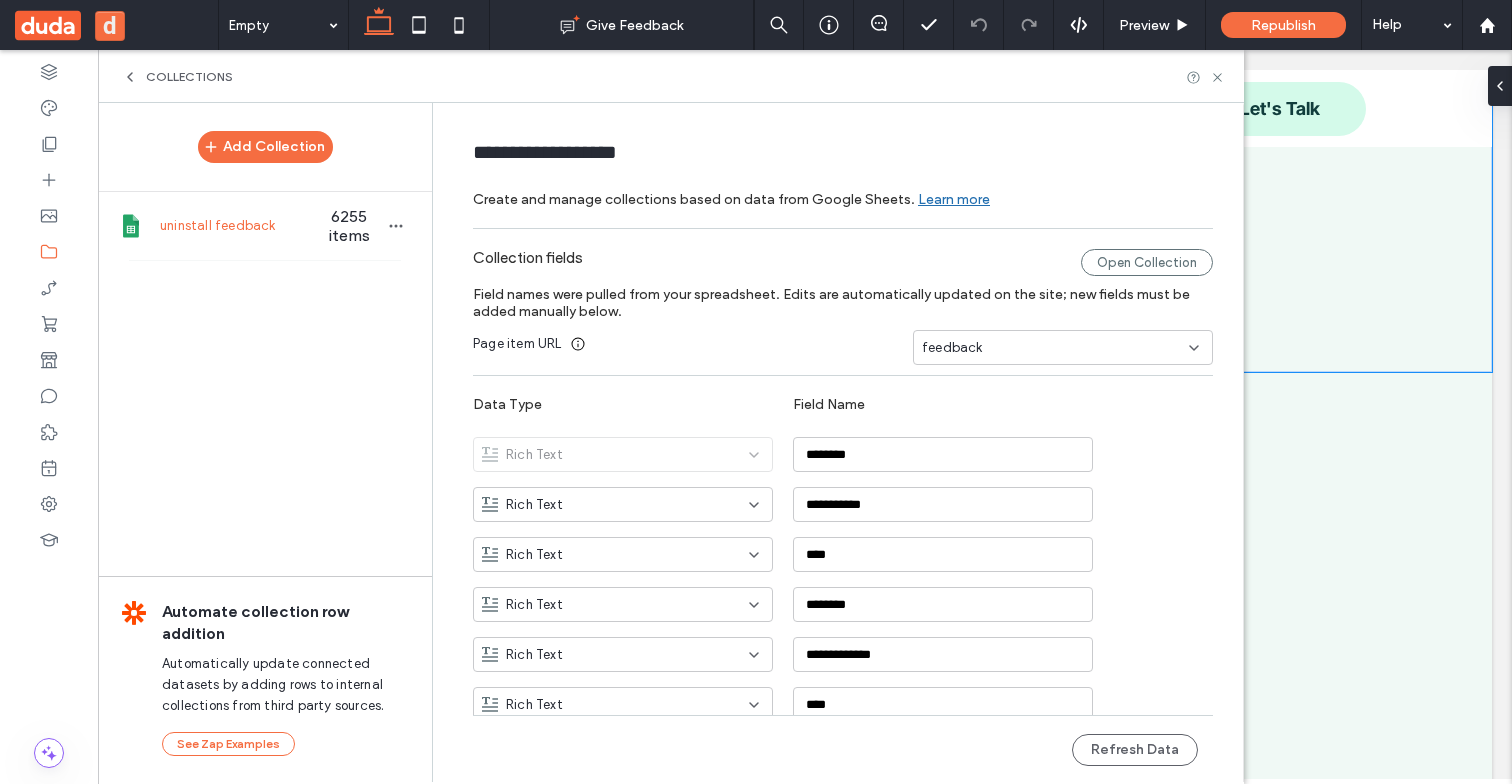 click at bounding box center [805, 212] 